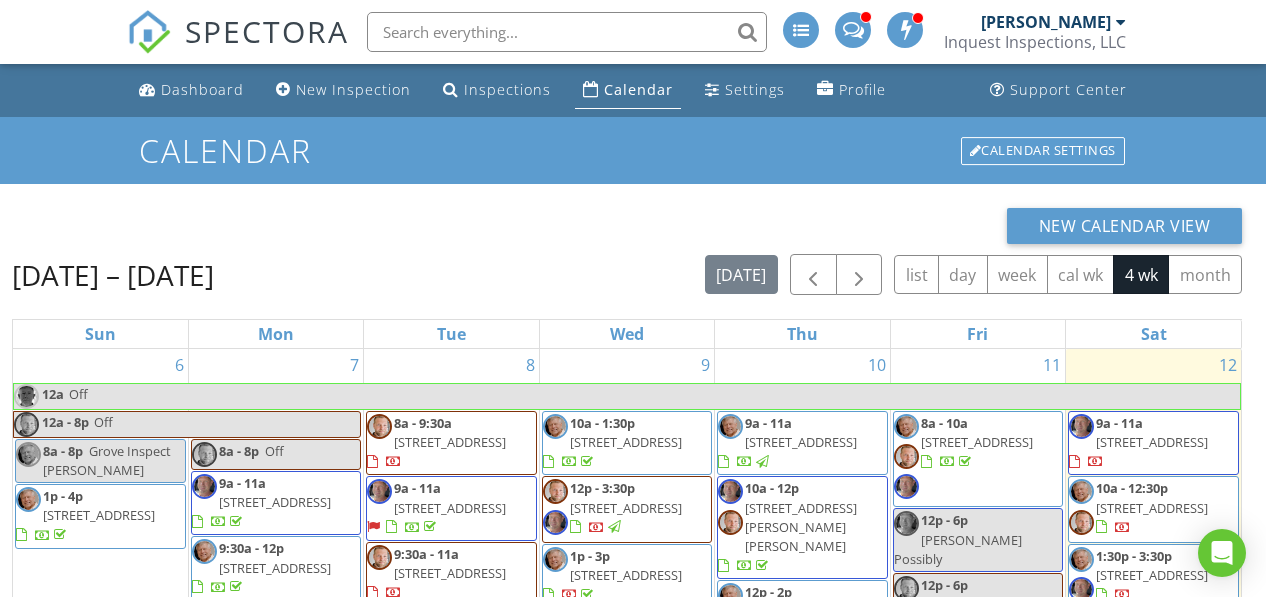 scroll, scrollTop: 0, scrollLeft: 0, axis: both 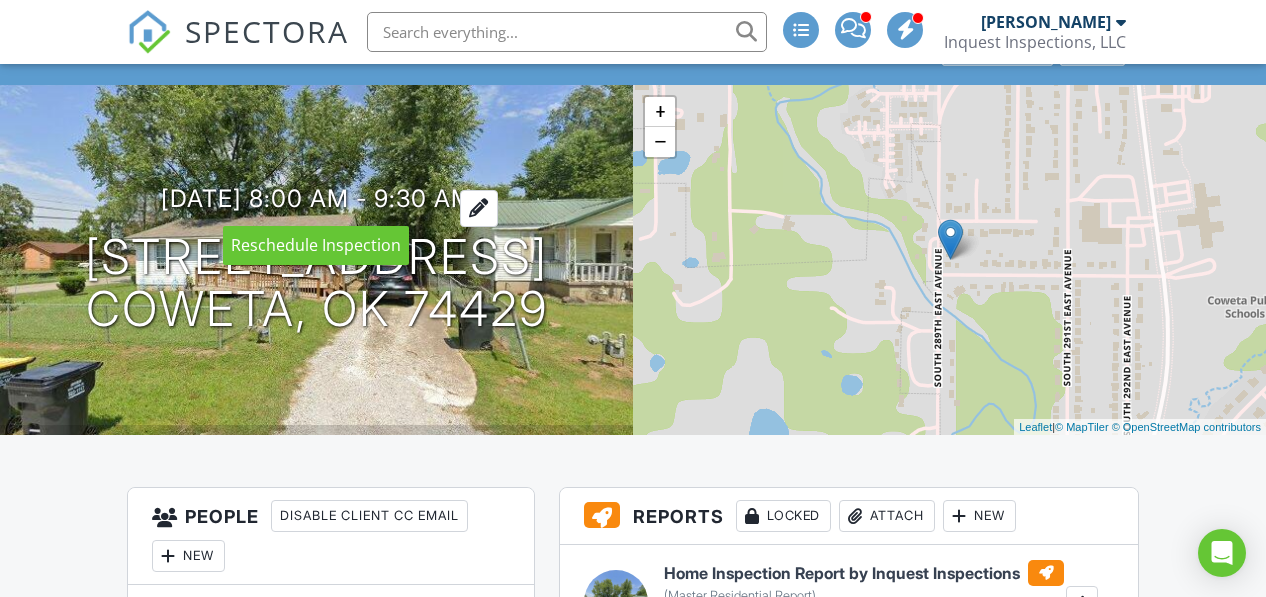 click on "07/08/2025  8:00 am
- 9:30 am" at bounding box center [317, 198] 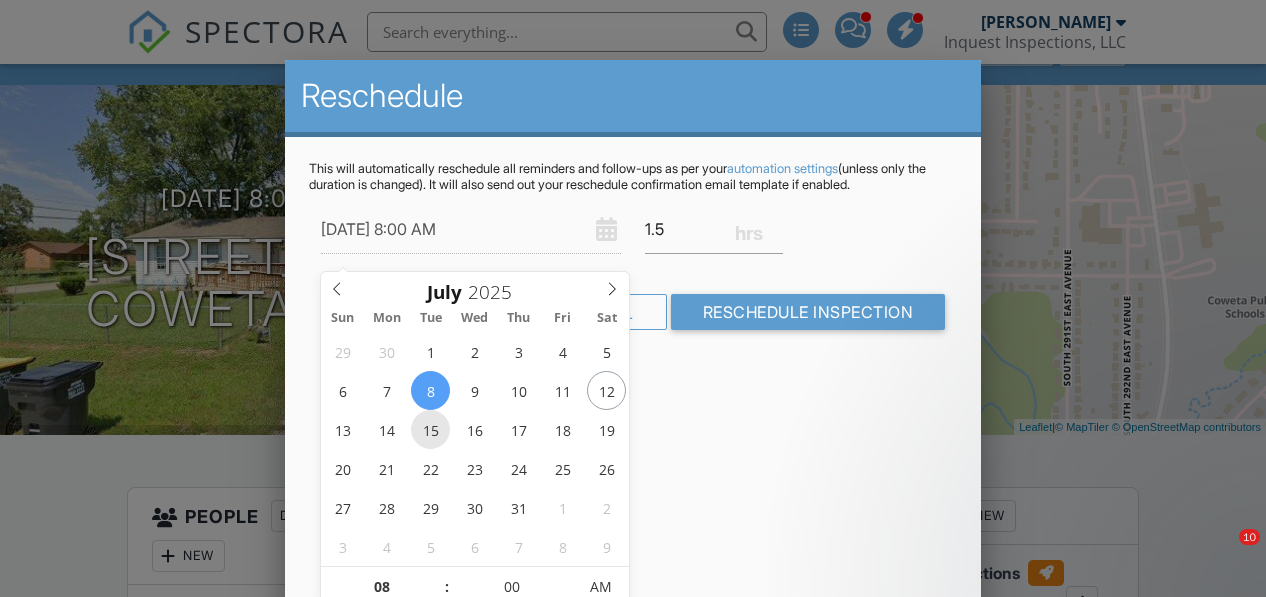 type on "[DATE] 8:00 AM" 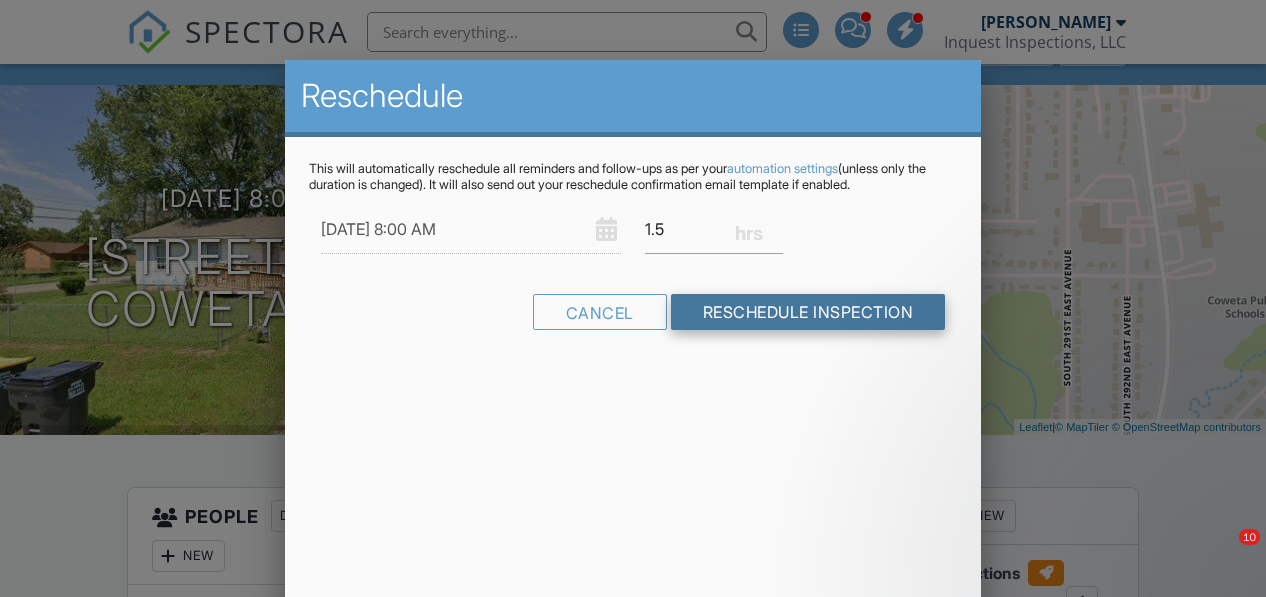 click on "Reschedule Inspection" at bounding box center (808, 312) 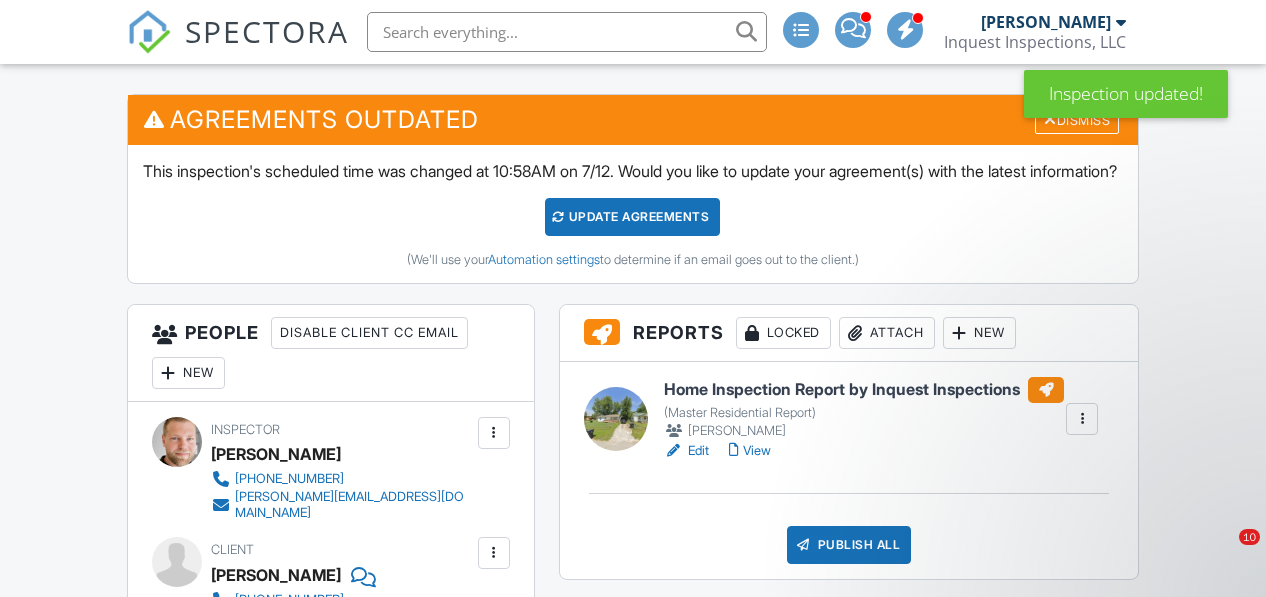 scroll, scrollTop: 0, scrollLeft: 0, axis: both 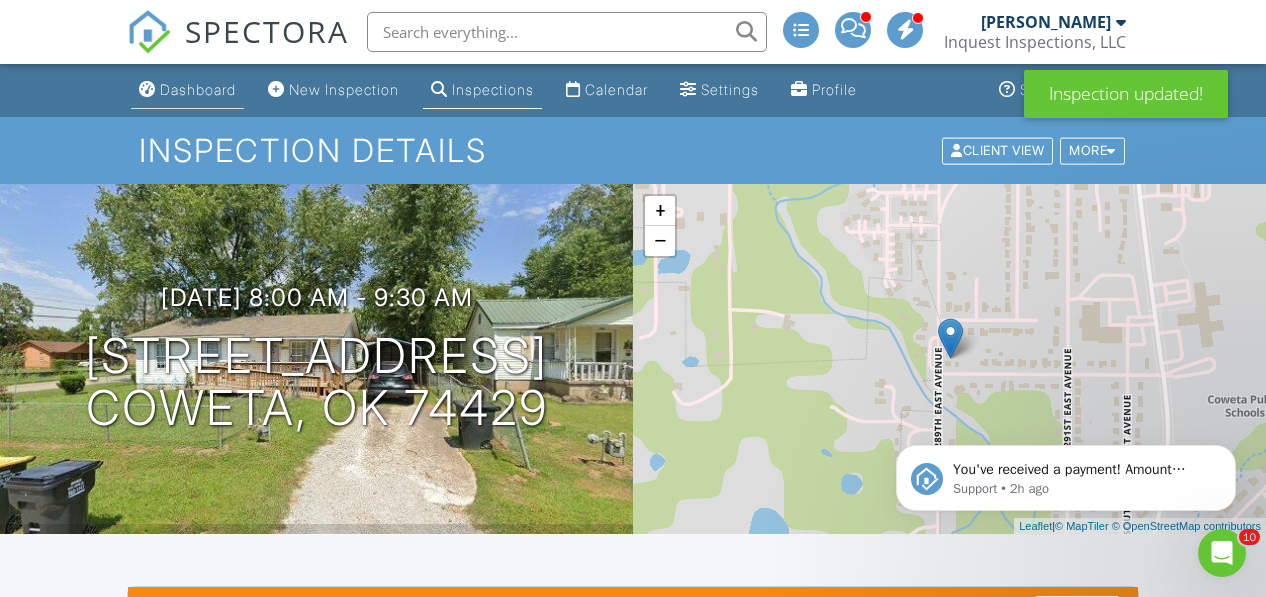 click on "Dashboard" at bounding box center [198, 89] 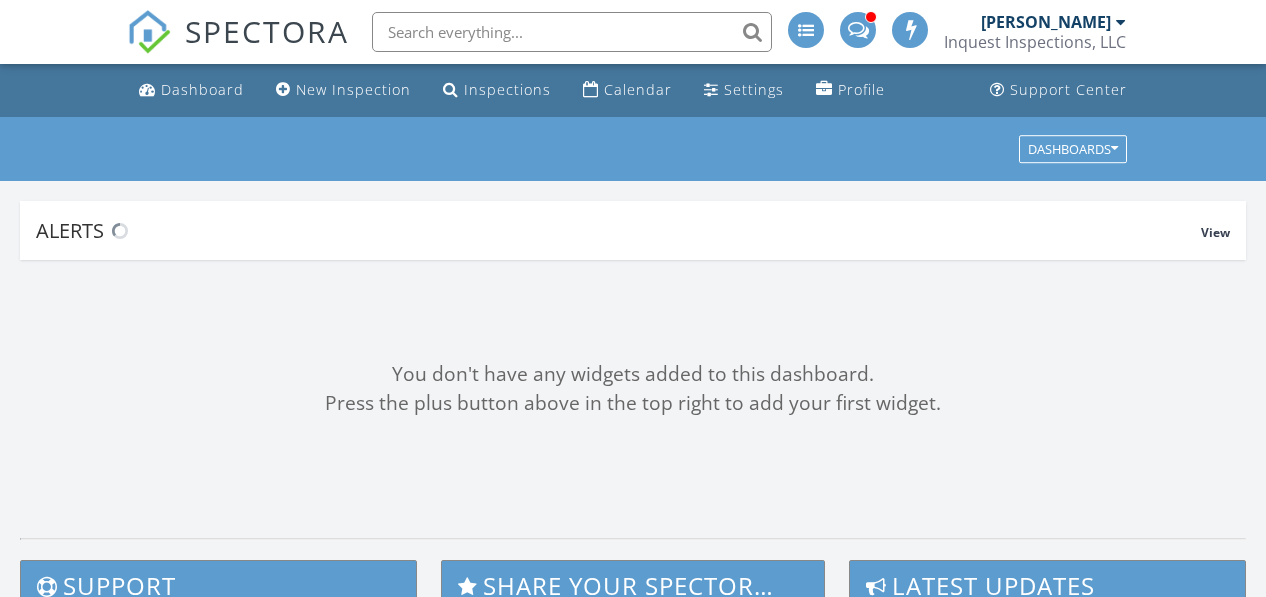 scroll, scrollTop: 0, scrollLeft: 0, axis: both 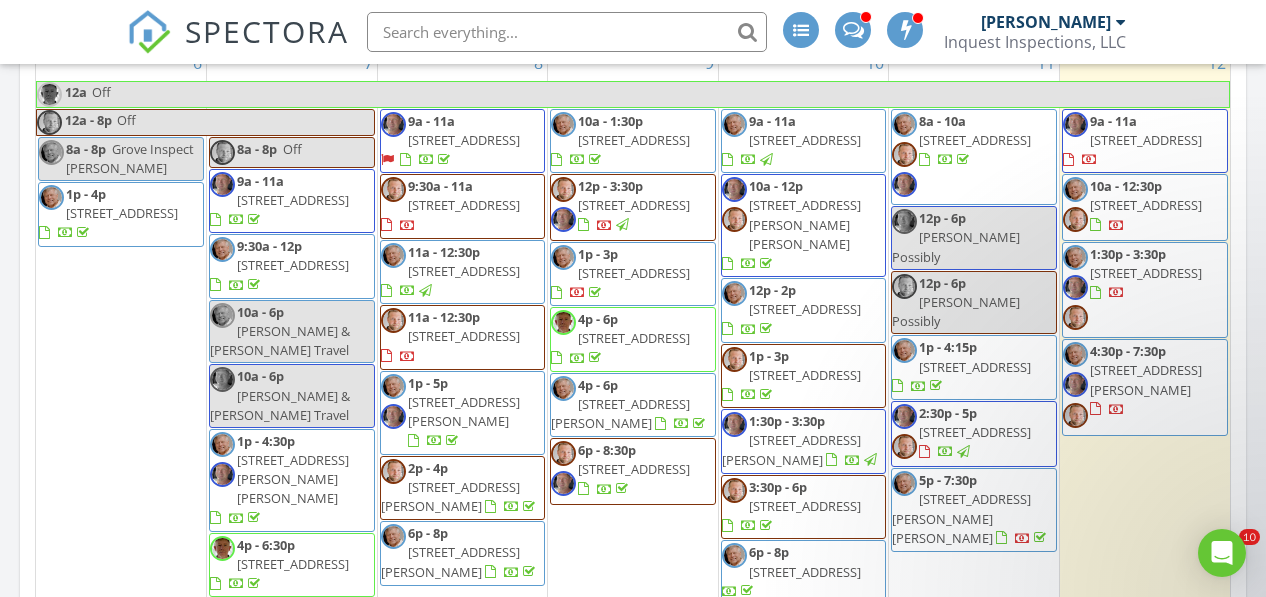 click on "13886 S 305th E Ave, Coweta 74429" at bounding box center (464, 205) 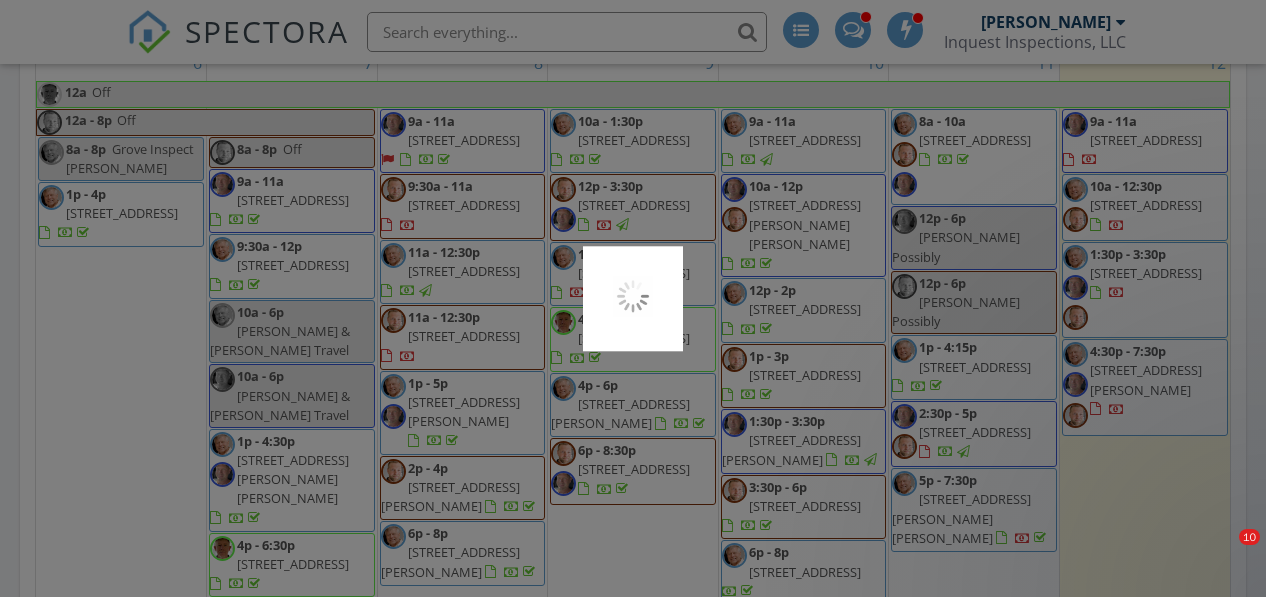 scroll, scrollTop: 972, scrollLeft: 0, axis: vertical 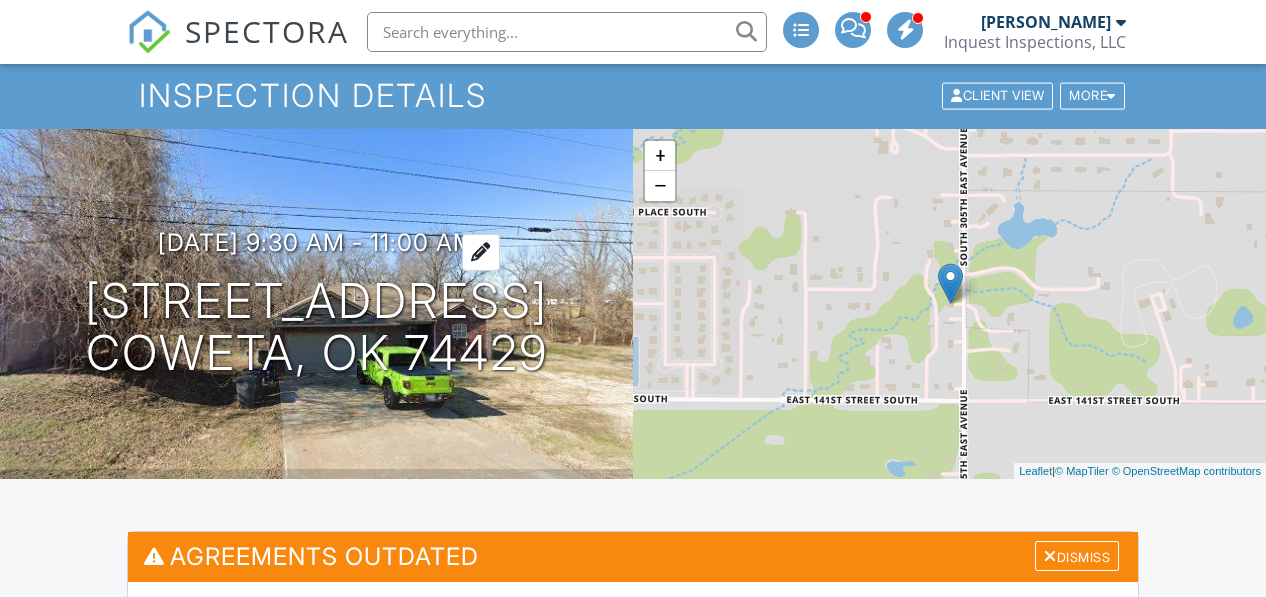 click on "[DATE]  9:30 am
- 11:00 am" at bounding box center [316, 242] 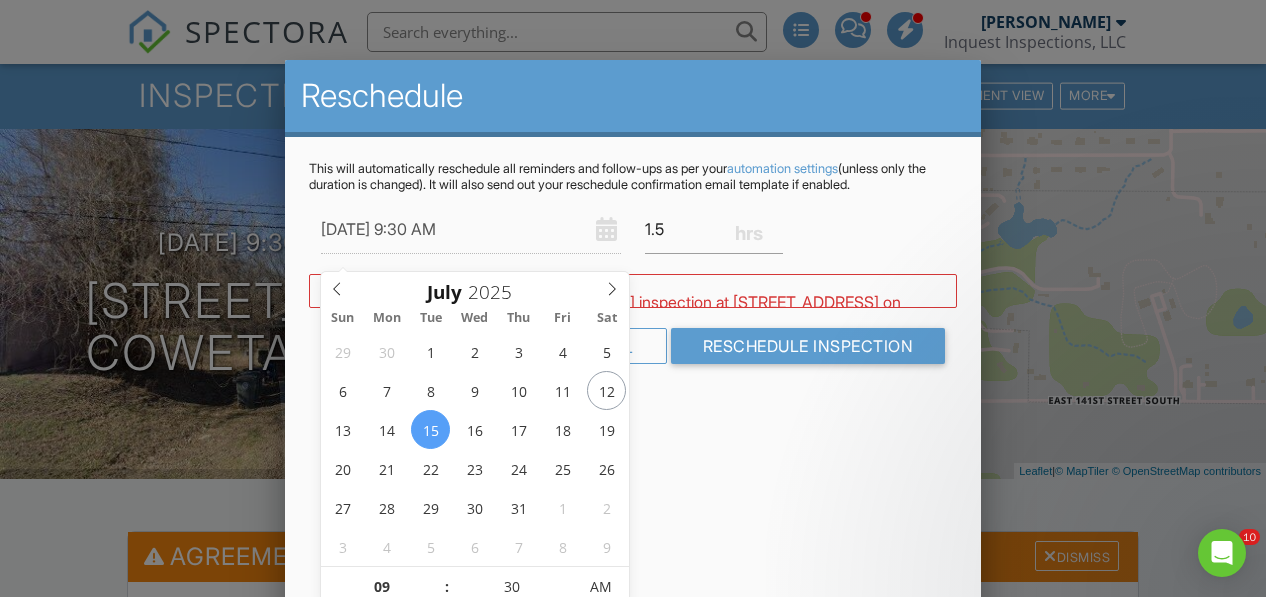 type on "07/15/2025 9:30 AM" 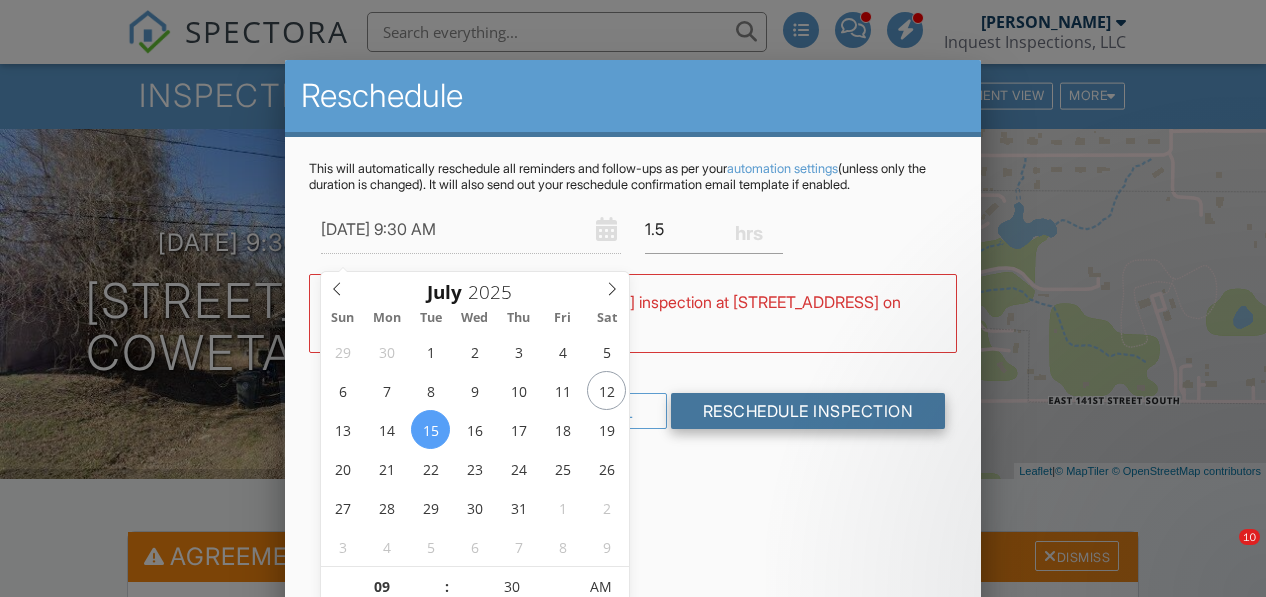 click on "WARNING: Conflicts with Tyler Beck's inspection at 28295 East 154th St S on 07/15/2025  8:00 am - 9:30 am." at bounding box center (633, 313) 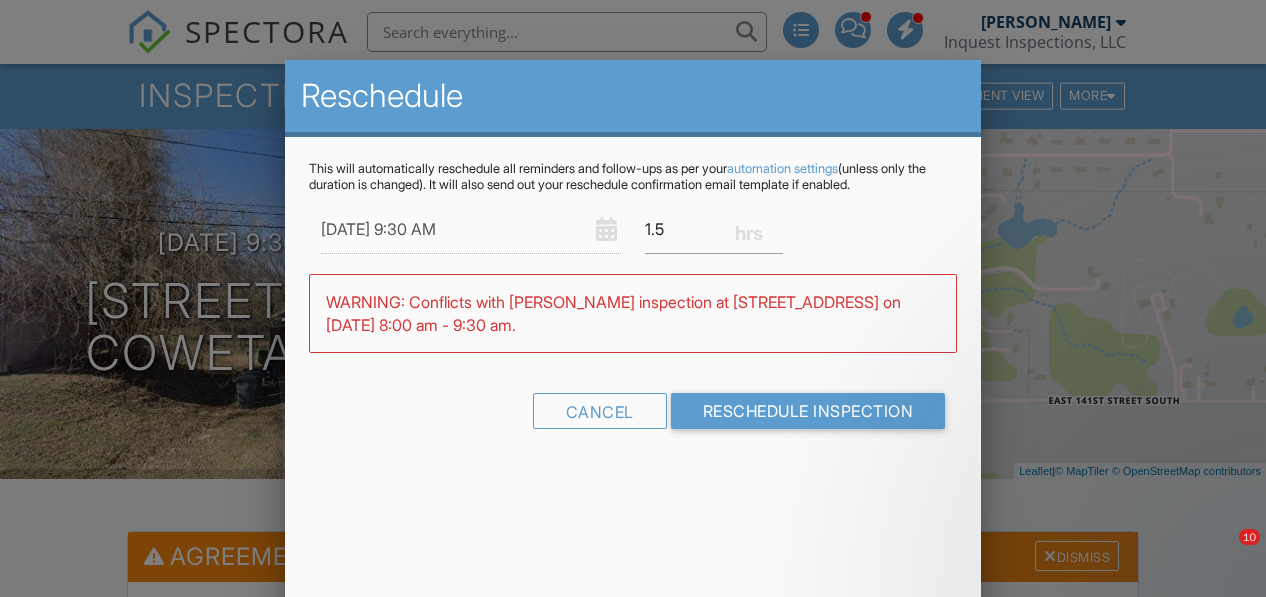 scroll, scrollTop: 55, scrollLeft: 0, axis: vertical 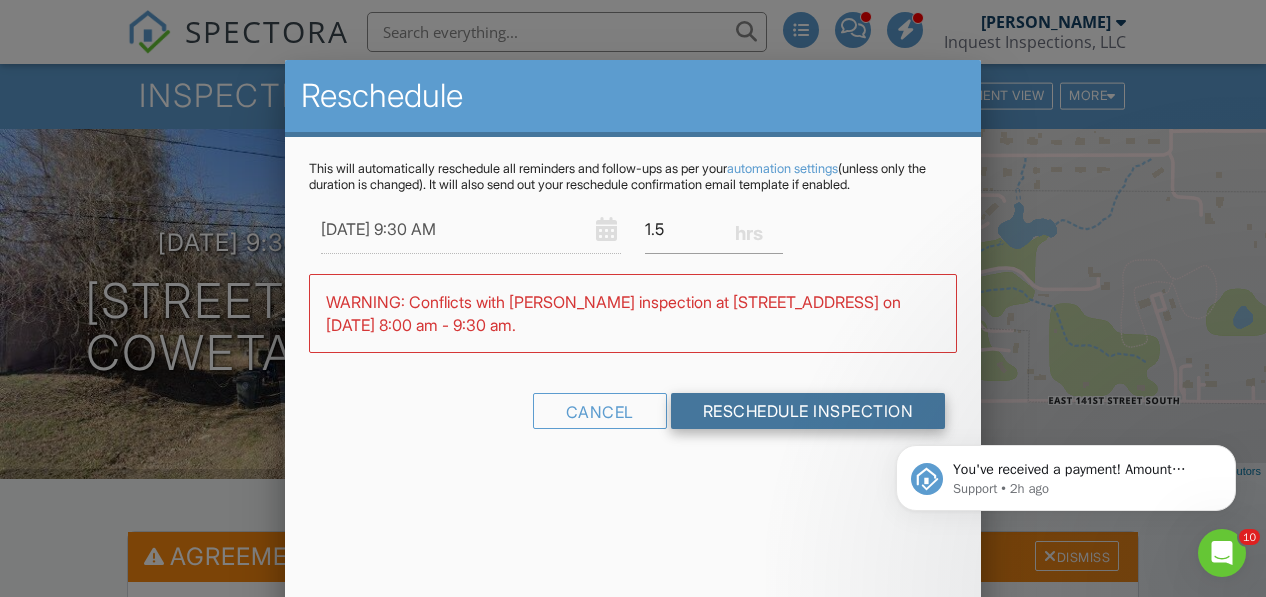 click on "Reschedule Inspection" at bounding box center [808, 411] 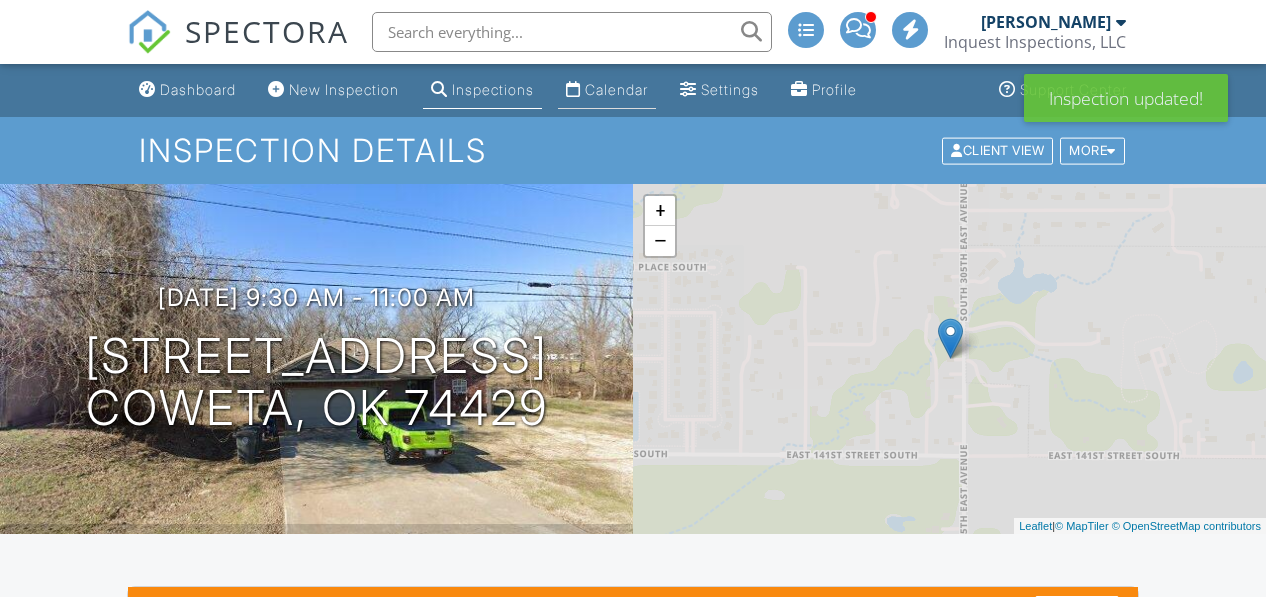 scroll, scrollTop: 0, scrollLeft: 0, axis: both 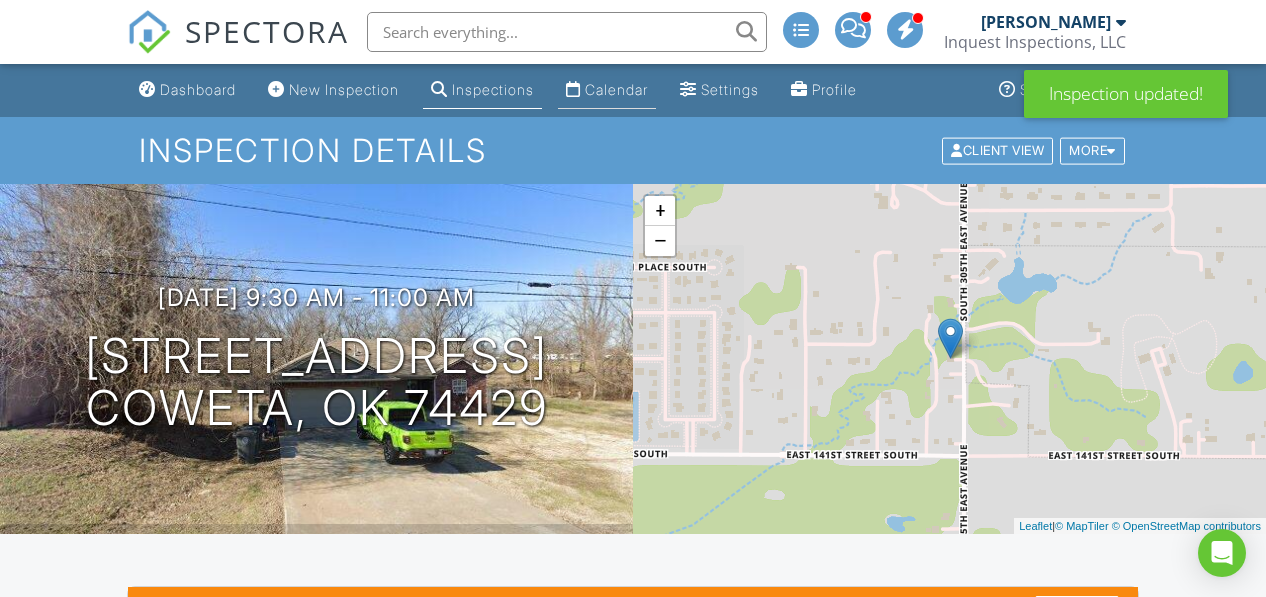 click on "Calendar" at bounding box center (607, 90) 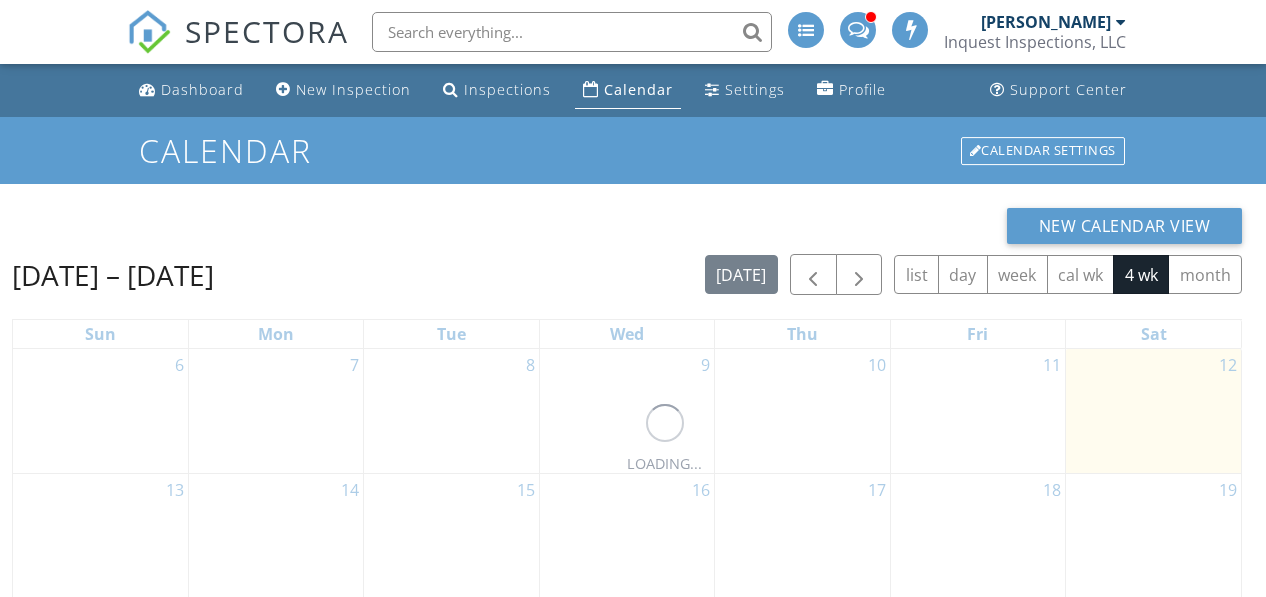 scroll, scrollTop: 0, scrollLeft: 0, axis: both 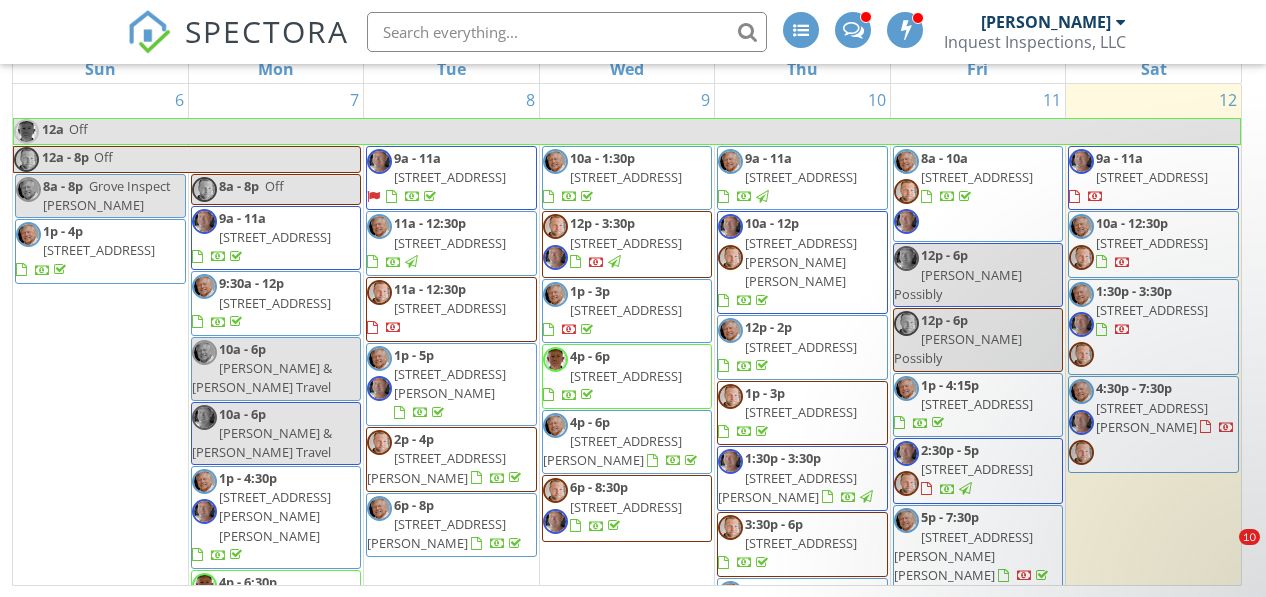 click on "[STREET_ADDRESS]" at bounding box center (450, 308) 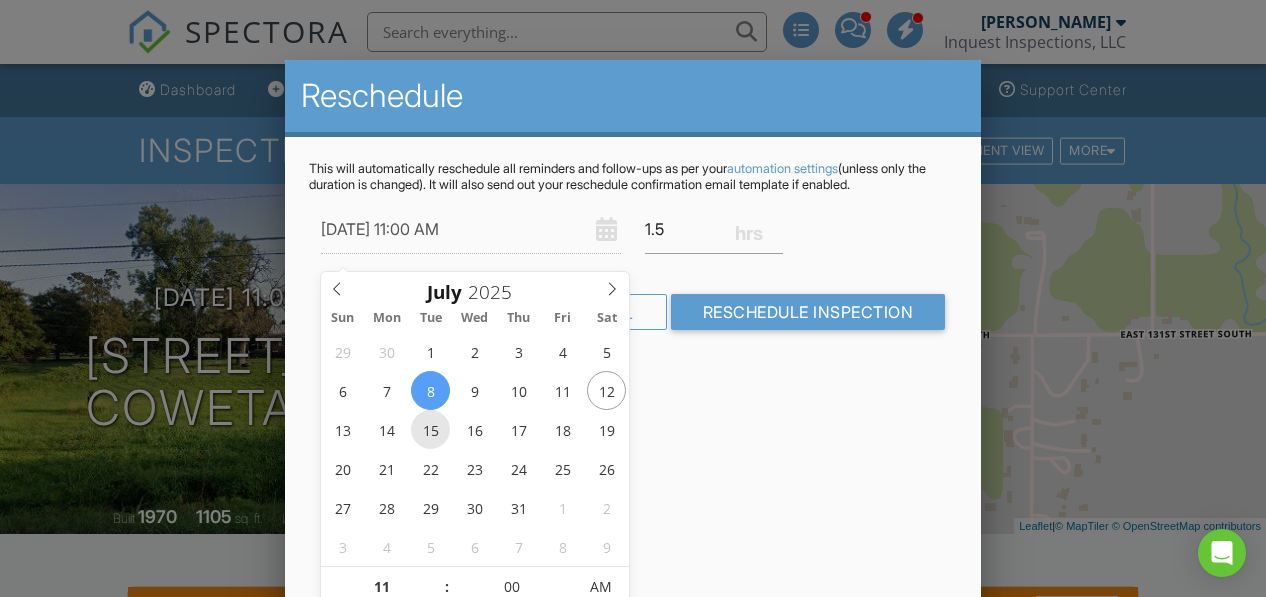 scroll, scrollTop: 0, scrollLeft: 0, axis: both 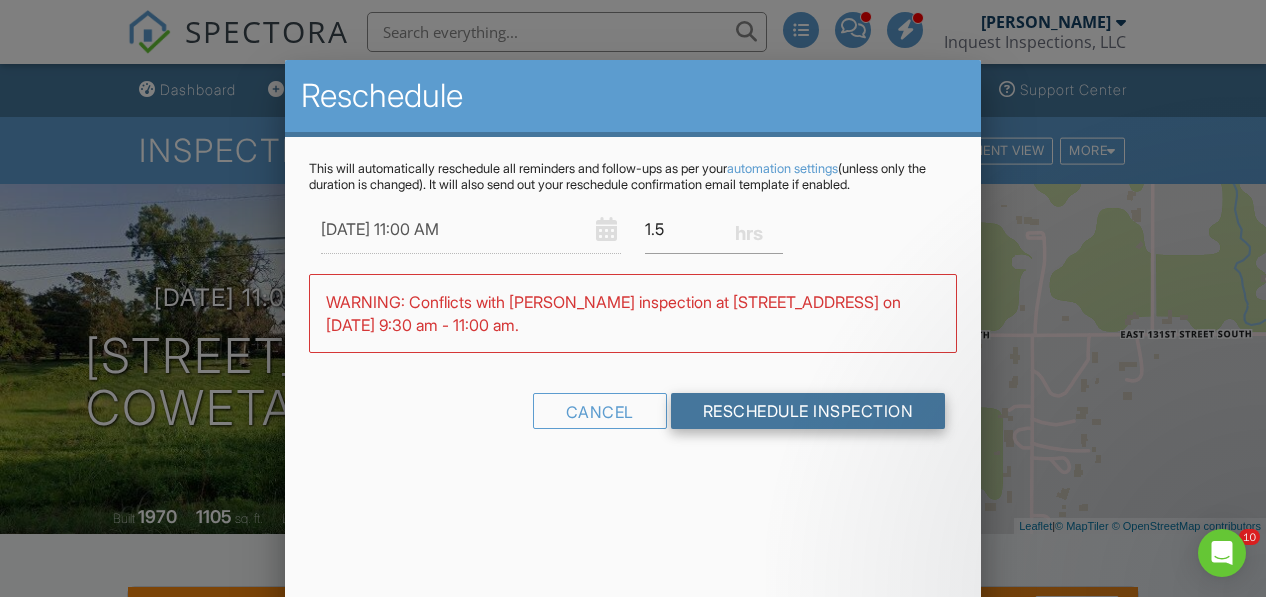 click on "WARNING: Conflicts with Tyler Beck's inspection at 13886 S 305th E Ave on 07/15/2025  9:30 am - 11:00 am." at bounding box center [633, 313] 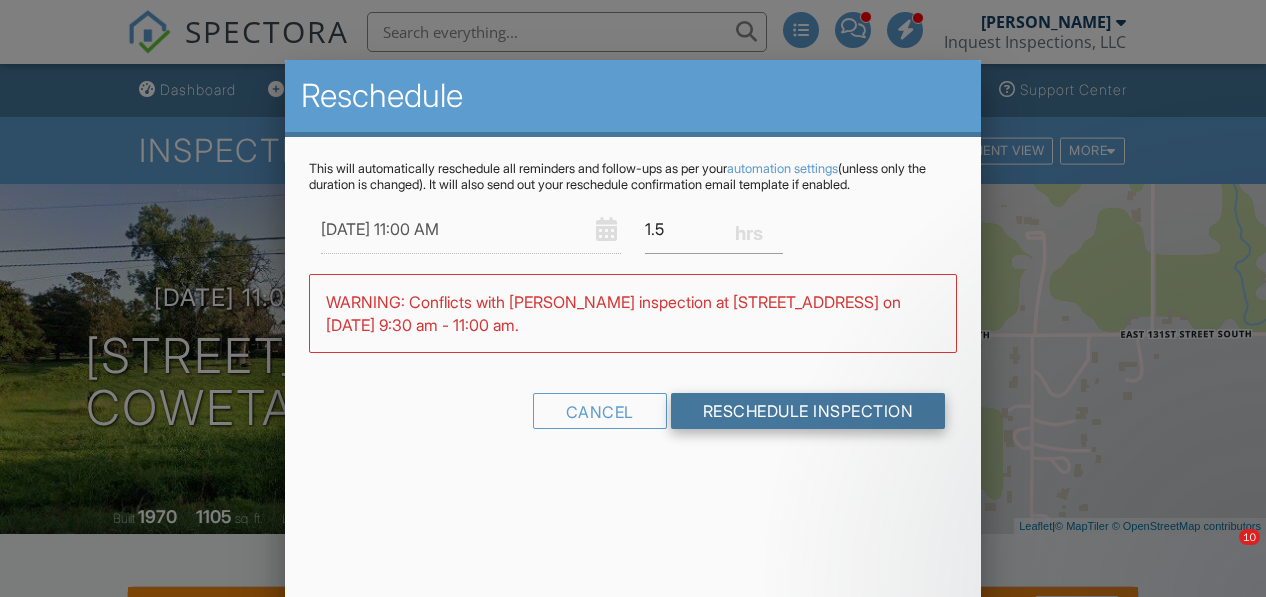 click on "Reschedule Inspection" at bounding box center (808, 411) 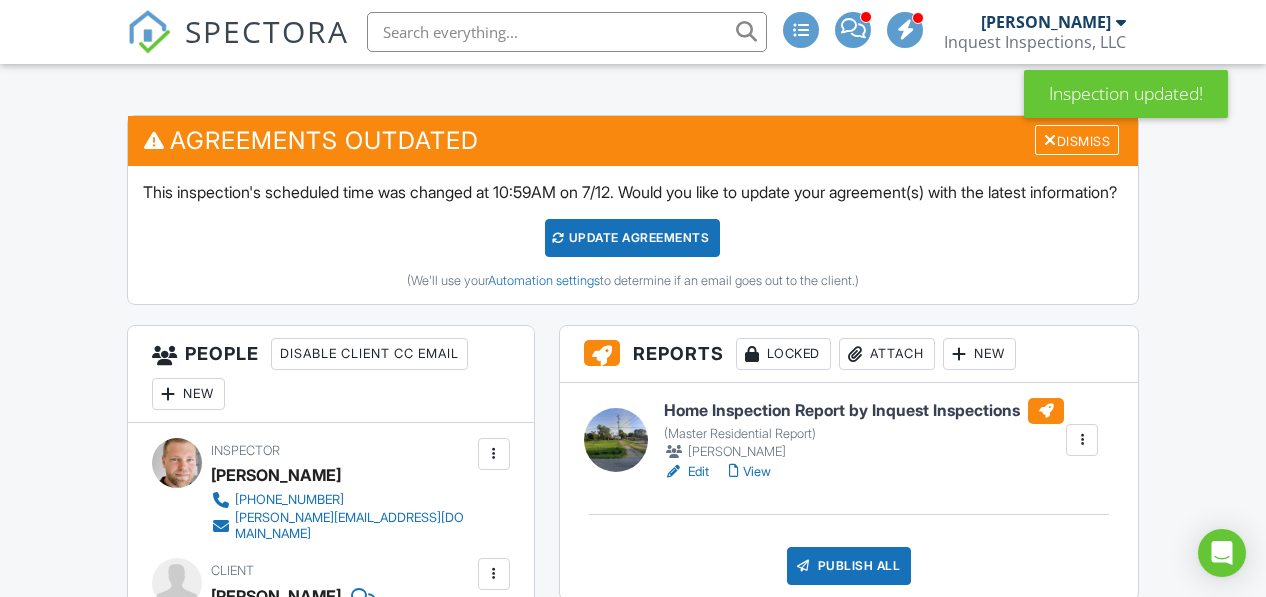 scroll, scrollTop: 0, scrollLeft: 0, axis: both 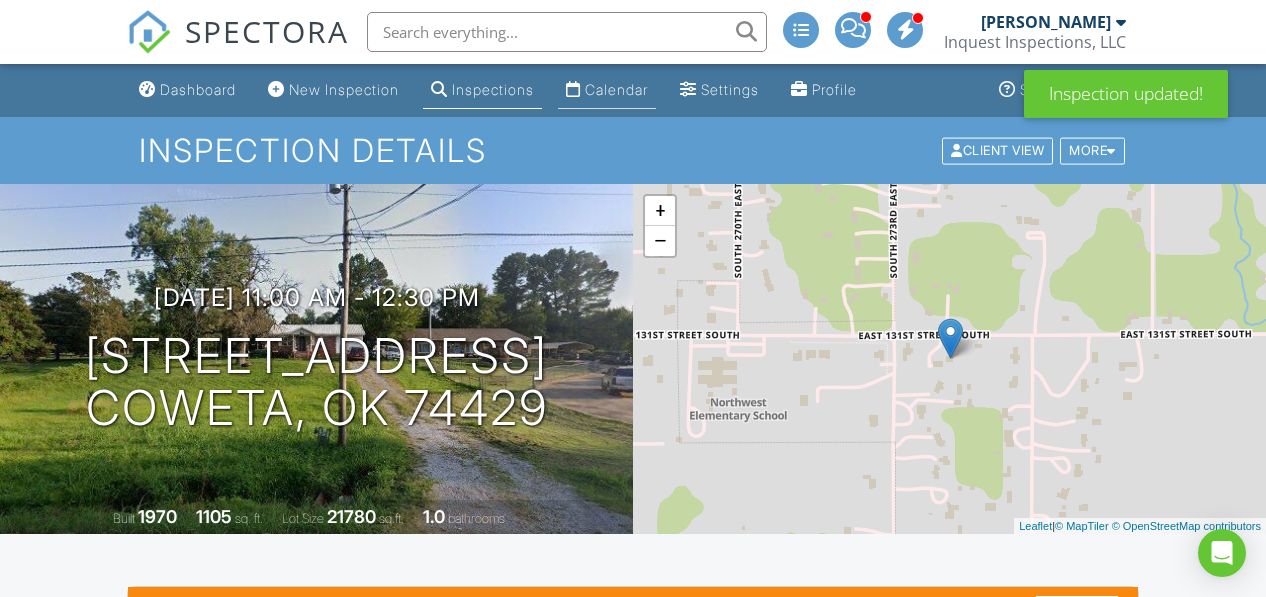 click on "Calendar" at bounding box center (616, 89) 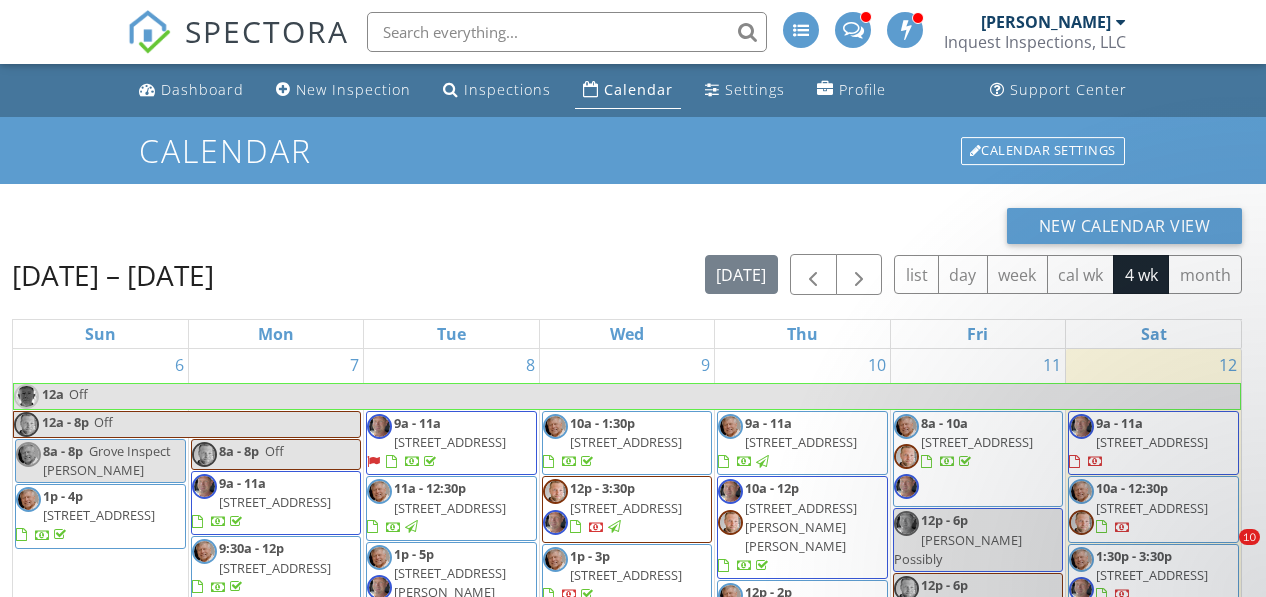 scroll, scrollTop: 265, scrollLeft: 0, axis: vertical 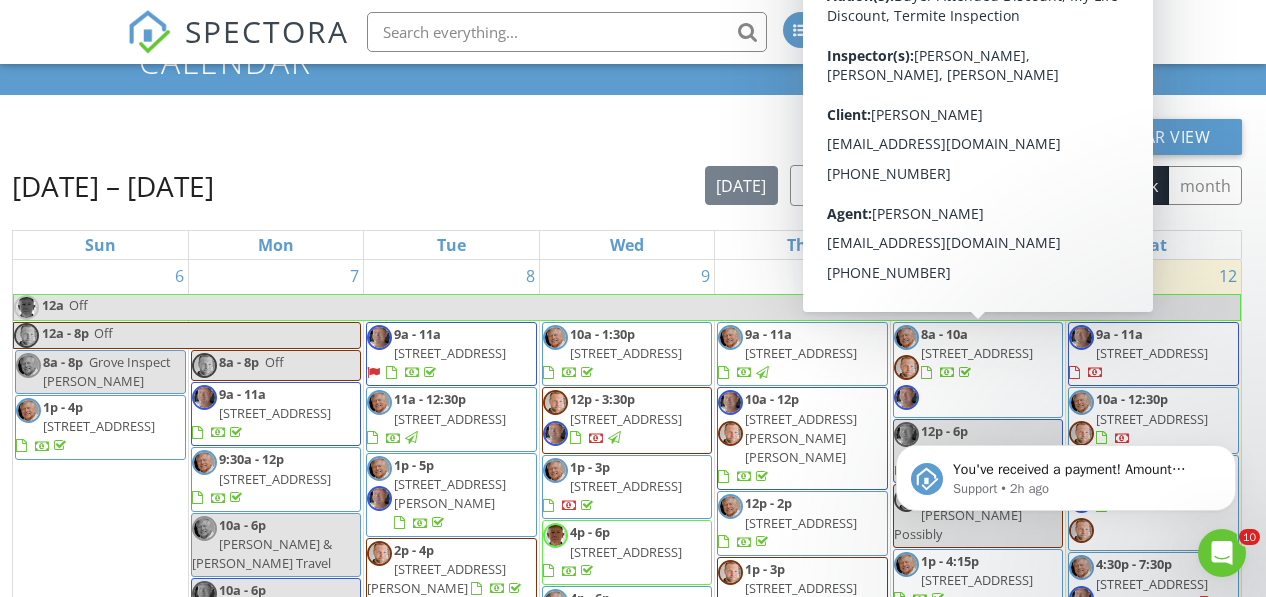 click at bounding box center (813, 185) 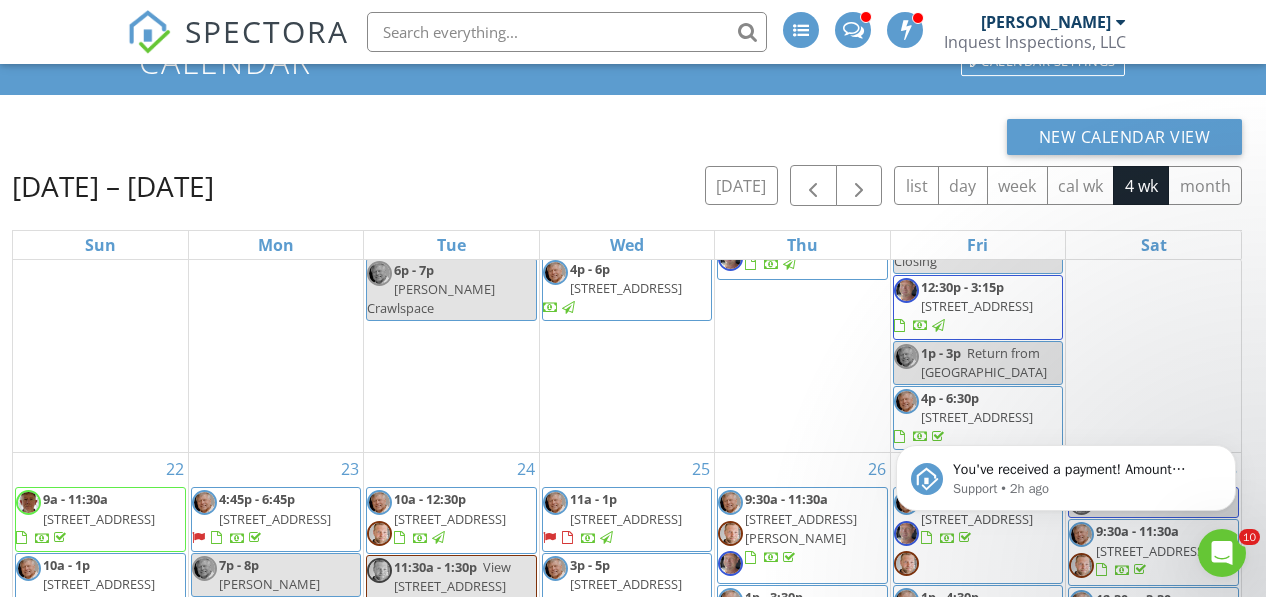 scroll, scrollTop: 1524, scrollLeft: 0, axis: vertical 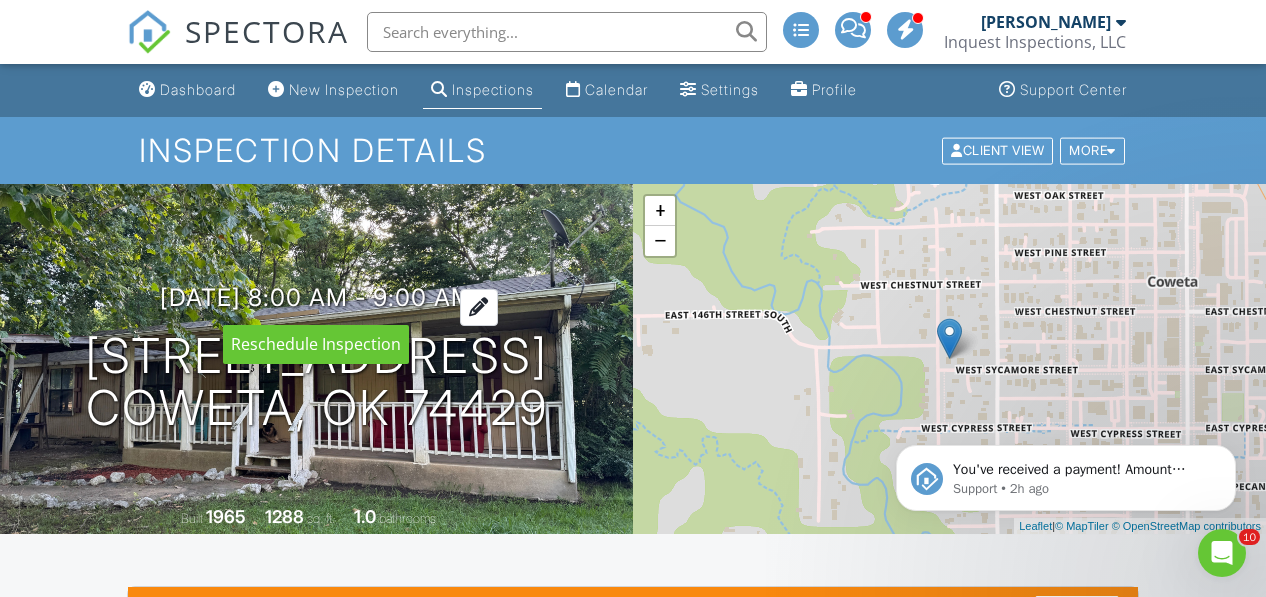 click on "07/05/2025  8:00 am
- 9:00 am" at bounding box center [316, 297] 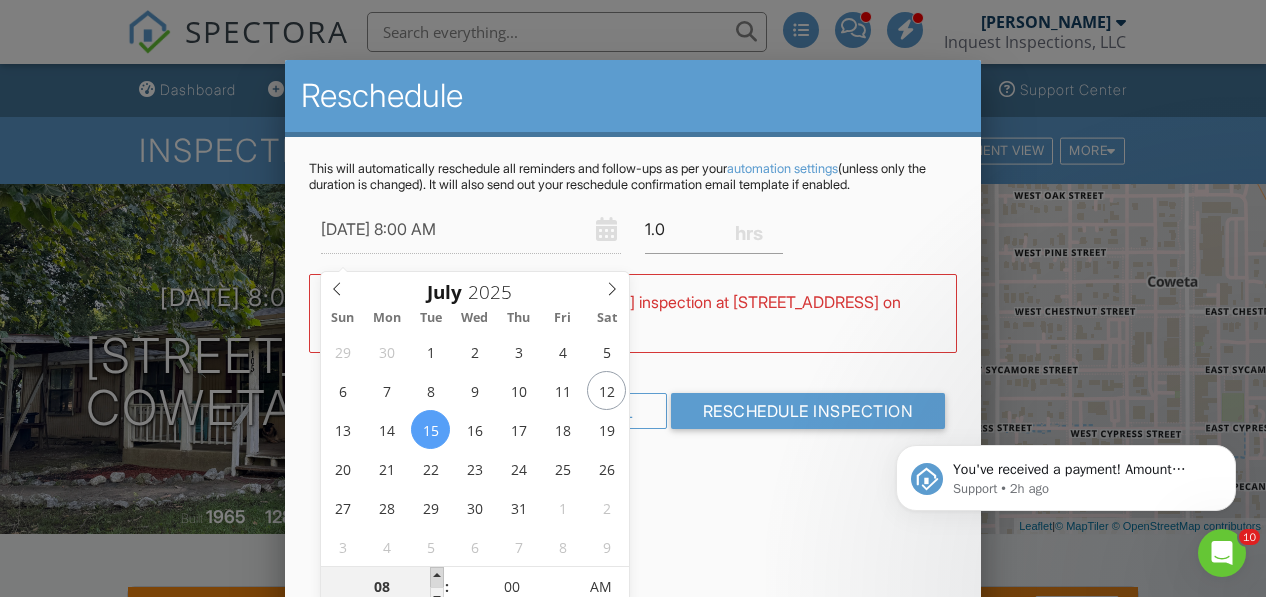 type on "07/15/2025 9:00 AM" 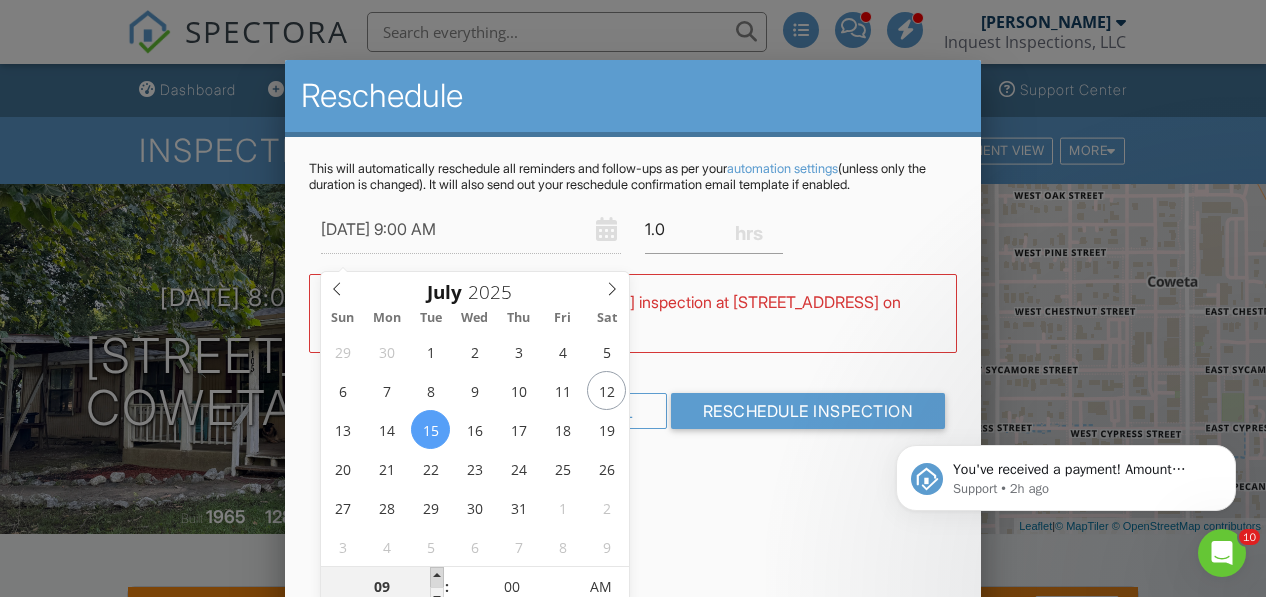 click at bounding box center (437, 577) 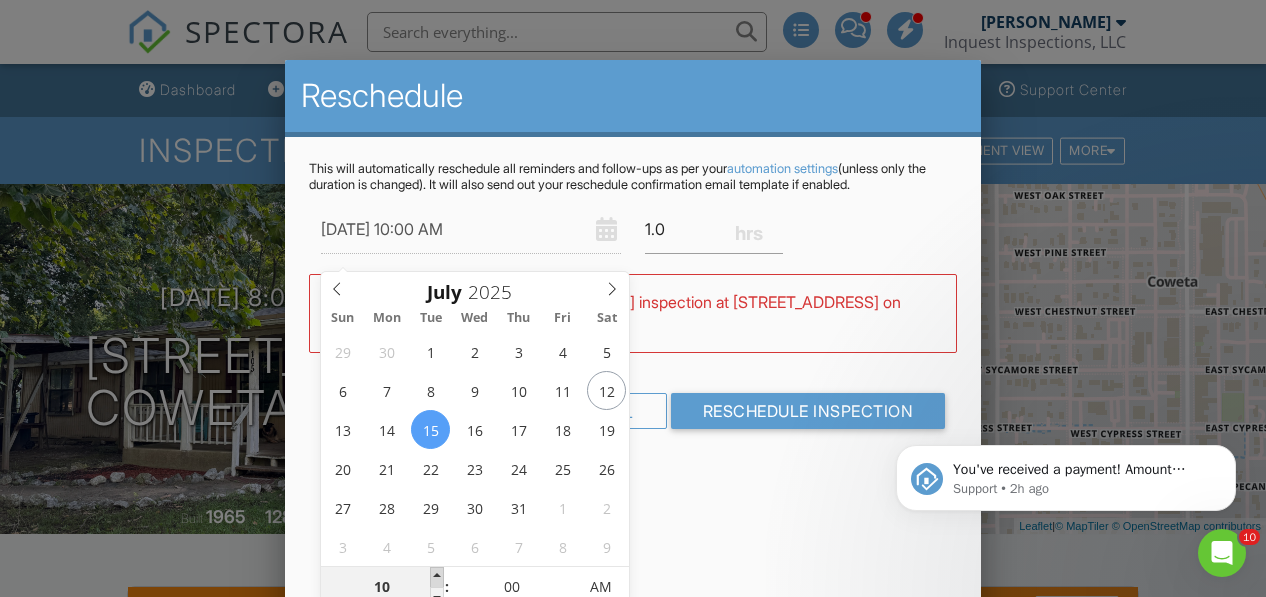 click at bounding box center [437, 577] 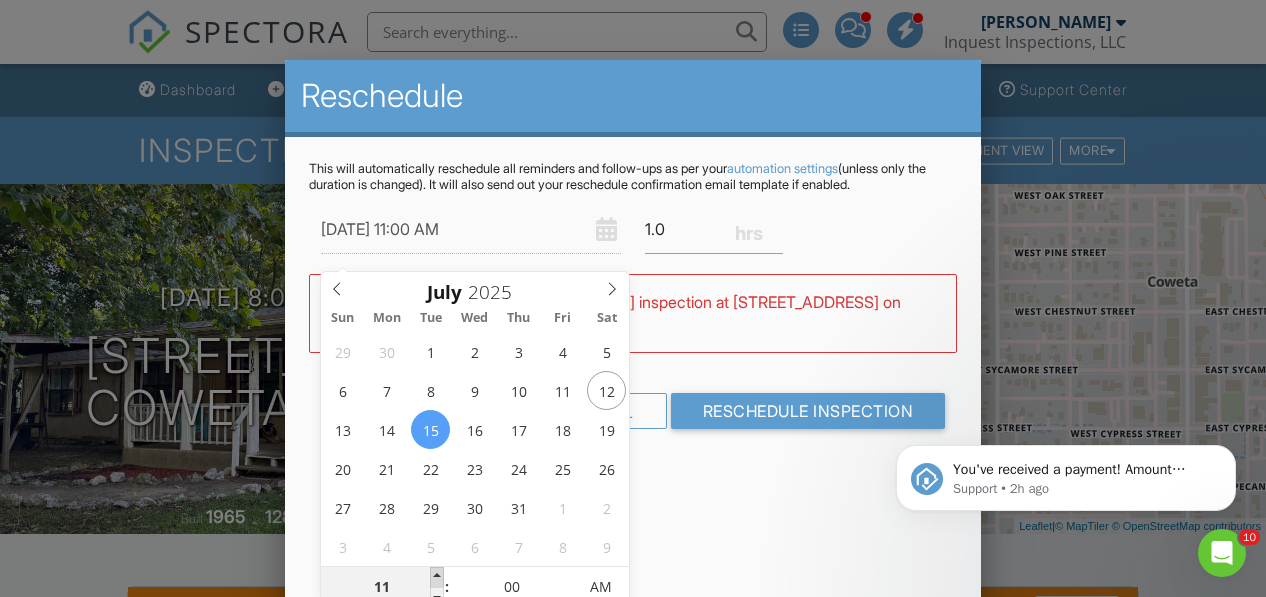 click at bounding box center (437, 577) 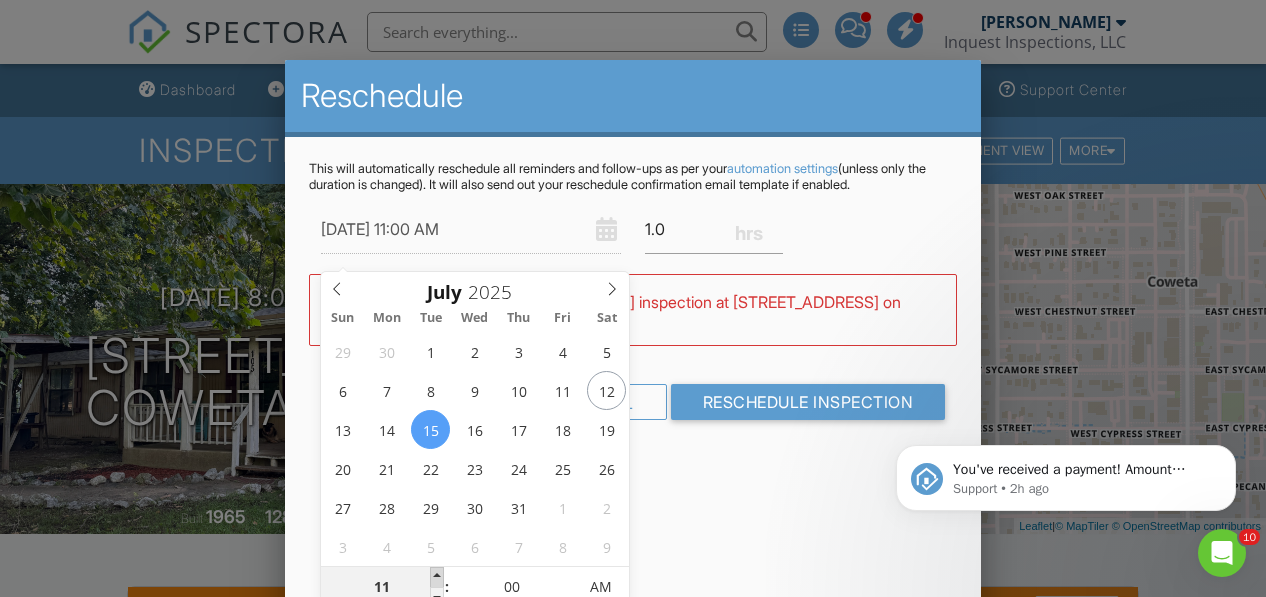 type on "07/15/2025 12:00 PM" 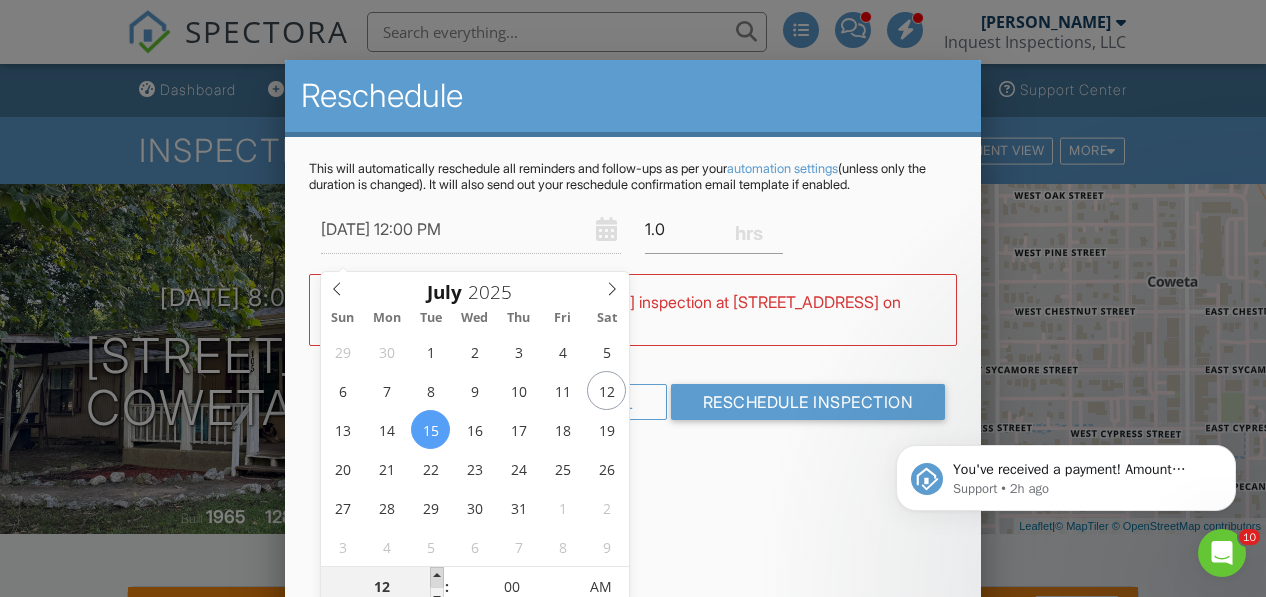 click at bounding box center [437, 577] 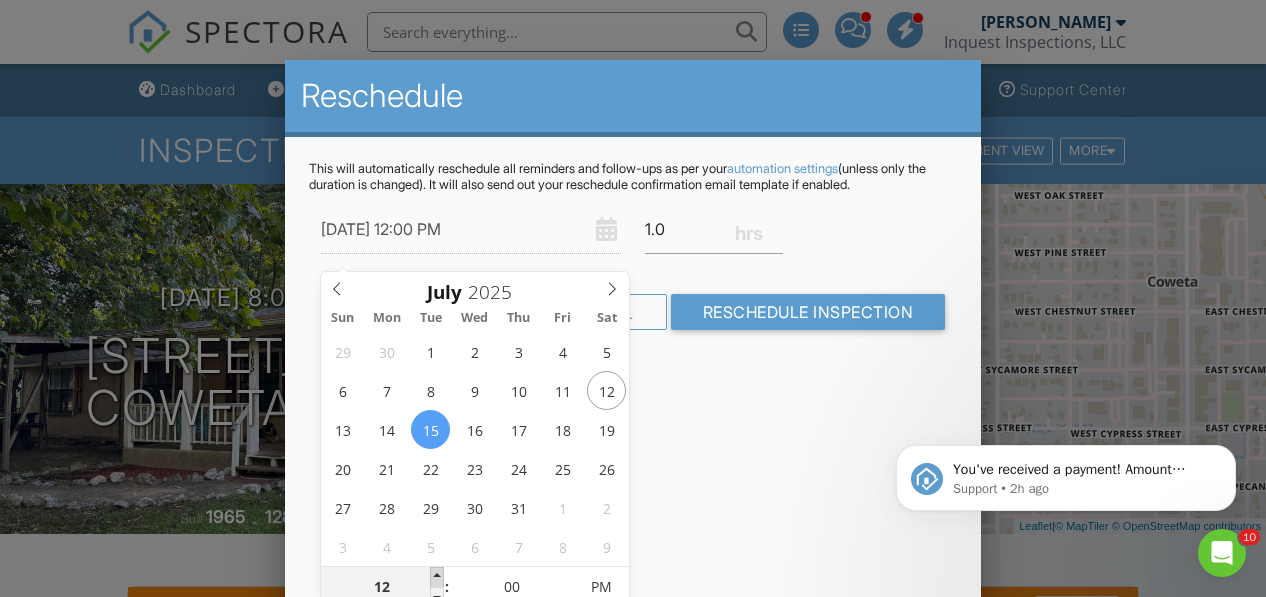 type on "07/15/2025 1:00 PM" 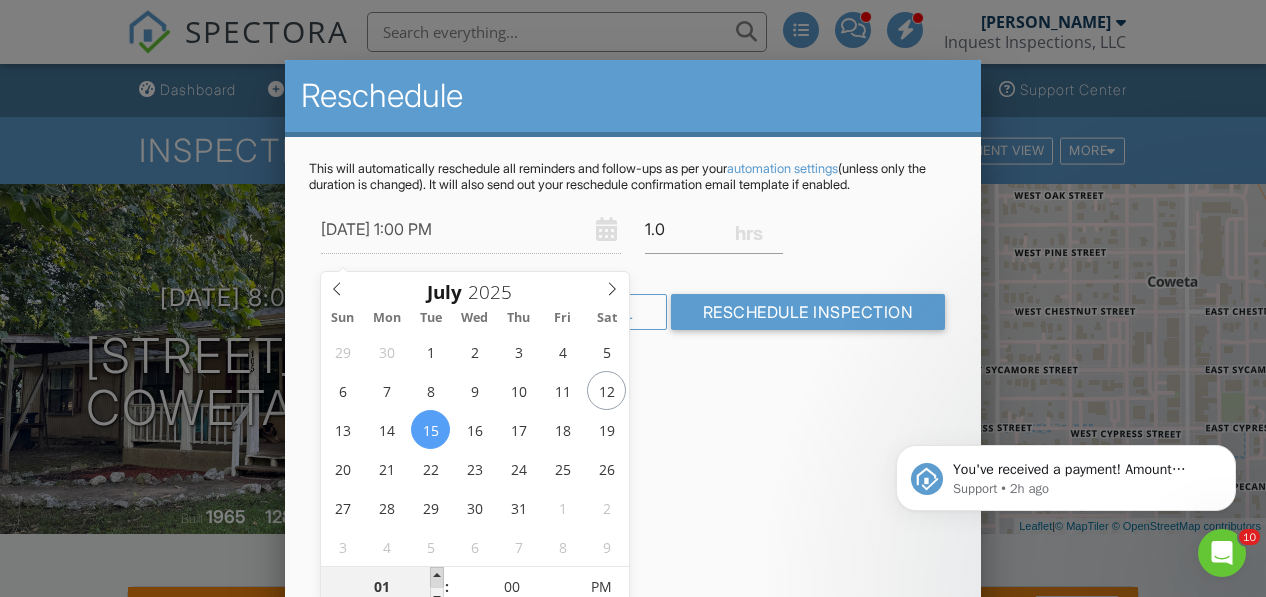 click at bounding box center (437, 577) 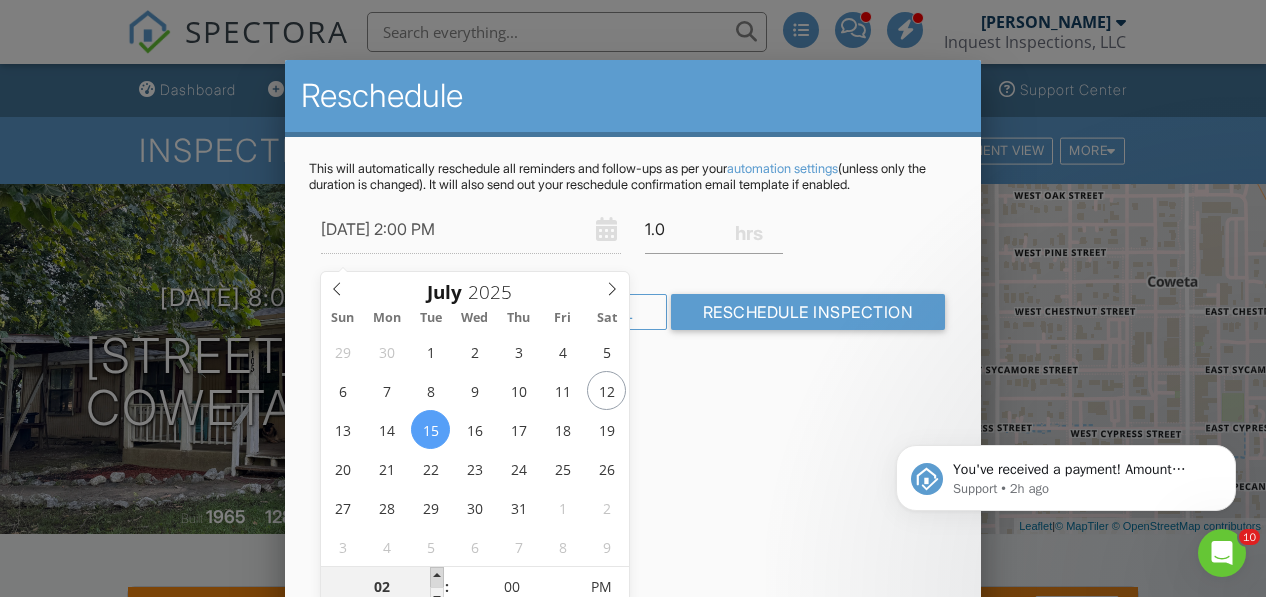 click at bounding box center (437, 577) 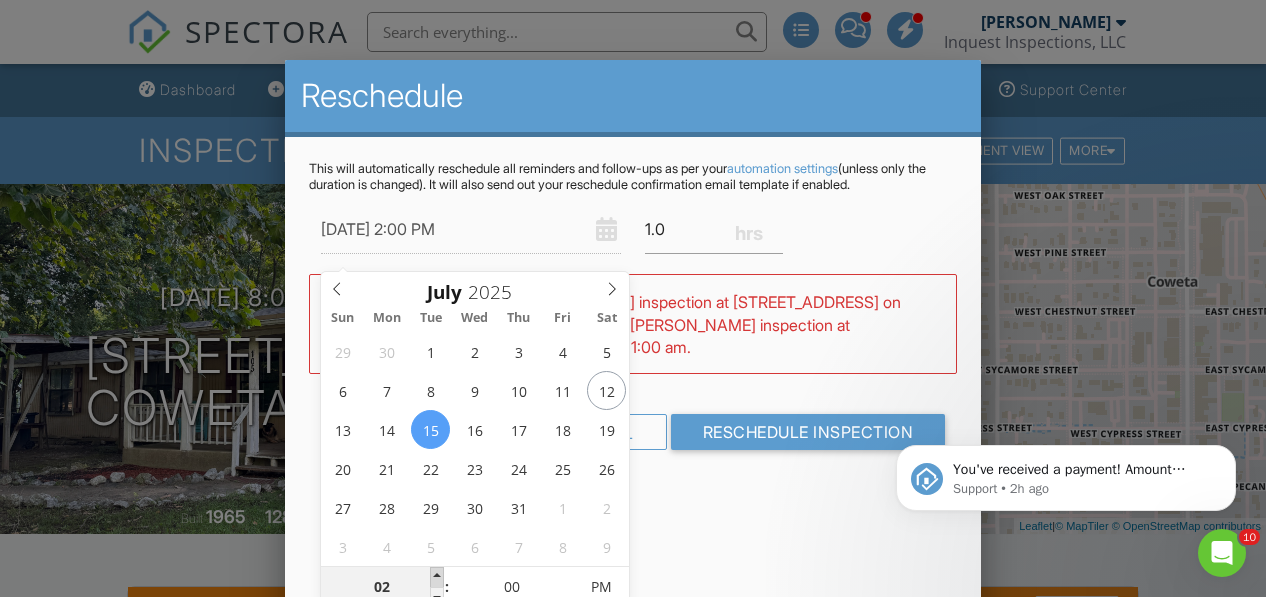 type on "07/15/2025 3:00 PM" 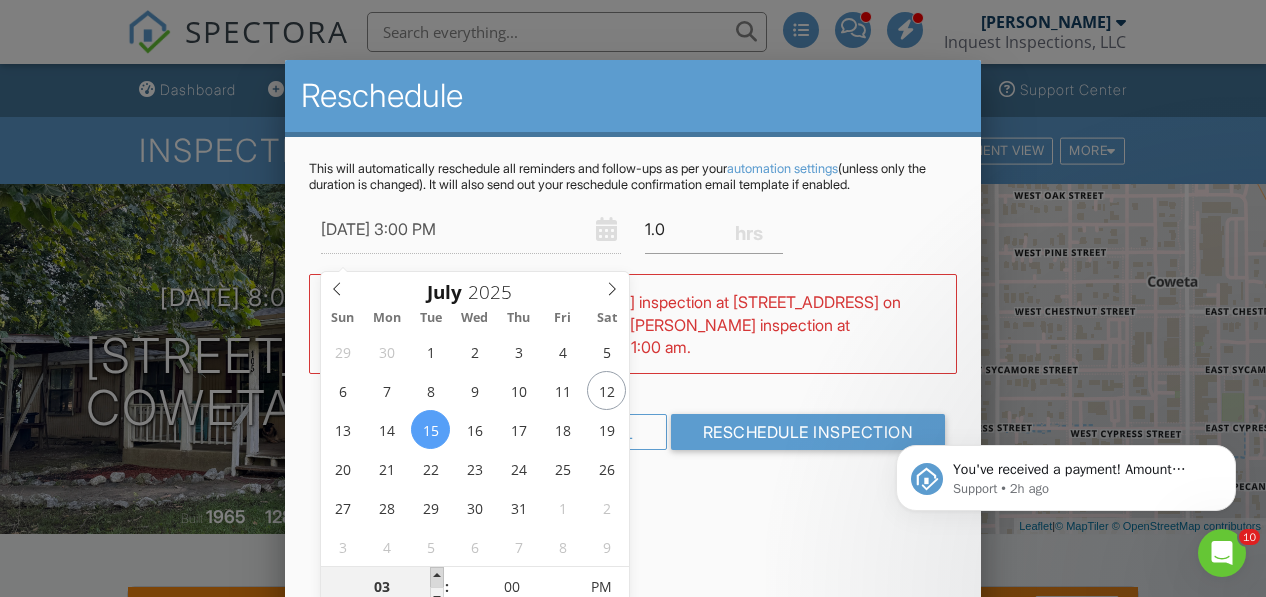 click at bounding box center [437, 577] 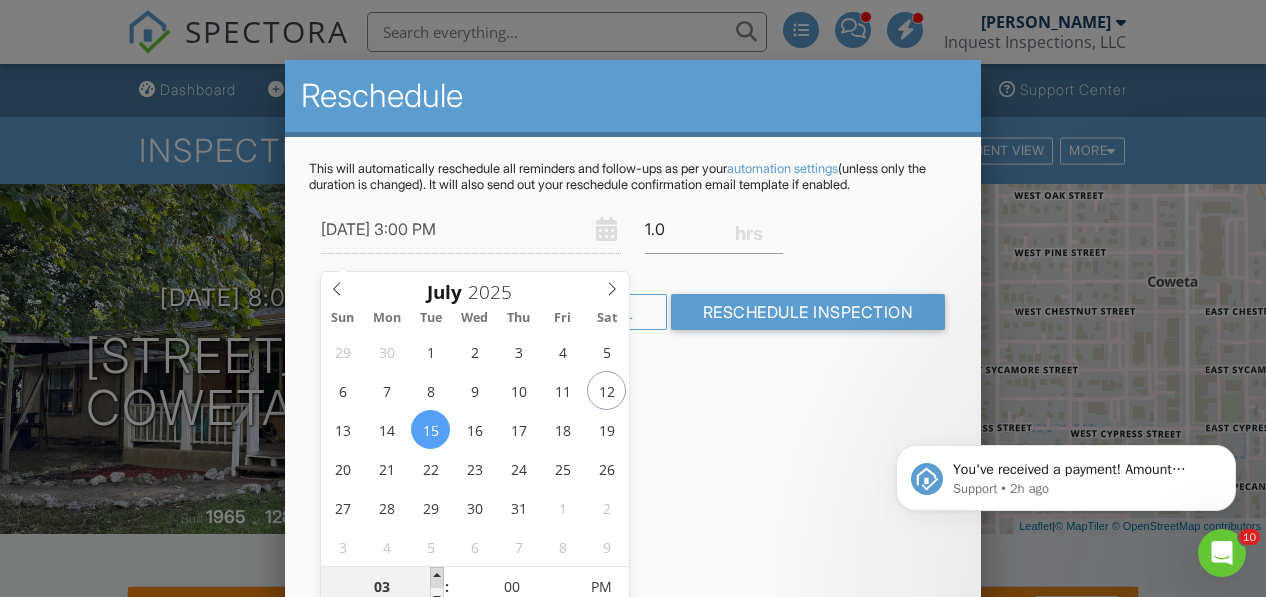 type on "07/15/2025 4:00 PM" 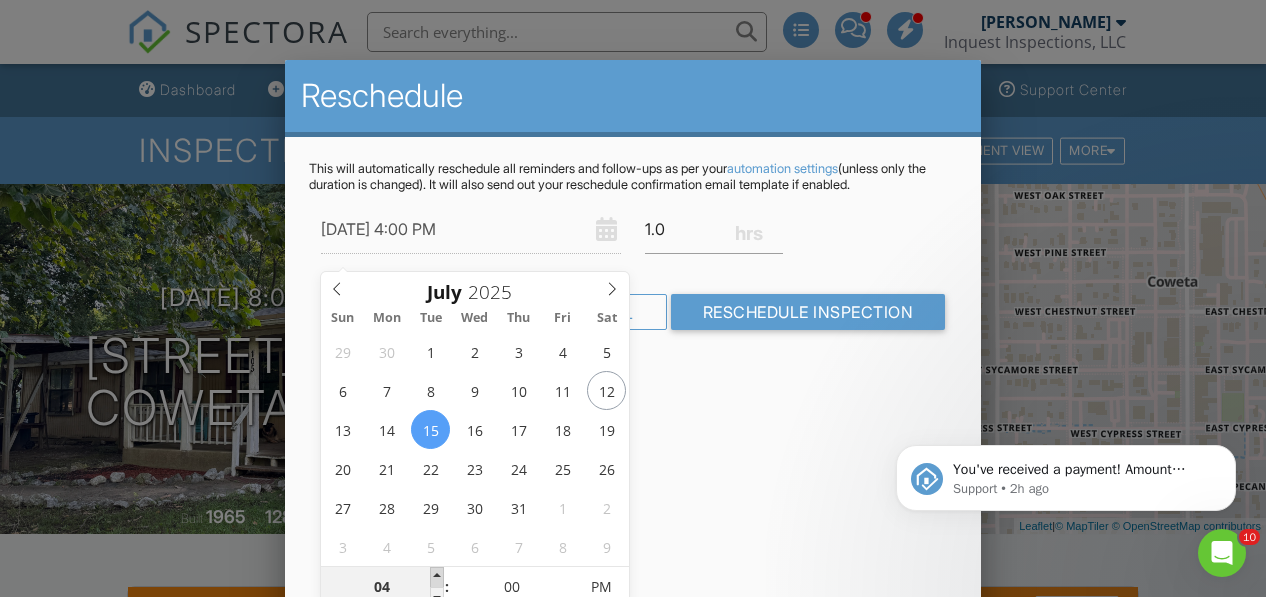 click at bounding box center (437, 577) 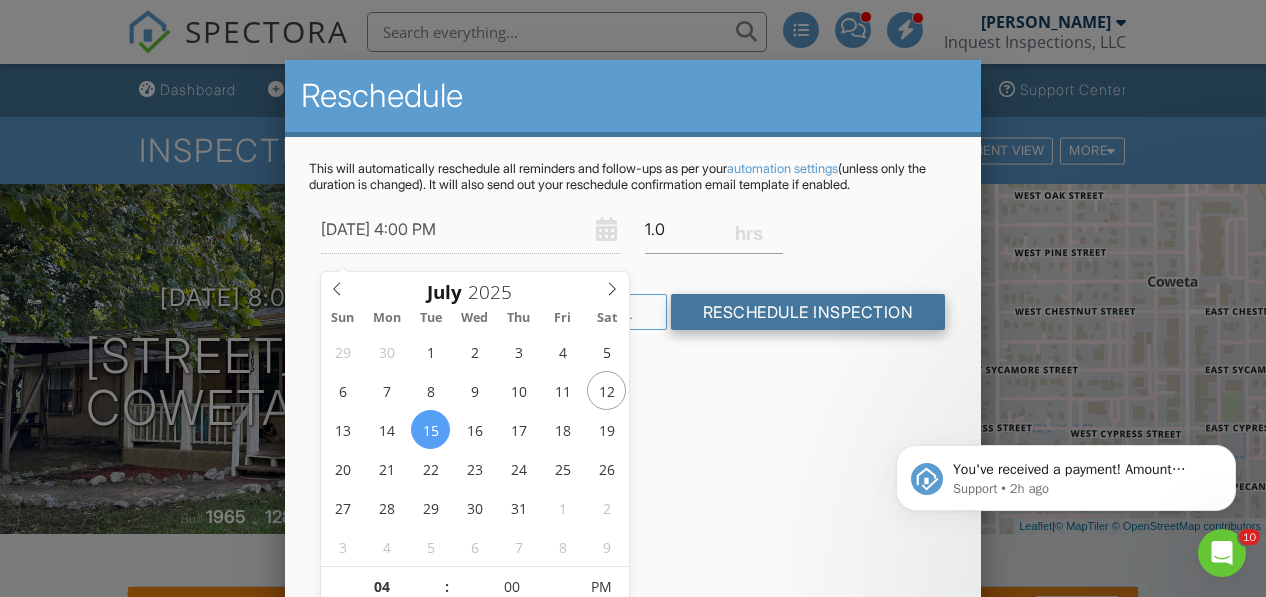 click on "Reschedule Inspection" at bounding box center (808, 312) 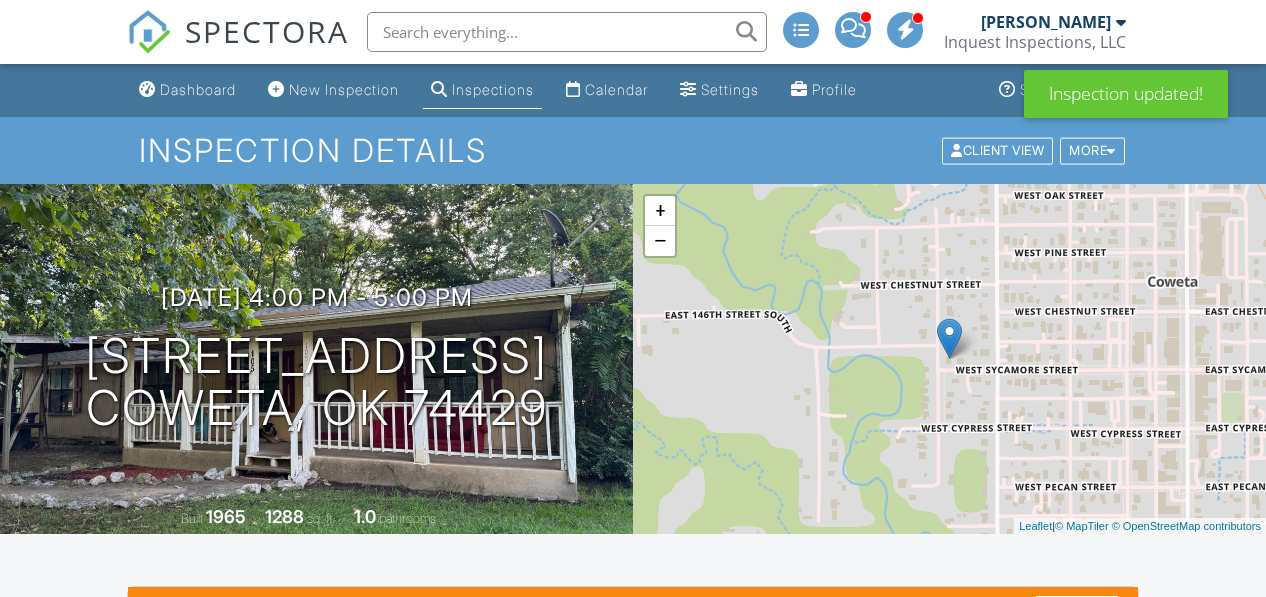 scroll, scrollTop: 0, scrollLeft: 0, axis: both 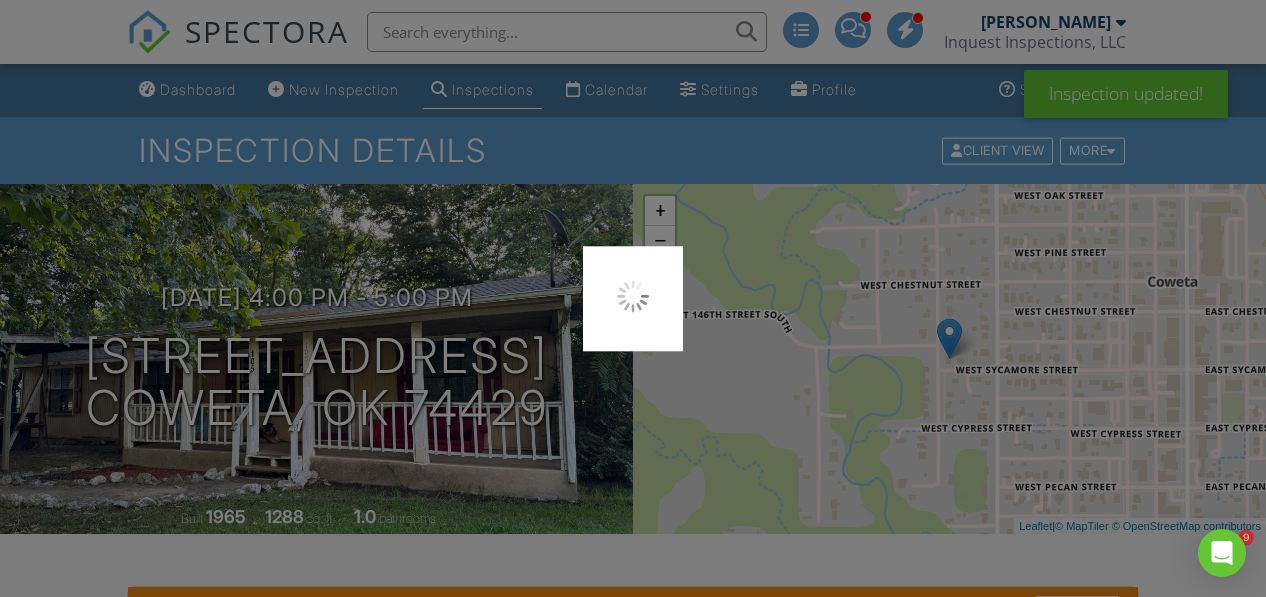 click at bounding box center [633, 298] 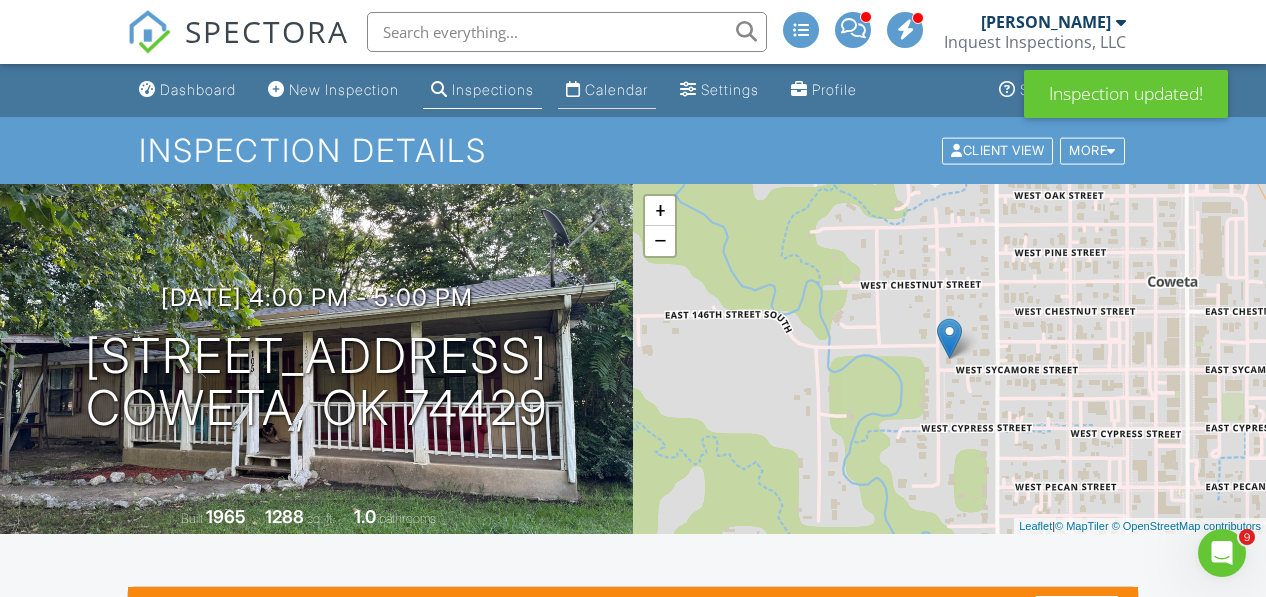 scroll, scrollTop: 0, scrollLeft: 0, axis: both 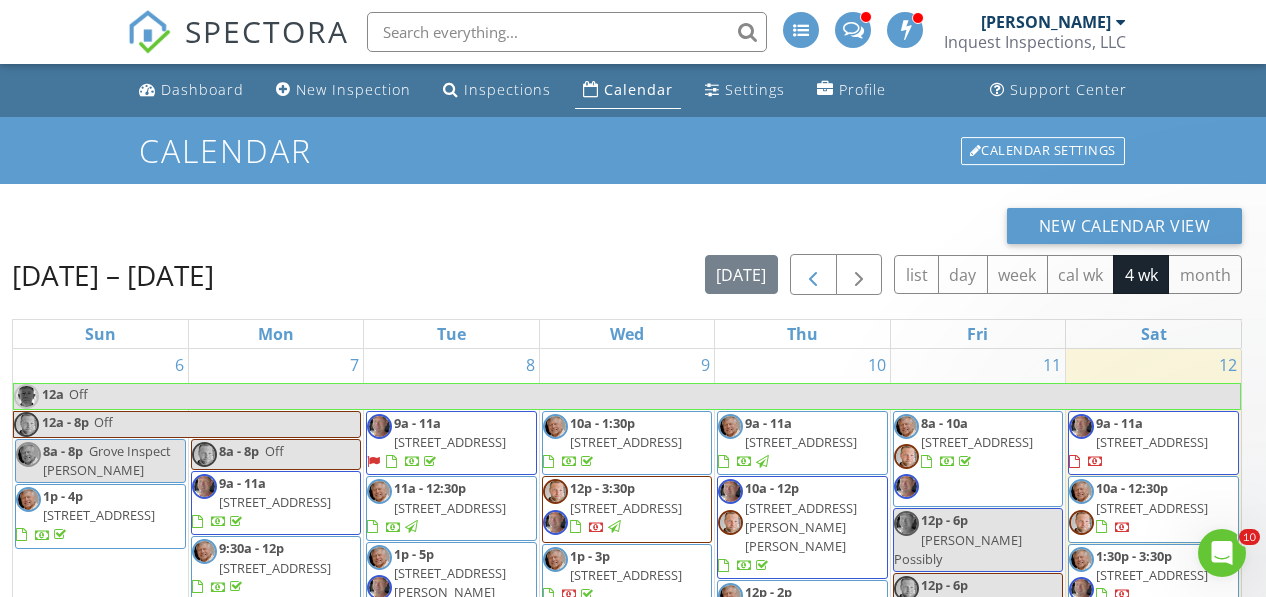 click at bounding box center (813, 275) 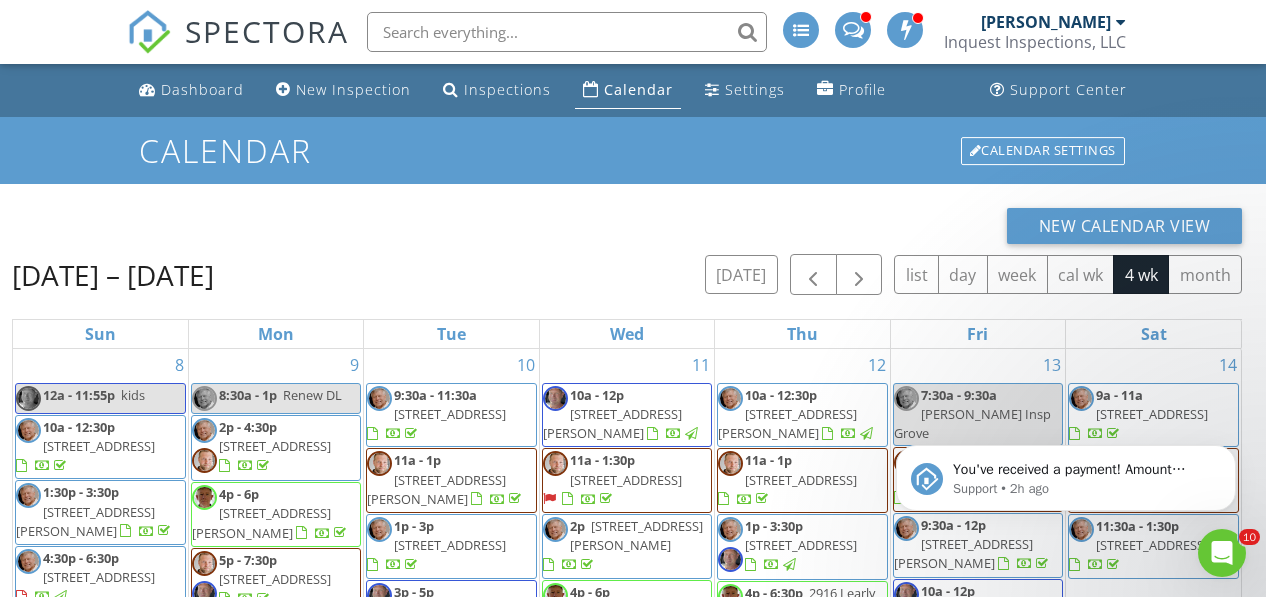 scroll, scrollTop: 0, scrollLeft: 0, axis: both 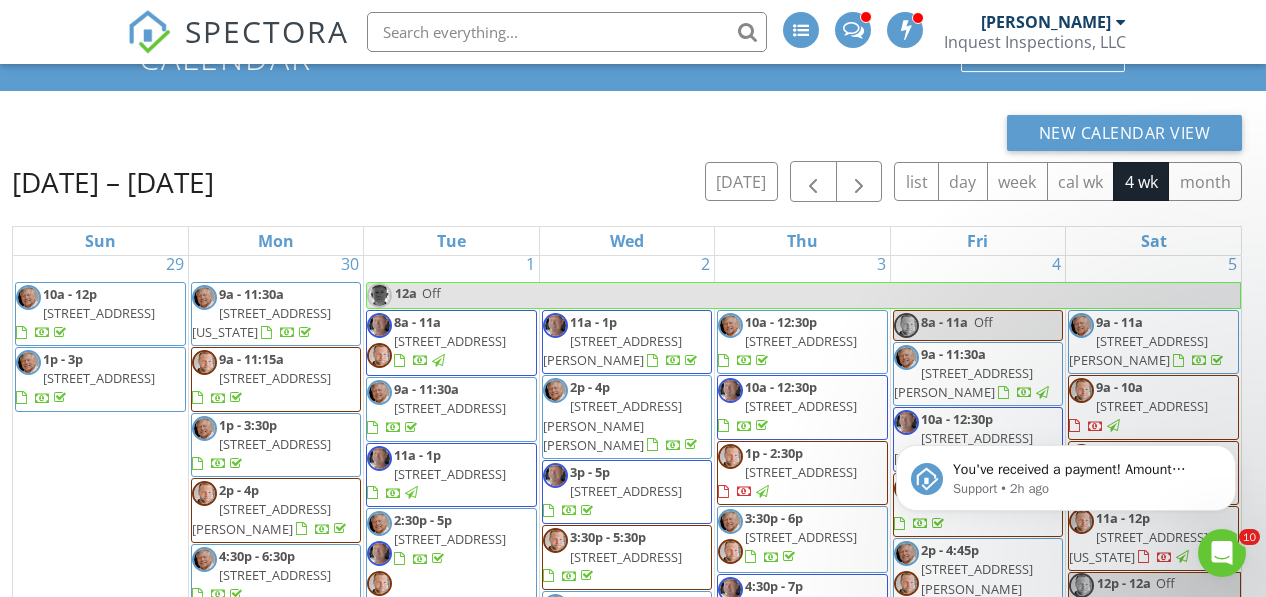 click on "321 S Delaware Ave, Coweta 74429" at bounding box center (1138, 481) 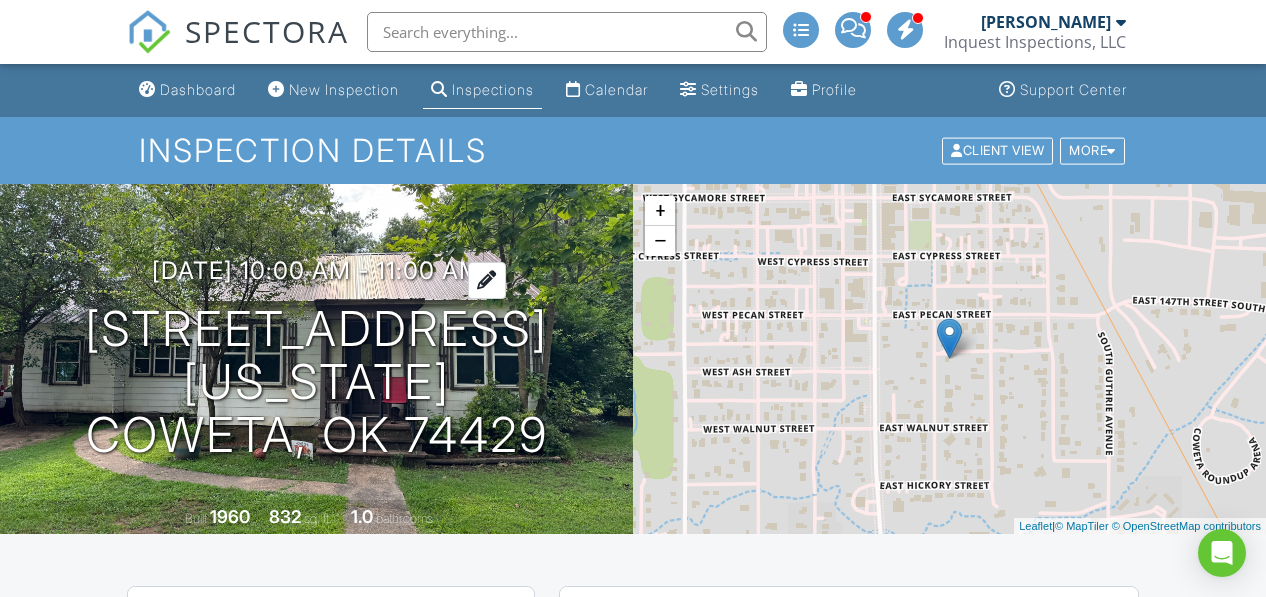 click on "[DATE] 10:00 am
- 11:00 am" at bounding box center [316, 270] 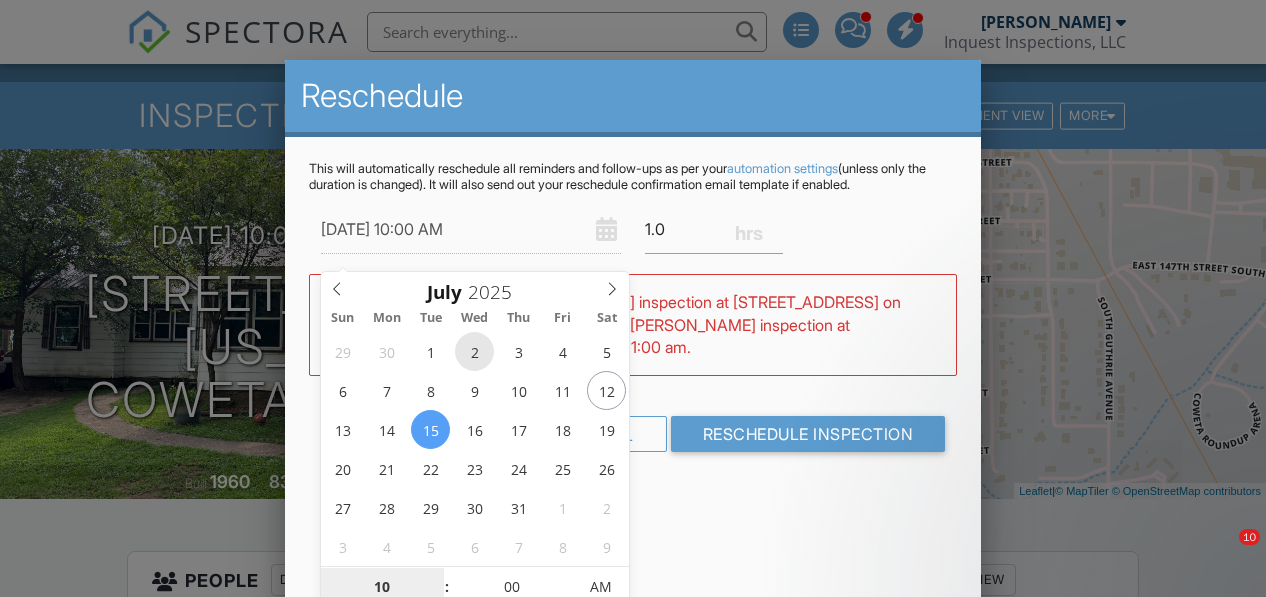 scroll, scrollTop: 35, scrollLeft: 0, axis: vertical 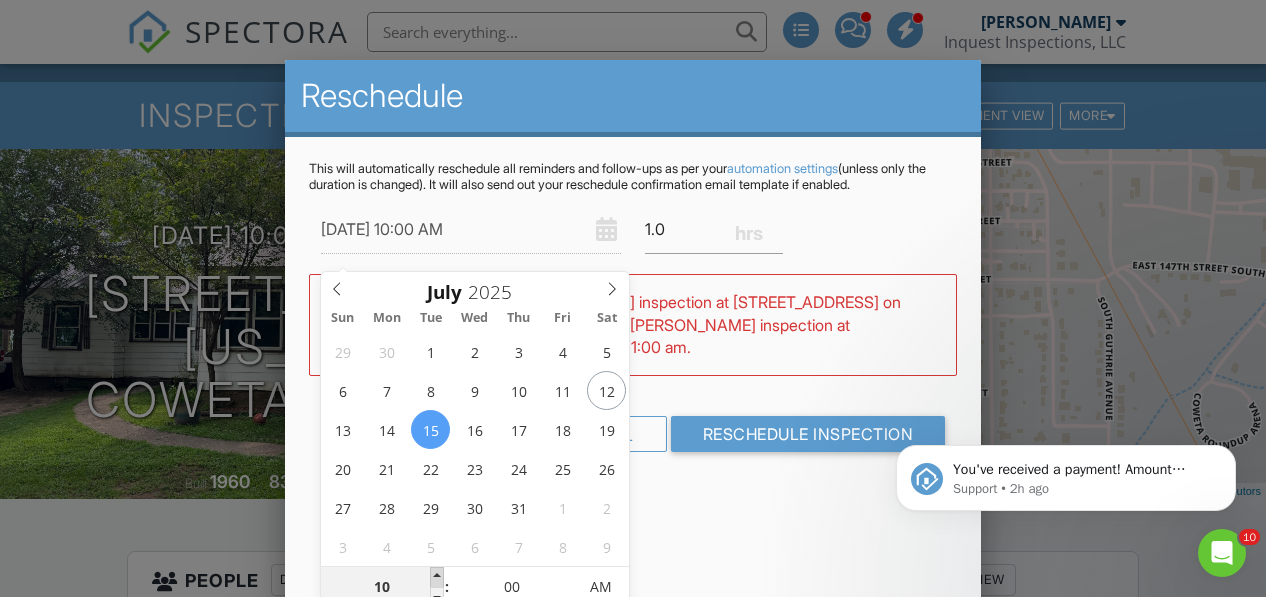 click at bounding box center (437, 577) 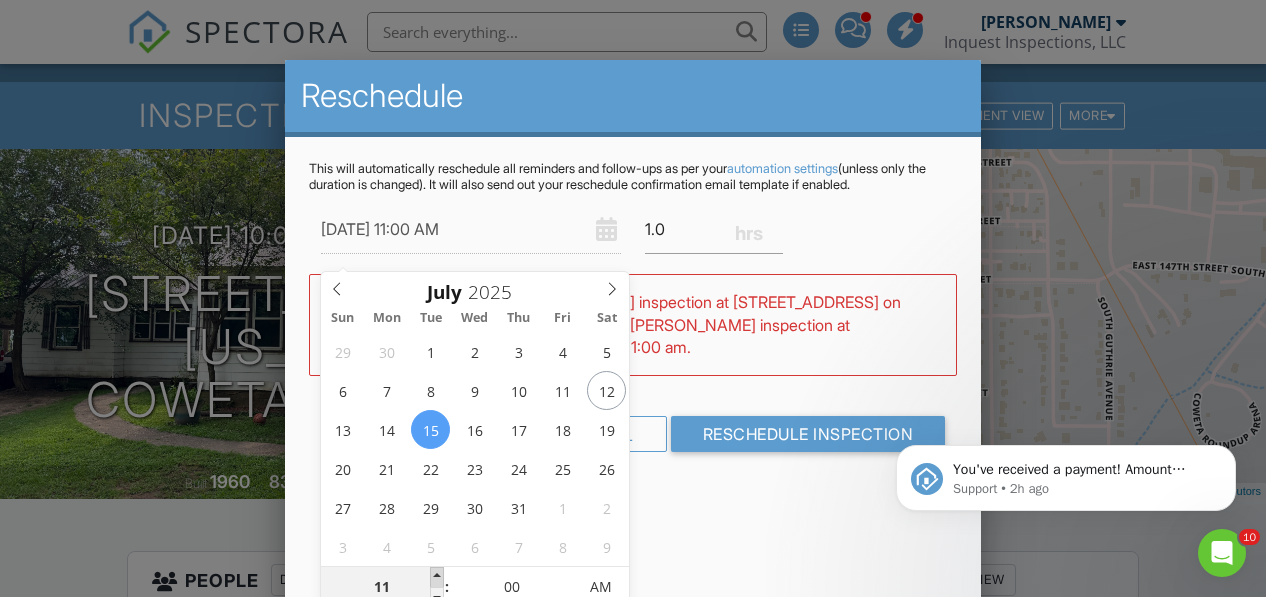 type on "07/15/2025 12:00 PM" 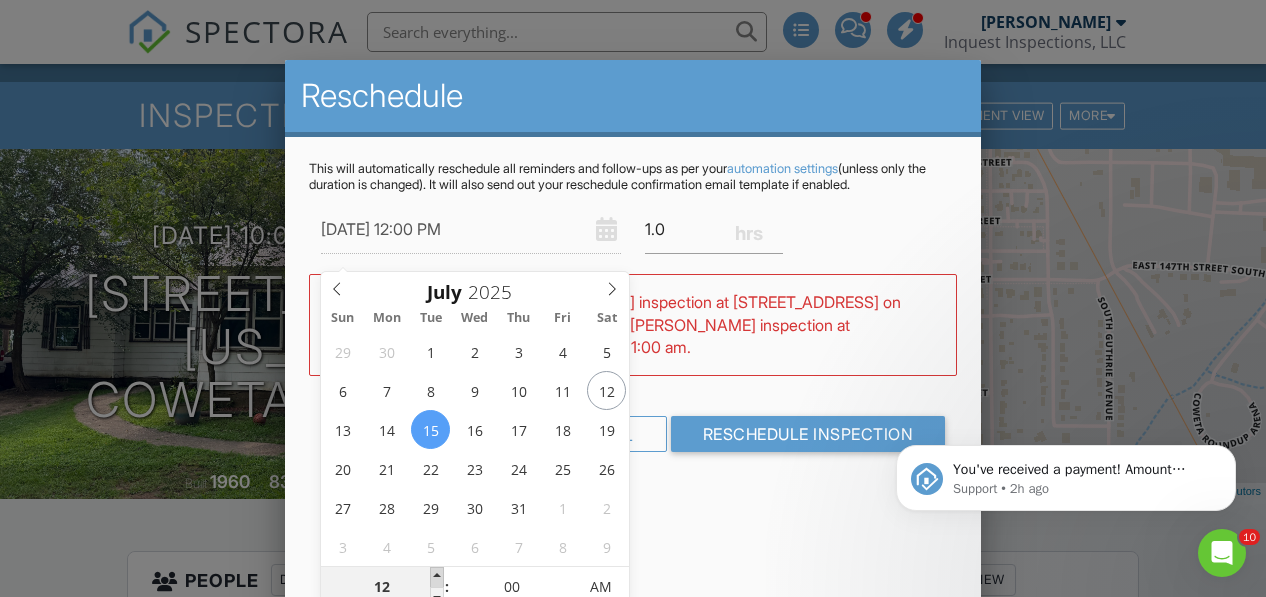 click at bounding box center (437, 577) 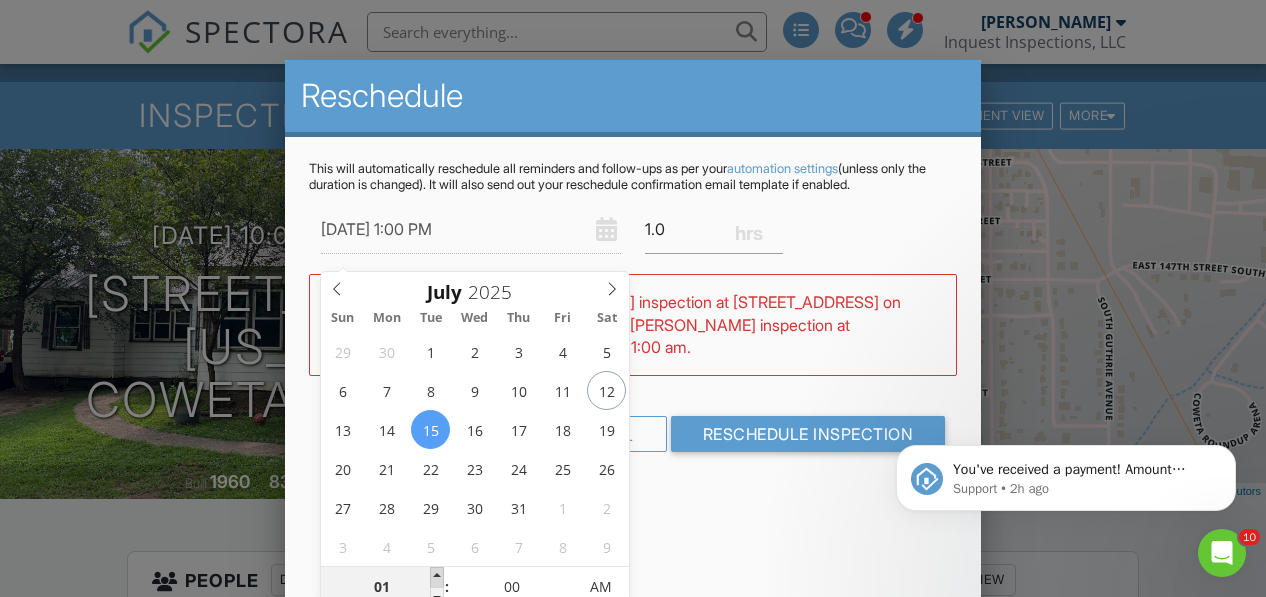 click at bounding box center [437, 577] 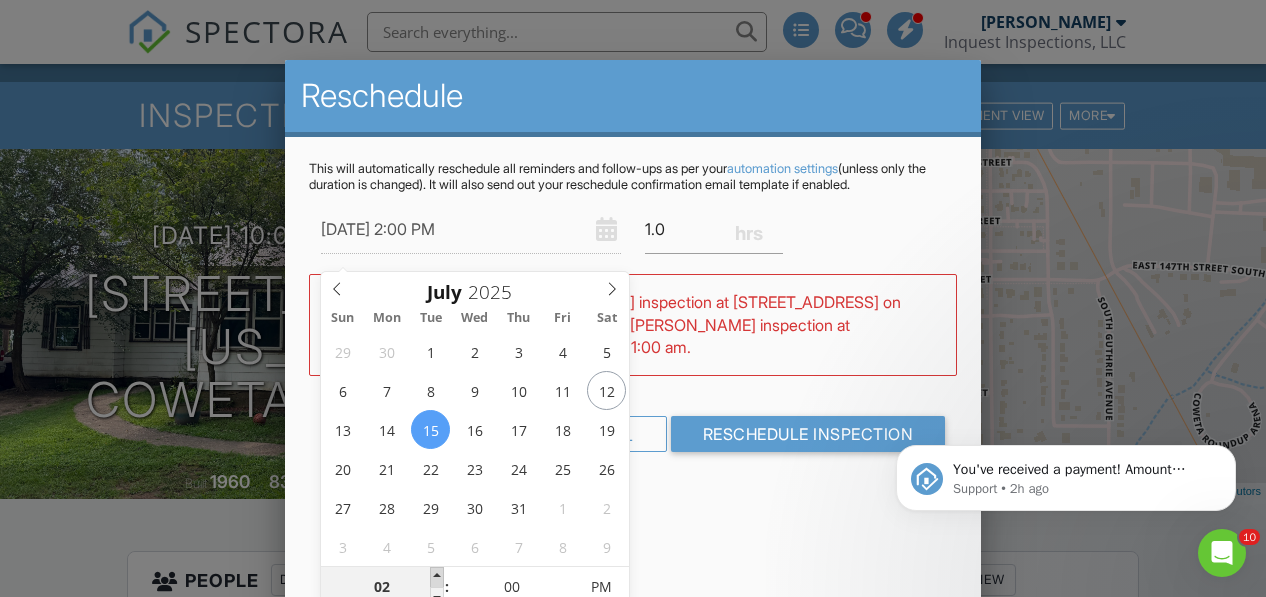 click at bounding box center [437, 577] 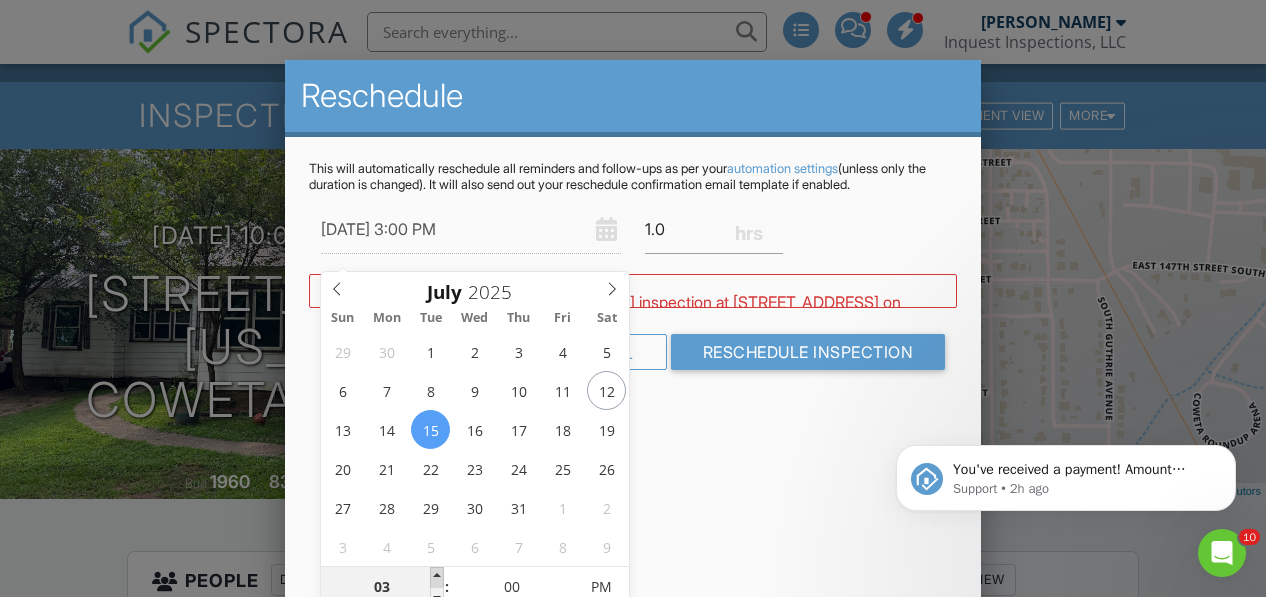 click at bounding box center [437, 577] 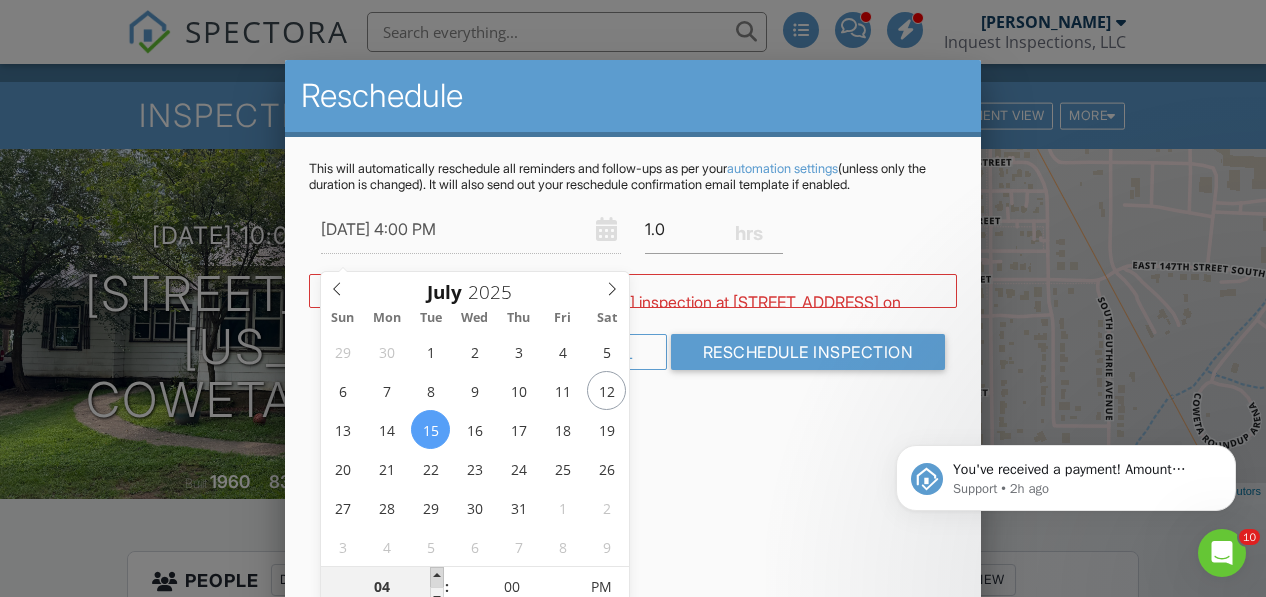 click at bounding box center [437, 577] 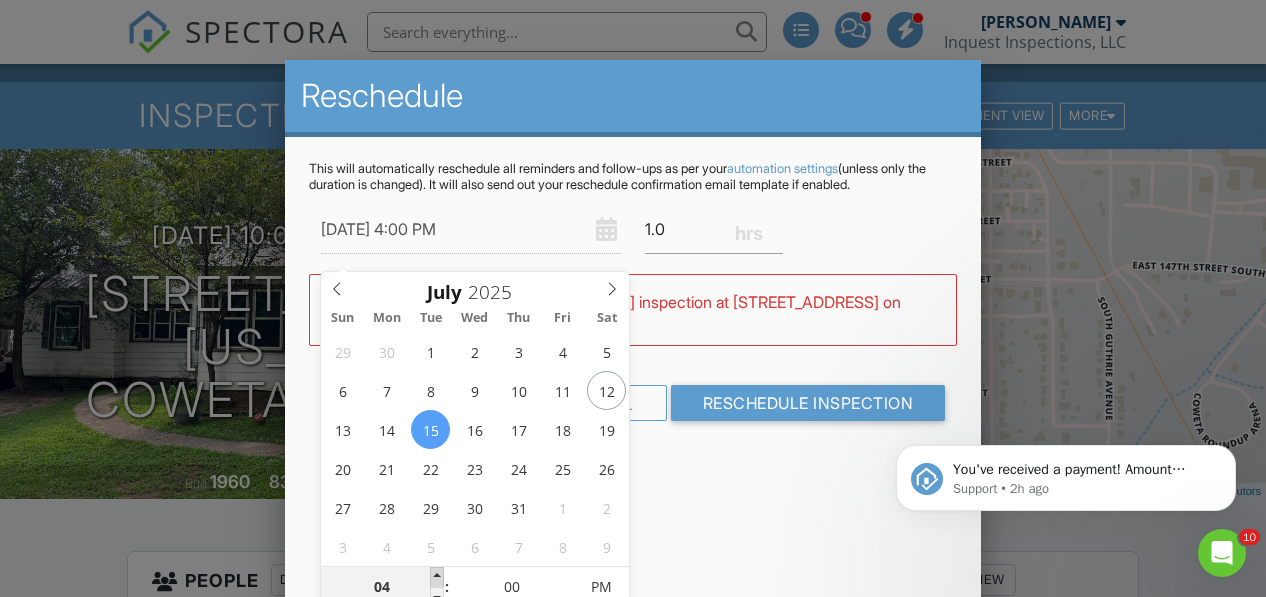 type on "07/15/2025 5:00 PM" 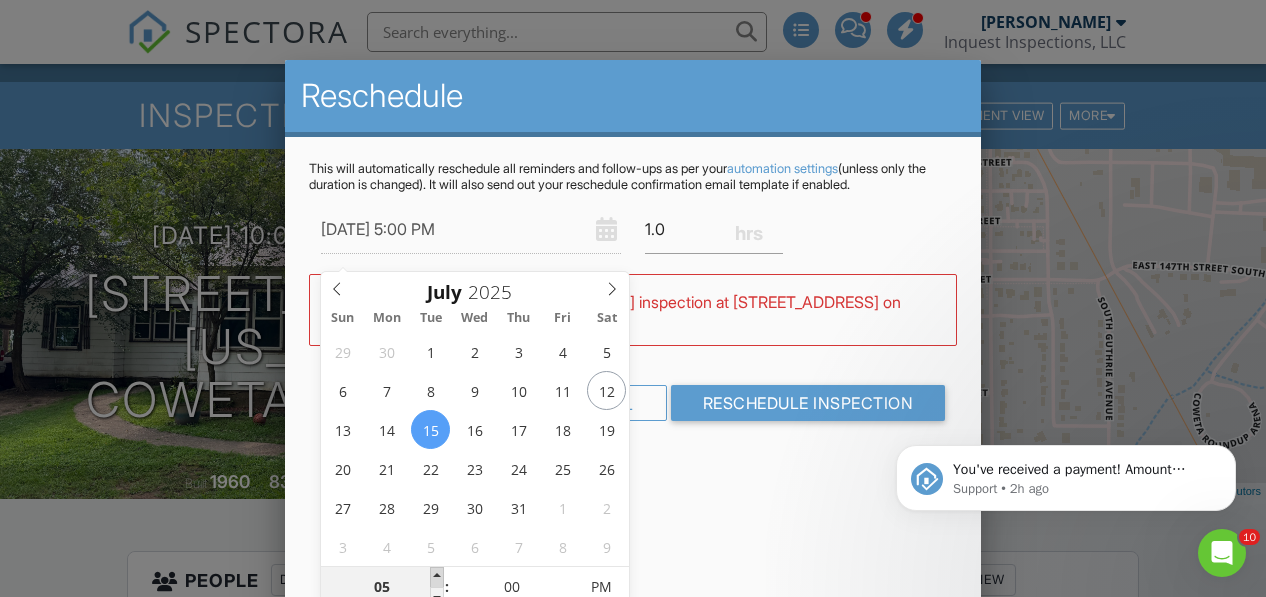 click at bounding box center [437, 577] 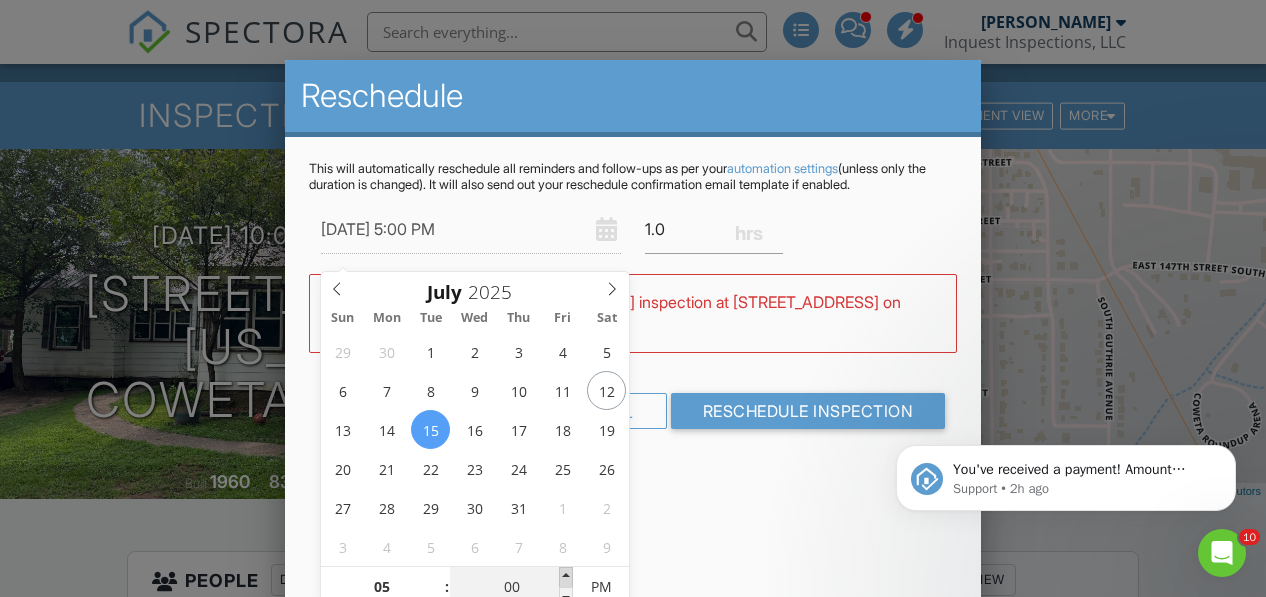 type on "07/15/2025 5:05 PM" 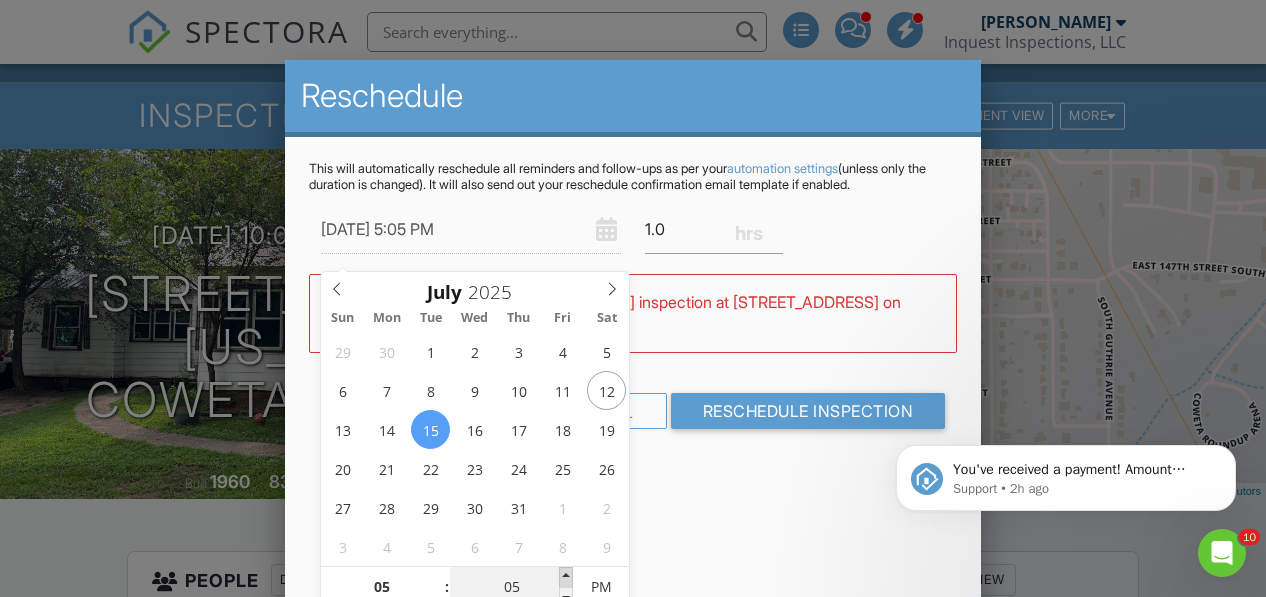 click at bounding box center (566, 577) 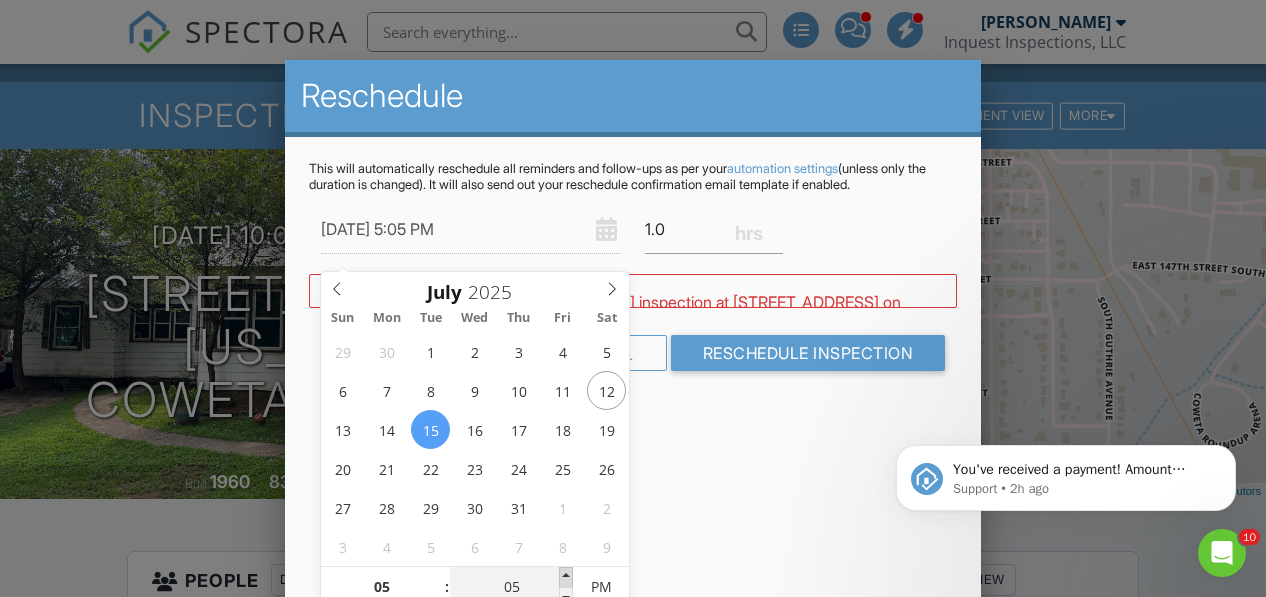type on "07/15/2025 5:10 PM" 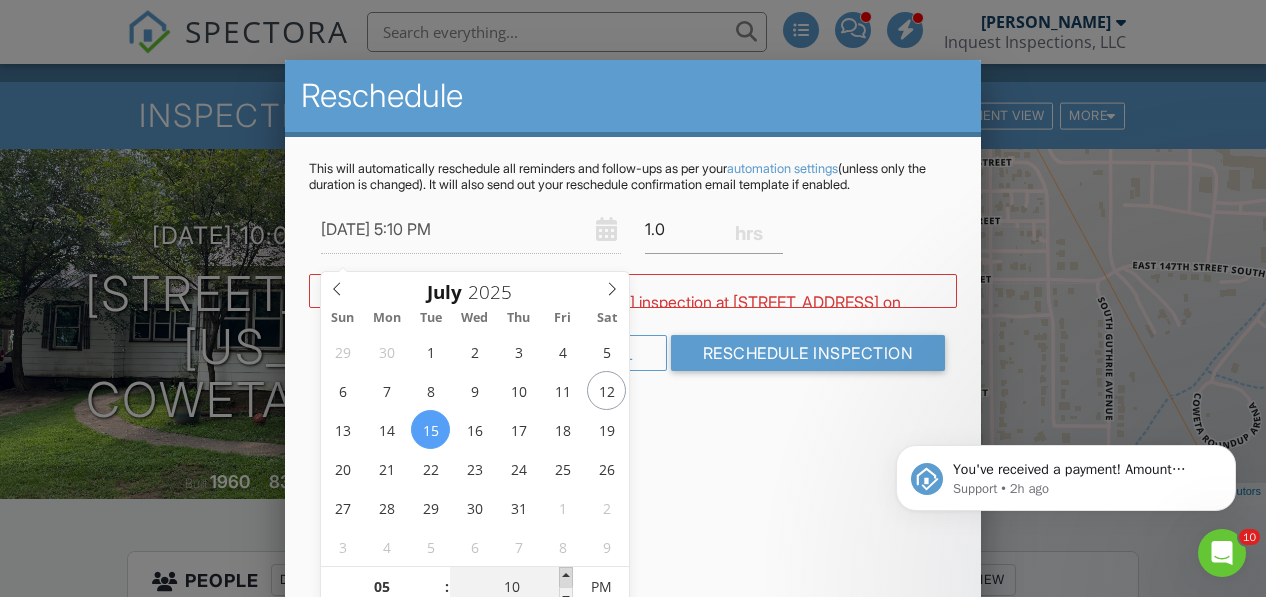 click at bounding box center [566, 577] 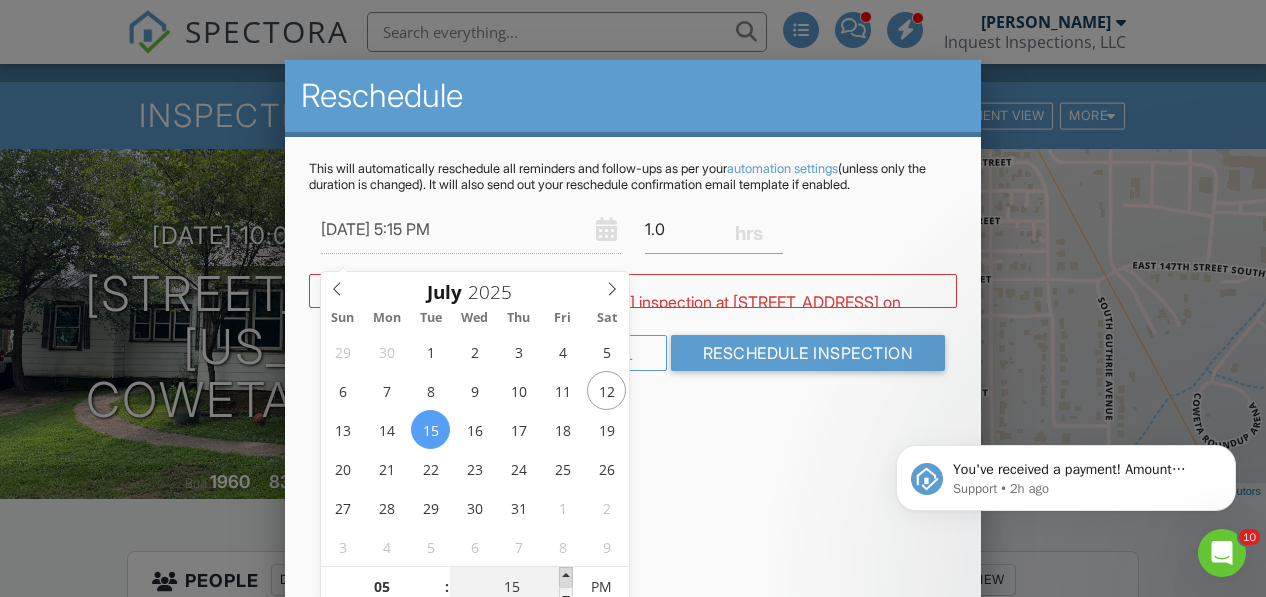 click at bounding box center [566, 577] 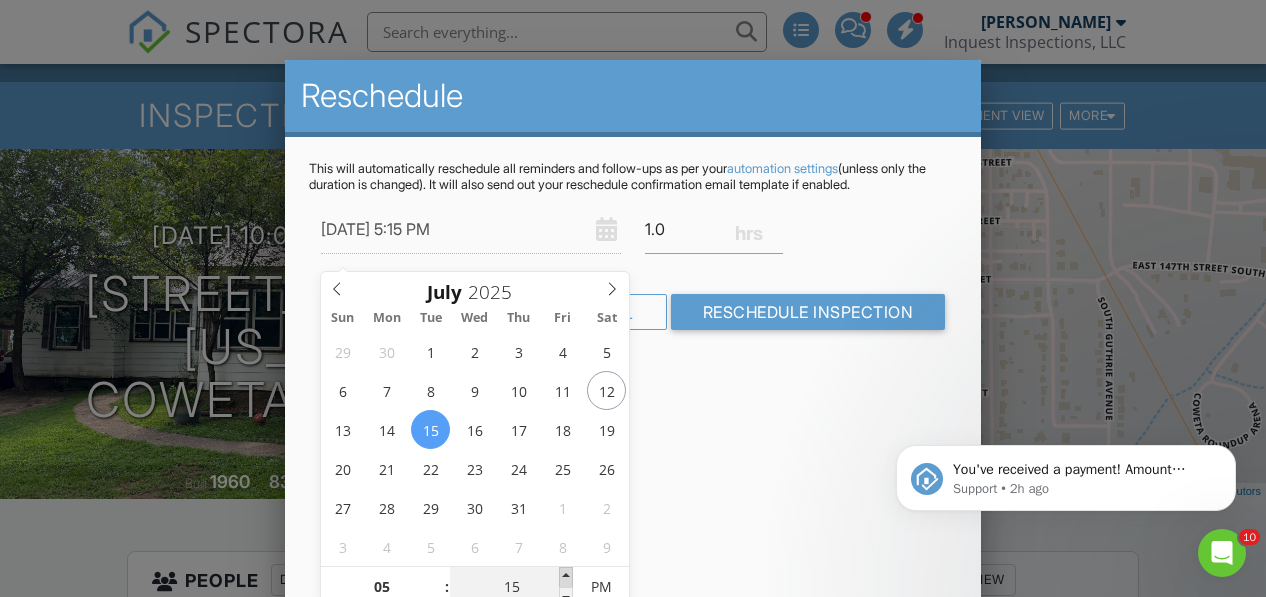 type on "07/15/2025 5:20 PM" 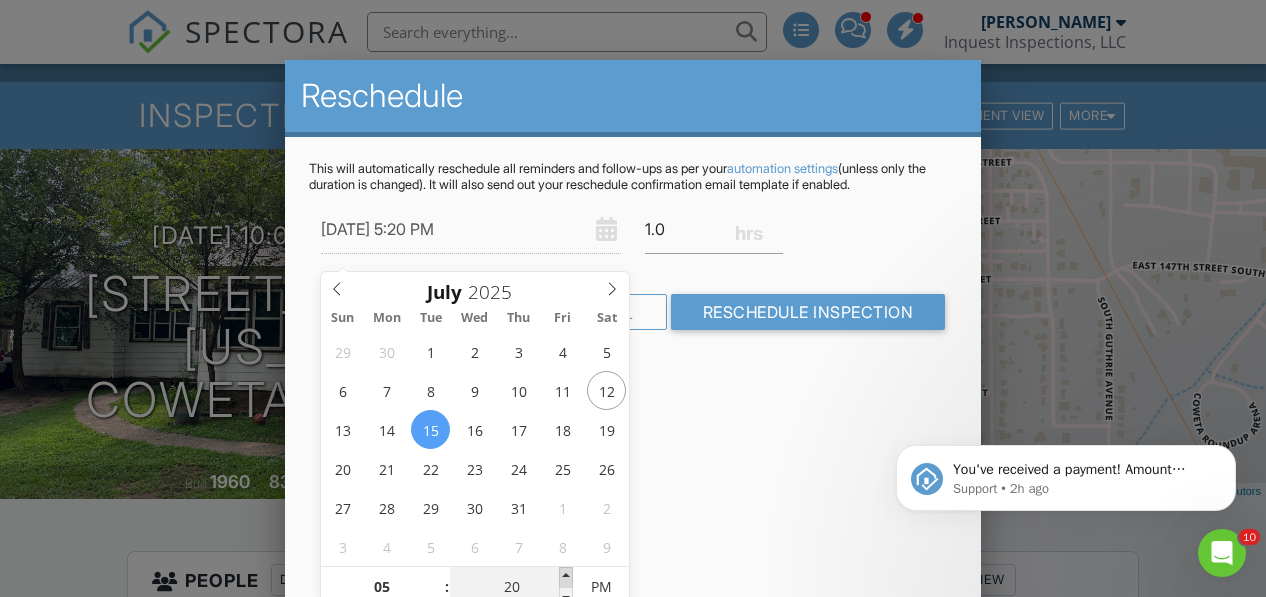 click at bounding box center (566, 577) 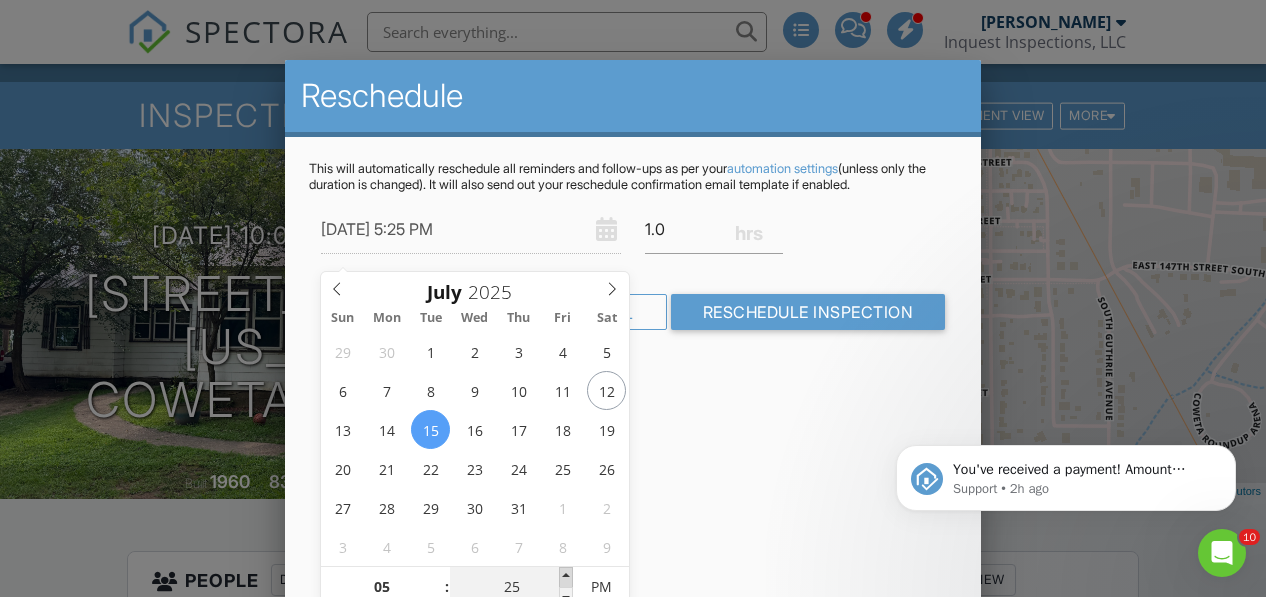 click at bounding box center [566, 577] 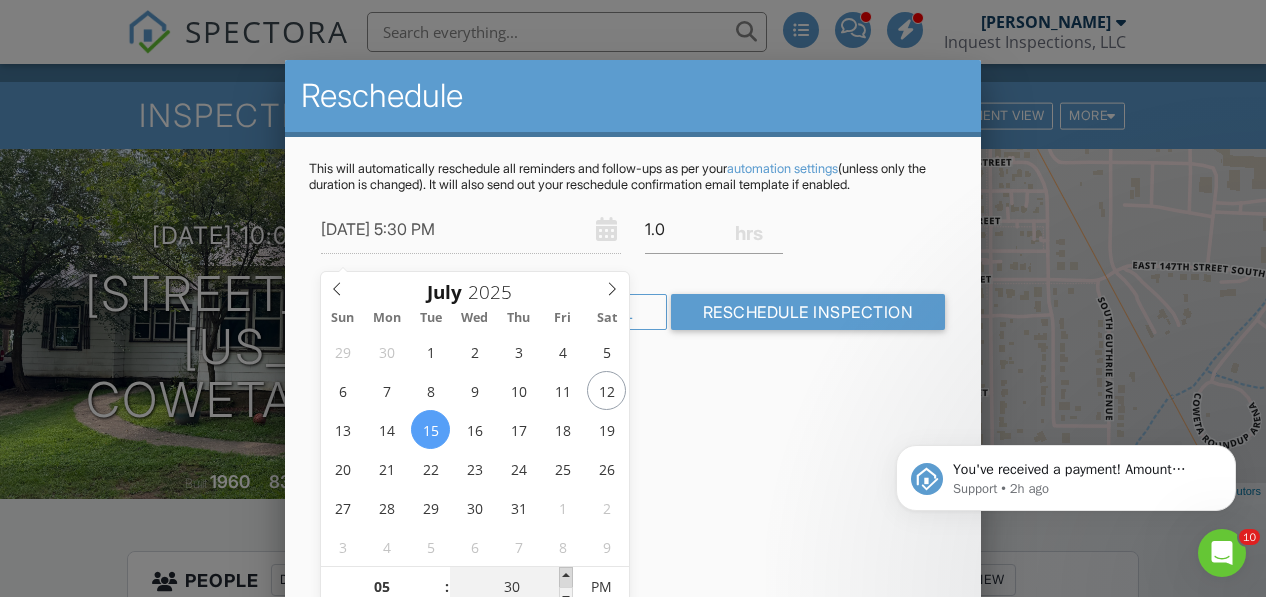click at bounding box center (566, 577) 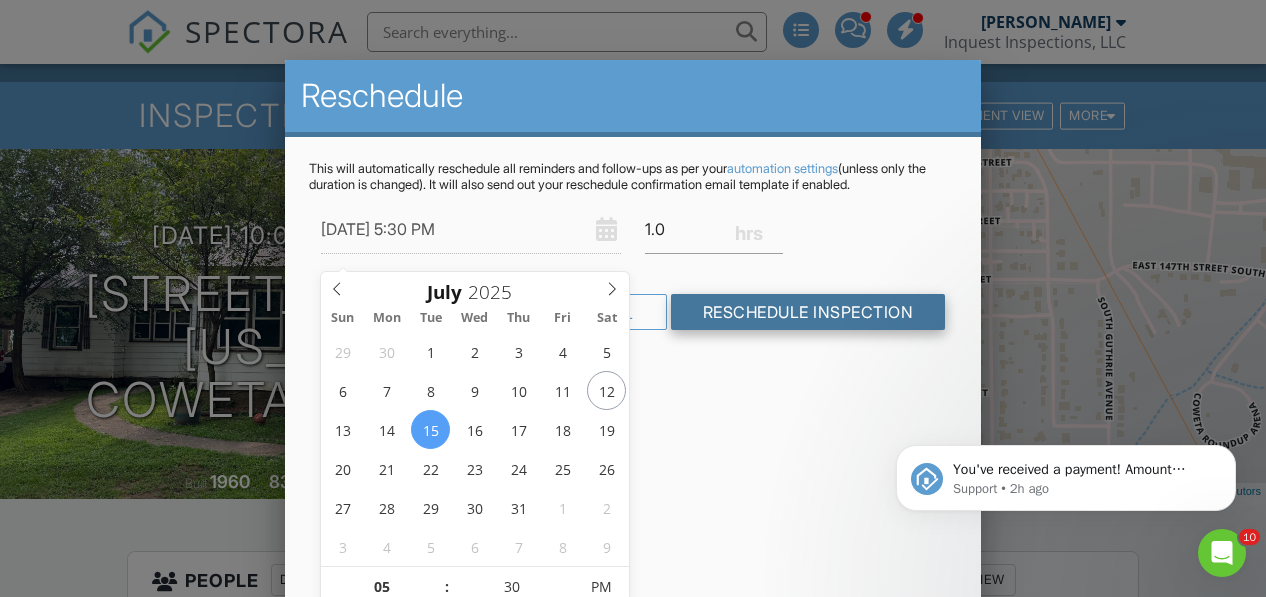 click on "Reschedule Inspection" at bounding box center [808, 312] 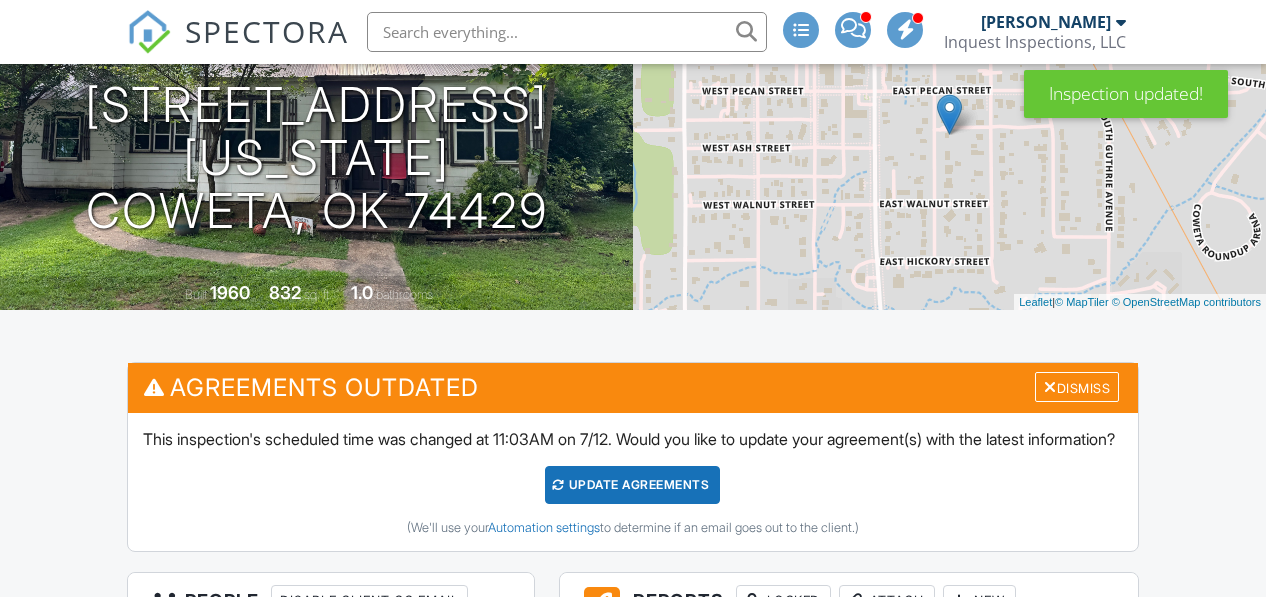 scroll, scrollTop: 182, scrollLeft: 0, axis: vertical 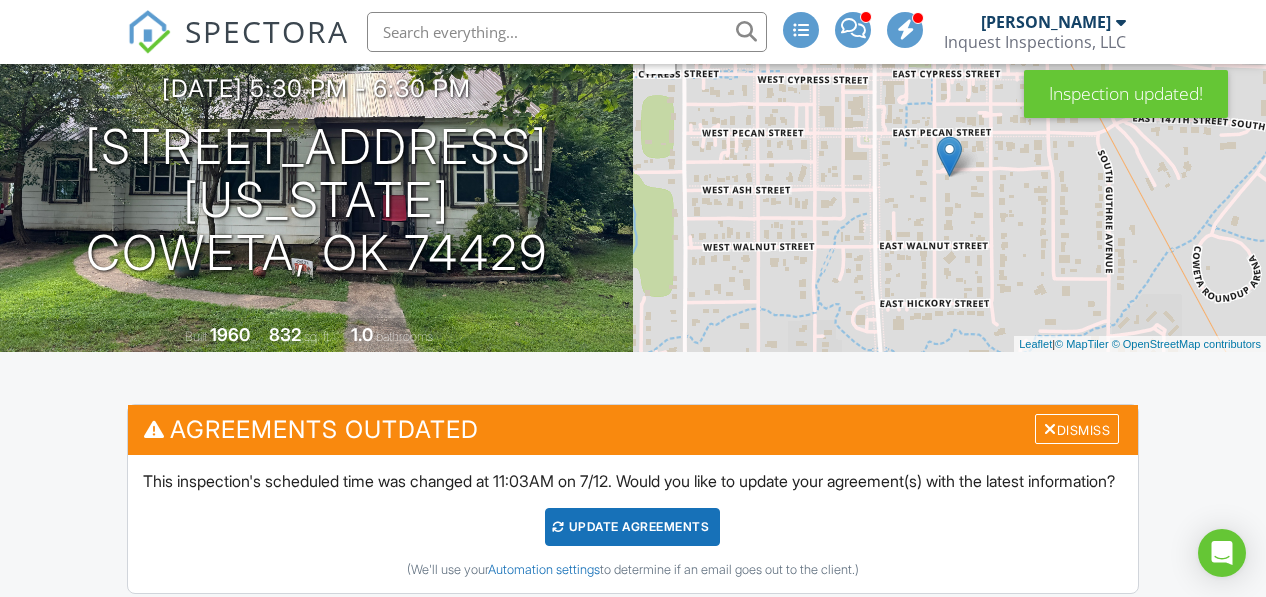 click on "Calendar" at bounding box center [616, -93] 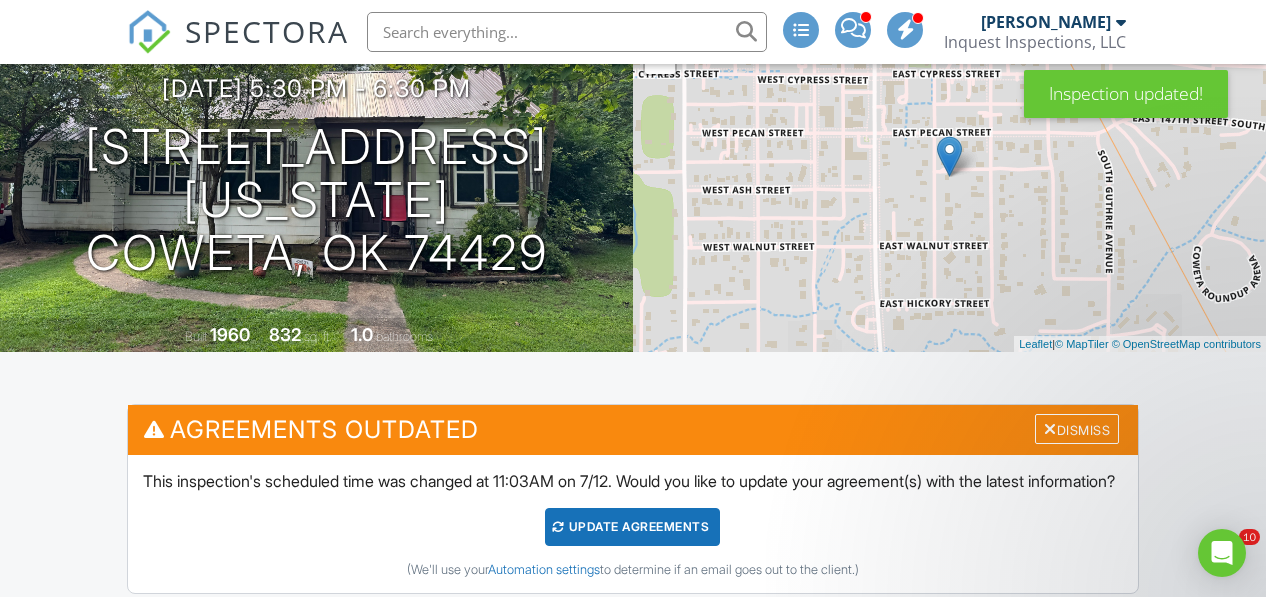 scroll, scrollTop: 0, scrollLeft: 0, axis: both 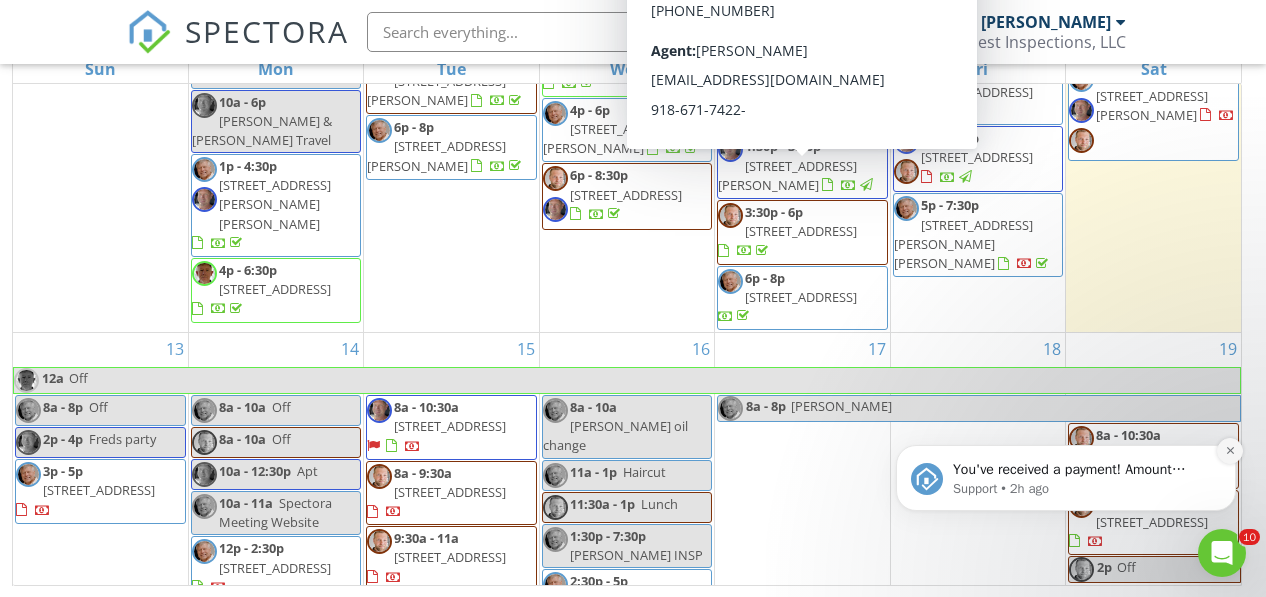 click 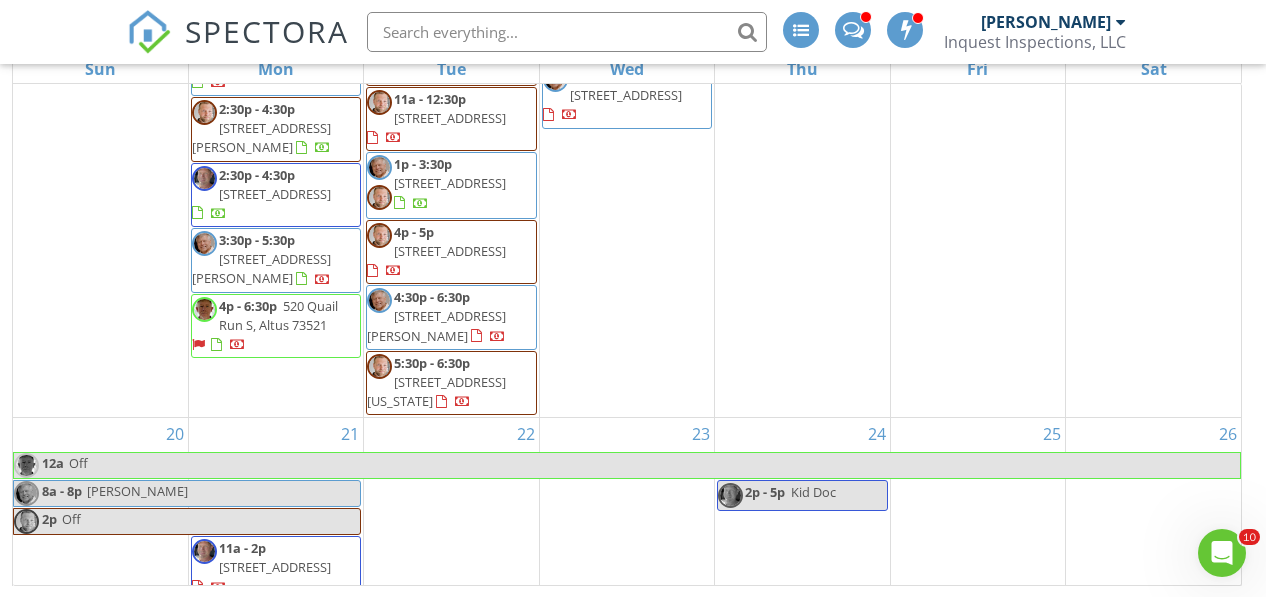 scroll, scrollTop: 816, scrollLeft: 0, axis: vertical 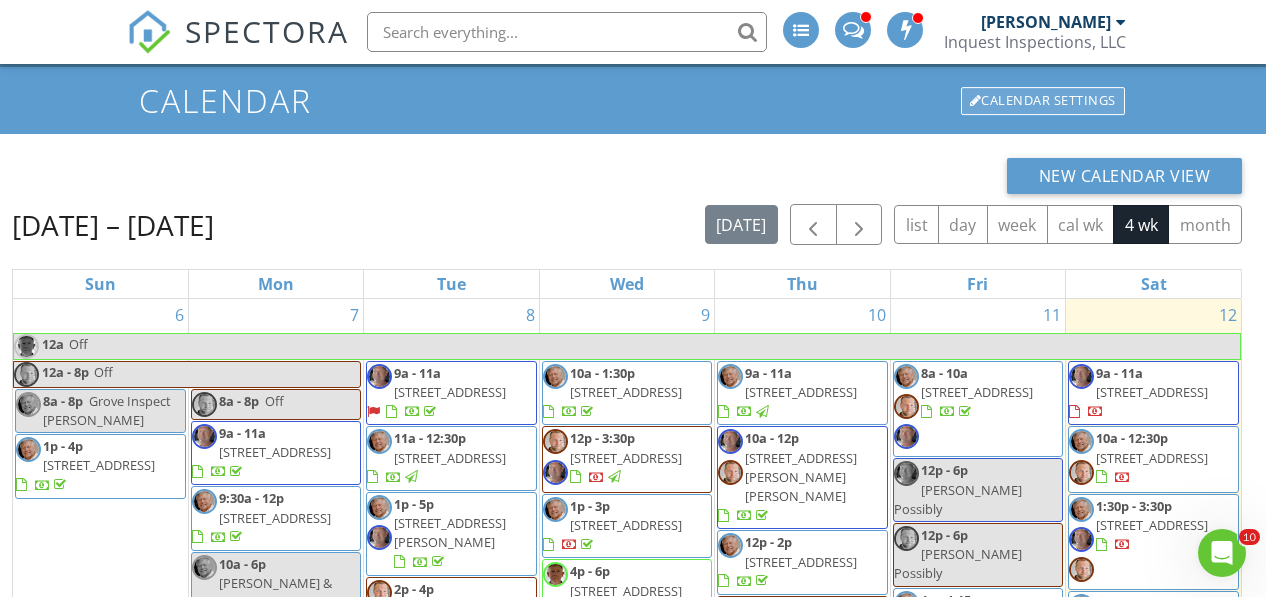 click on "Calendar Settings" at bounding box center (1043, 101) 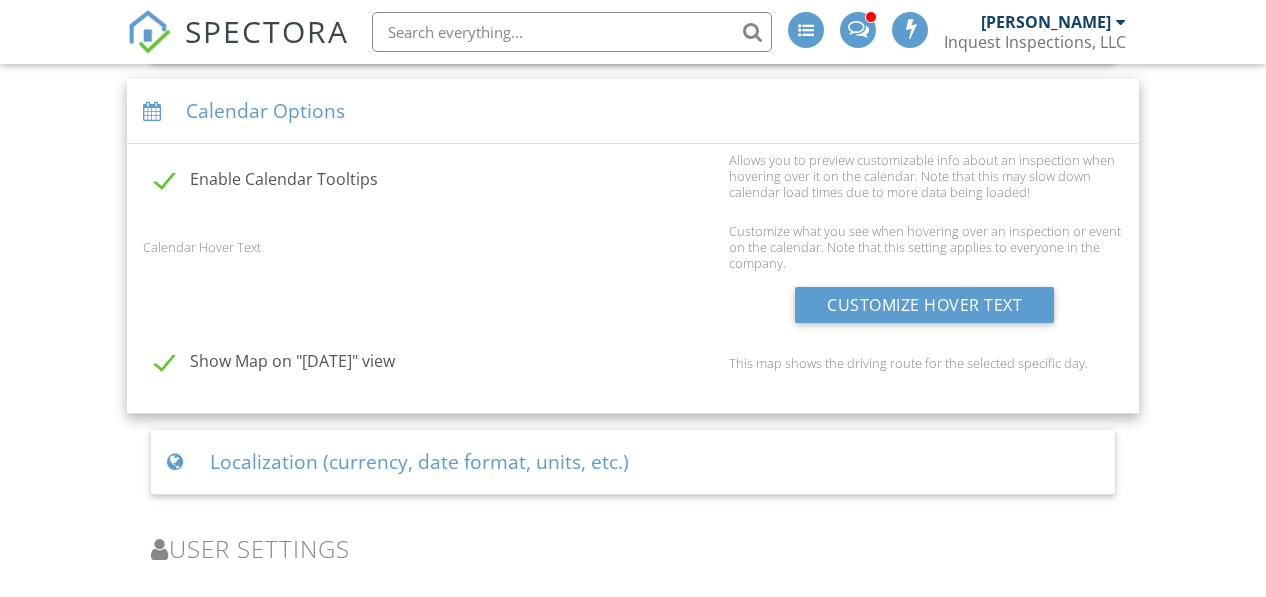 scroll, scrollTop: 2734, scrollLeft: 0, axis: vertical 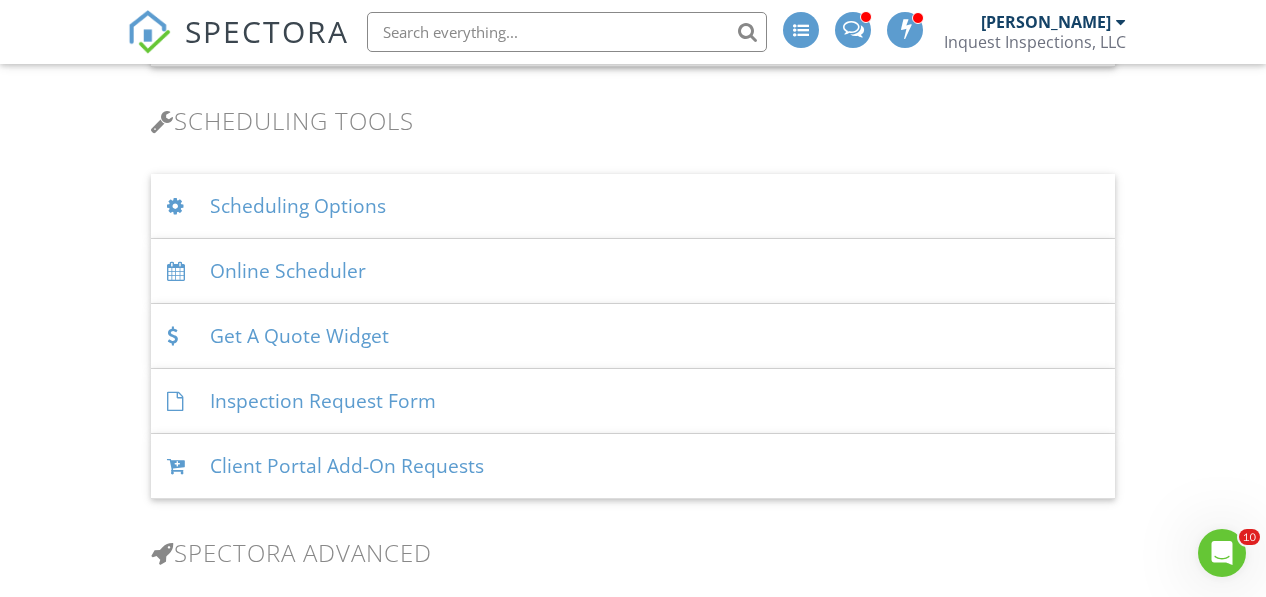 click on "Scheduling Options" at bounding box center (633, 206) 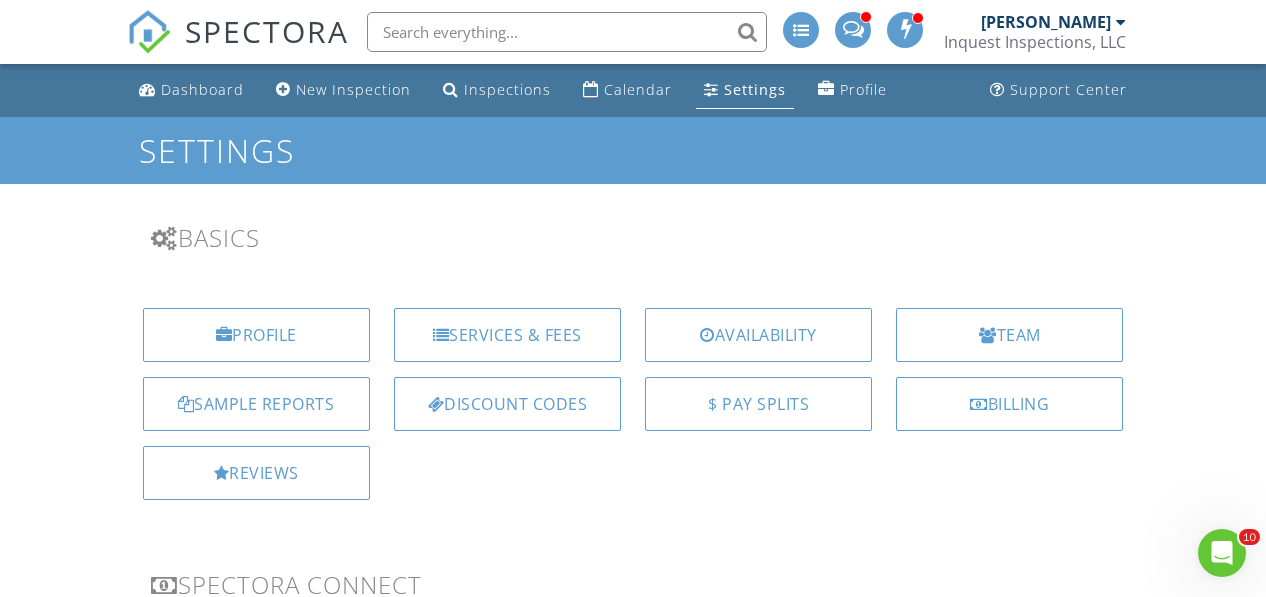scroll, scrollTop: 0, scrollLeft: 0, axis: both 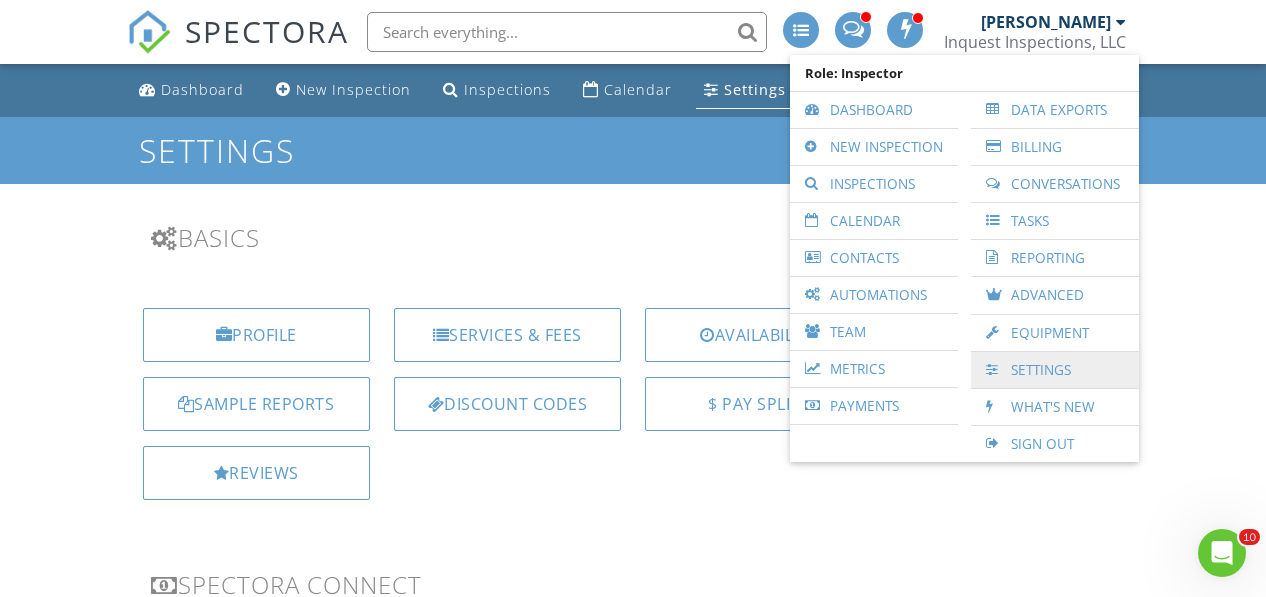 click on "Settings" at bounding box center [1055, 370] 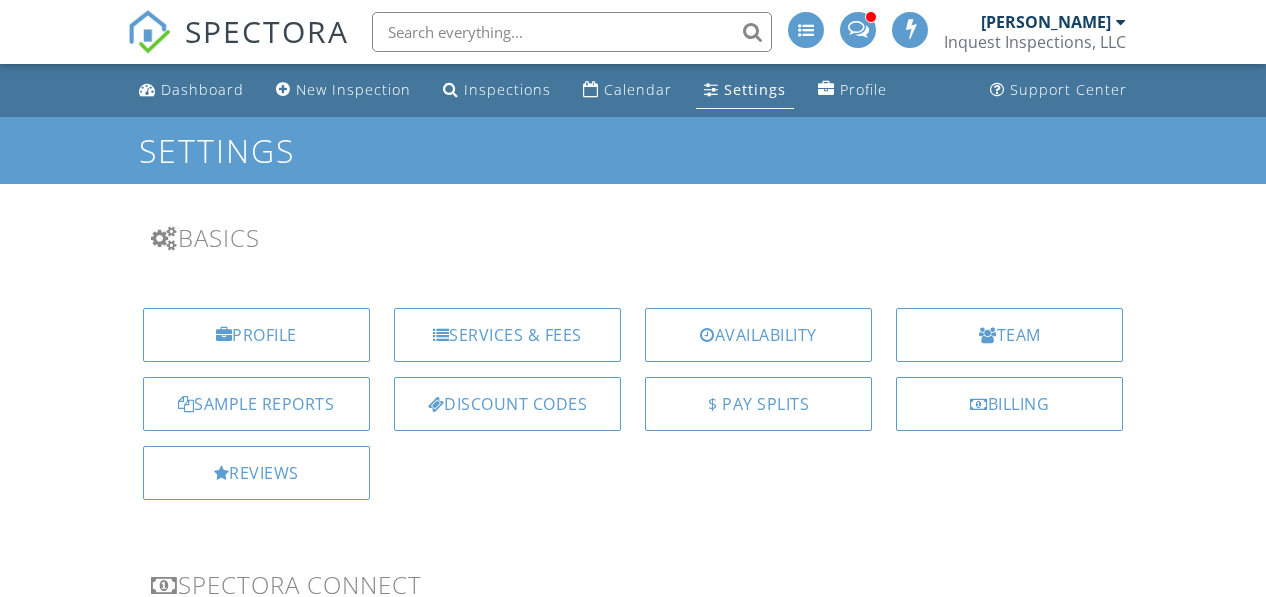 scroll, scrollTop: 0, scrollLeft: 0, axis: both 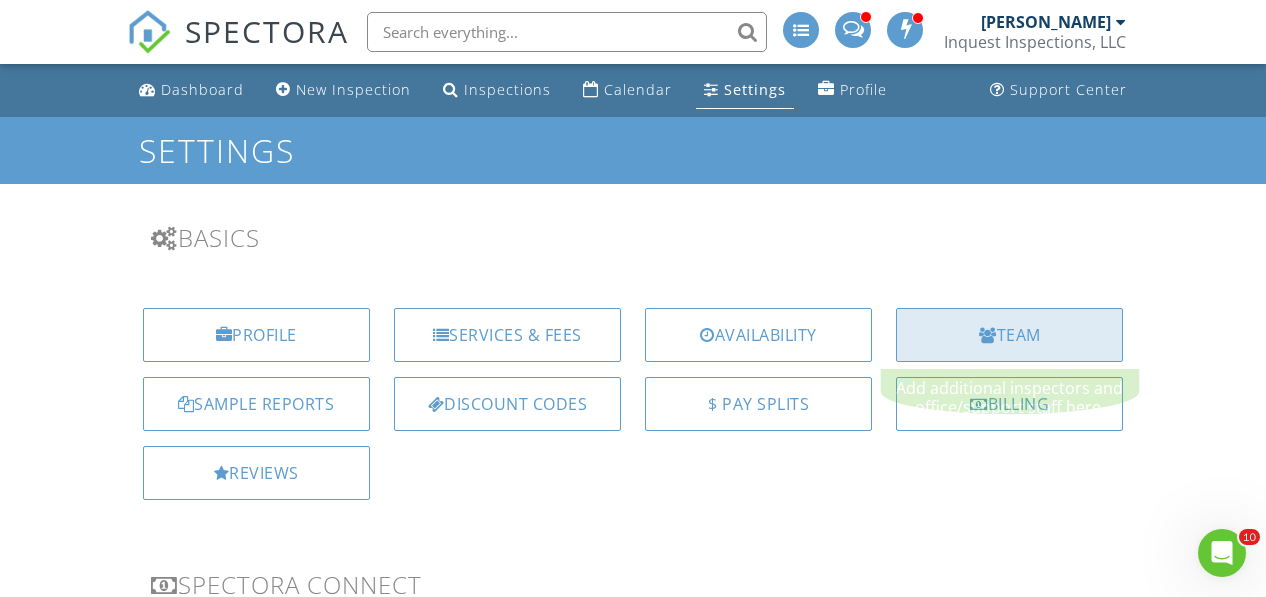 click on "Team" at bounding box center (1009, 335) 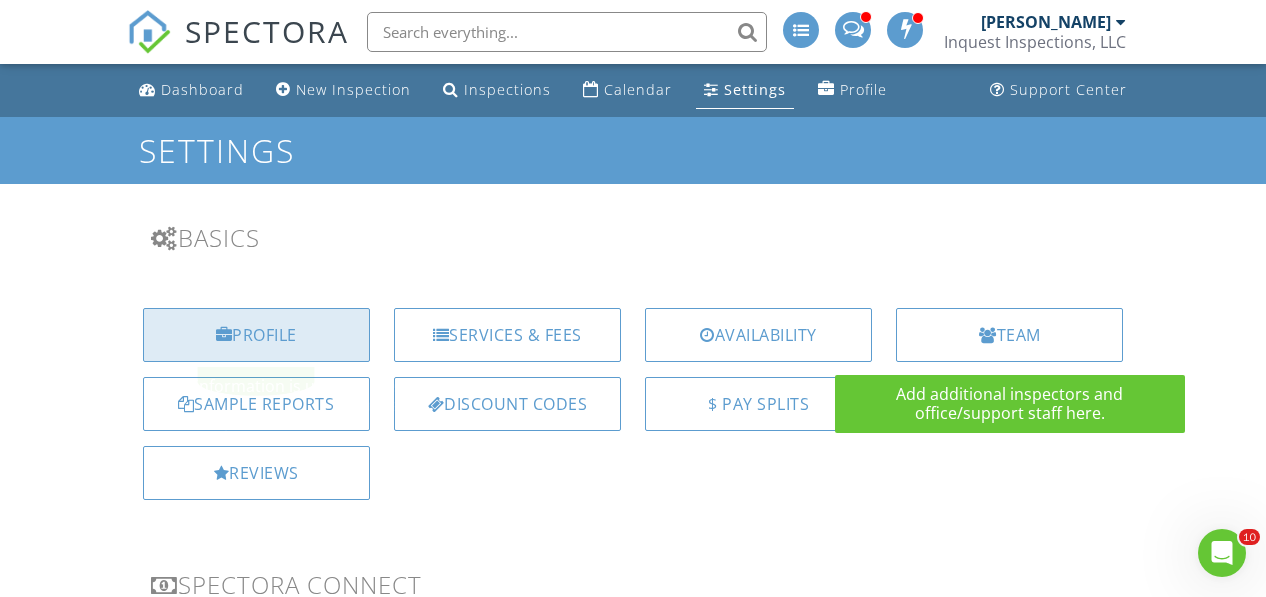 click on "Profile" at bounding box center [256, 335] 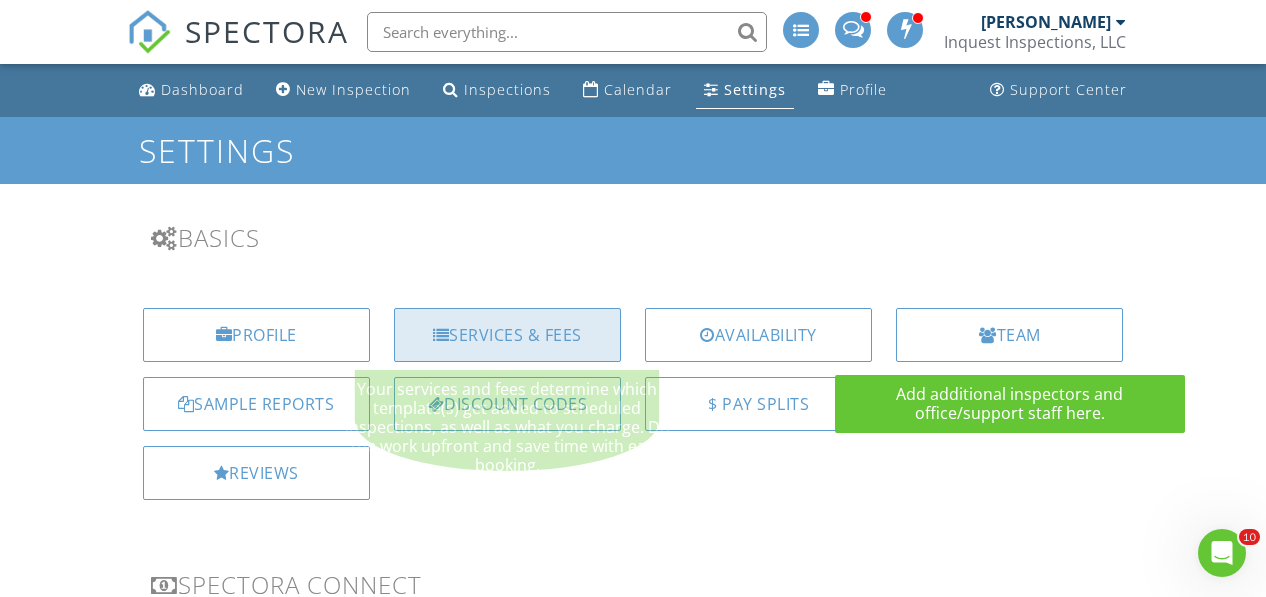 click on "Services & Fees" at bounding box center [507, 335] 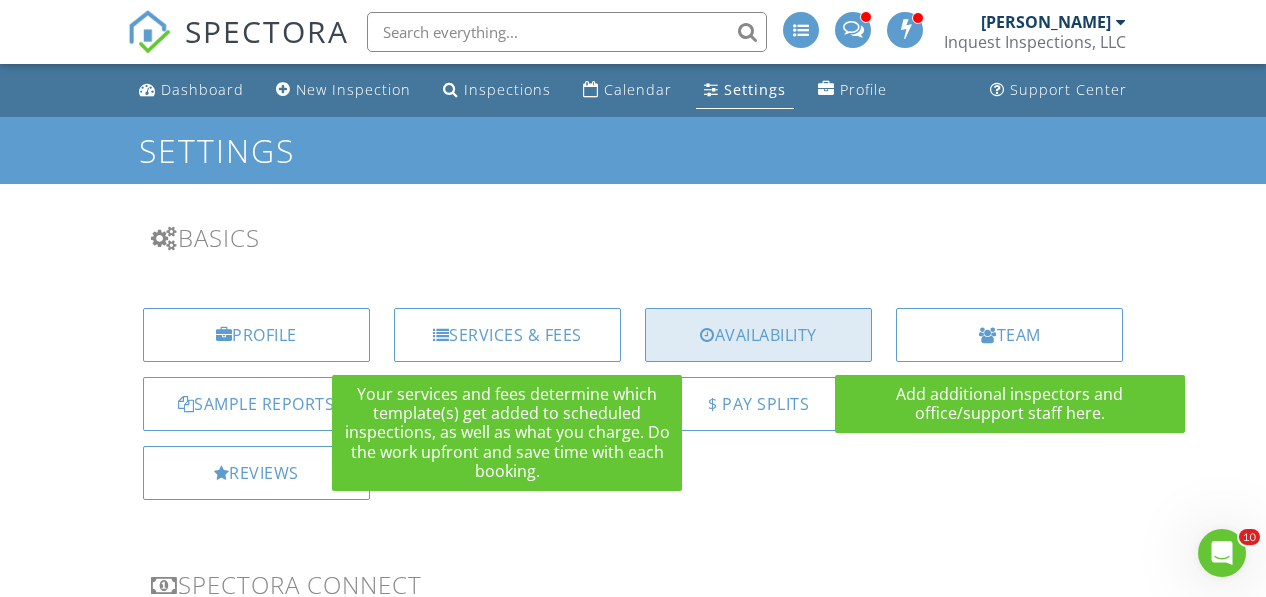 click on "Availability" at bounding box center (758, 335) 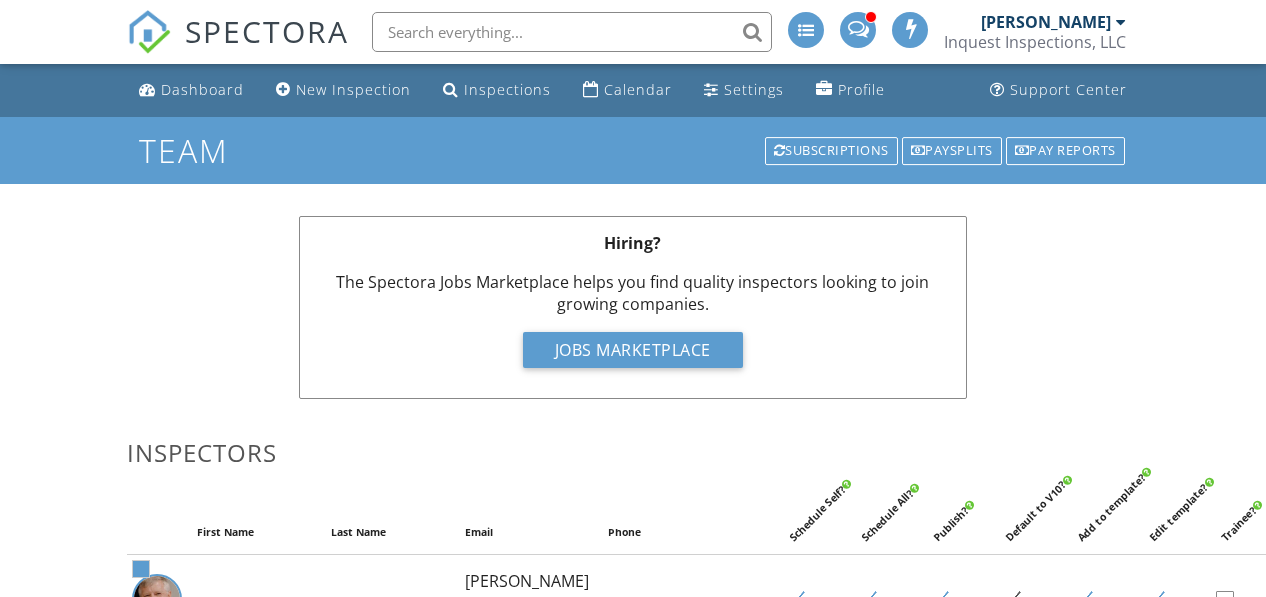 scroll, scrollTop: 0, scrollLeft: 0, axis: both 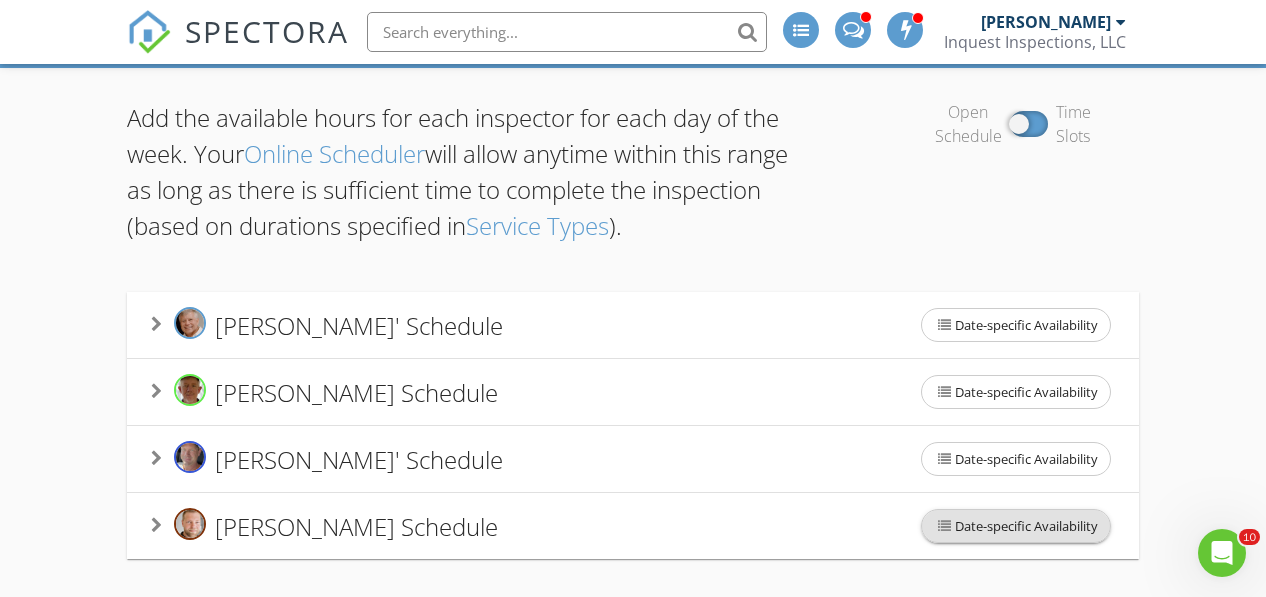 click at bounding box center (944, 526) 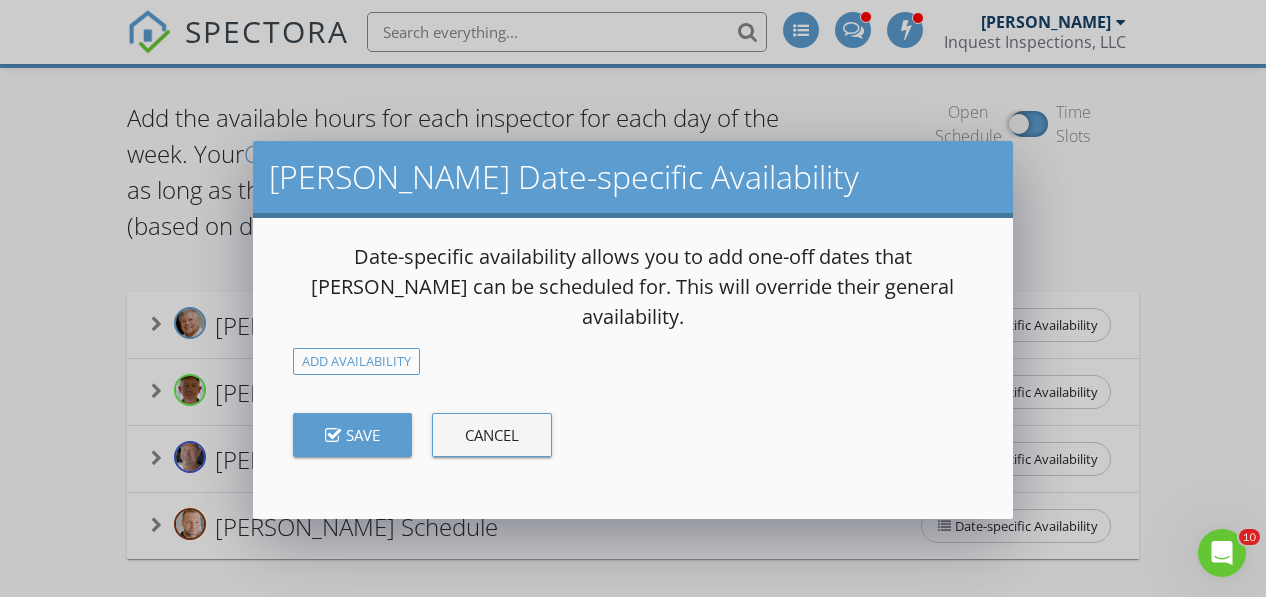 click on "Cancel" at bounding box center [492, 435] 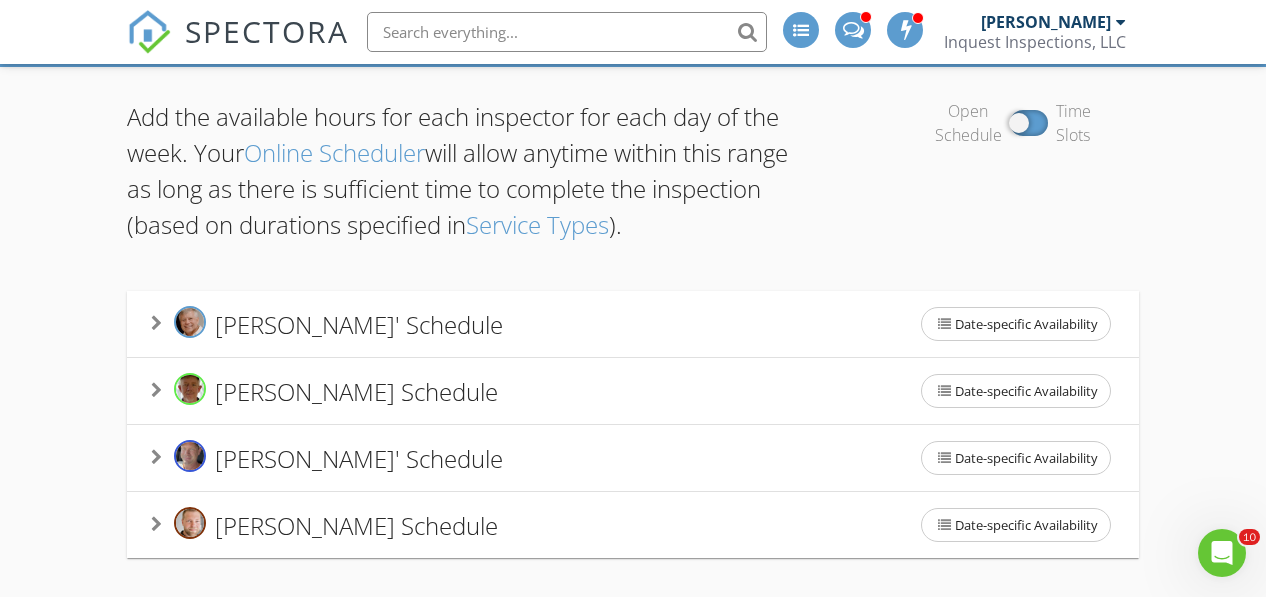 scroll, scrollTop: 116, scrollLeft: 0, axis: vertical 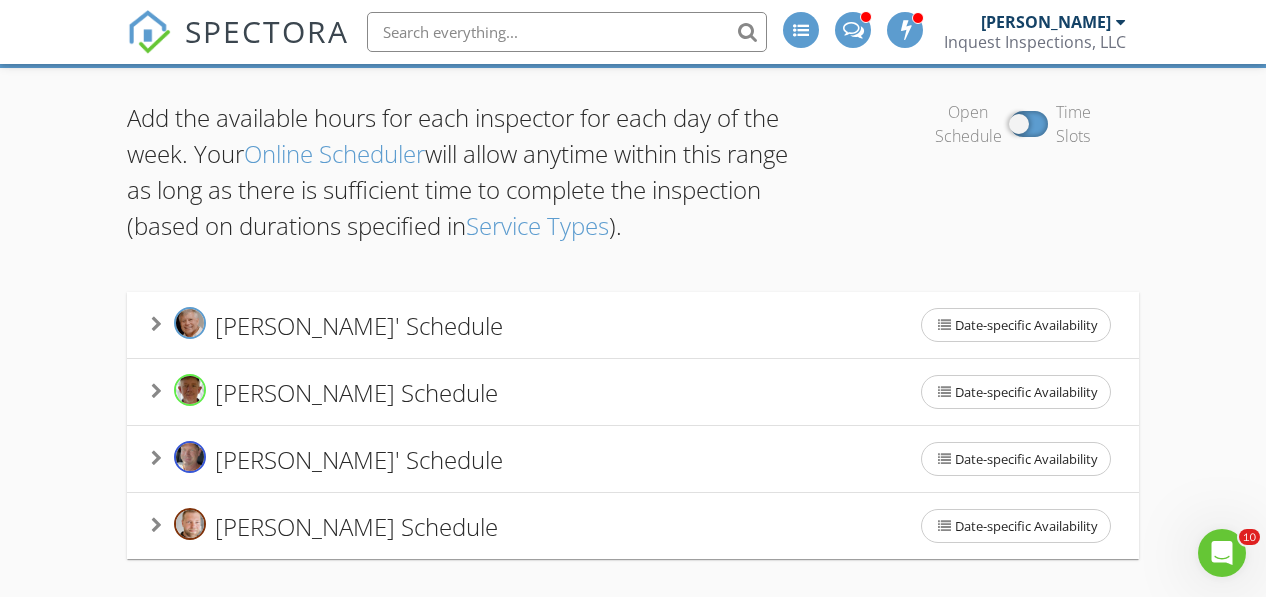 click at bounding box center [156, 525] 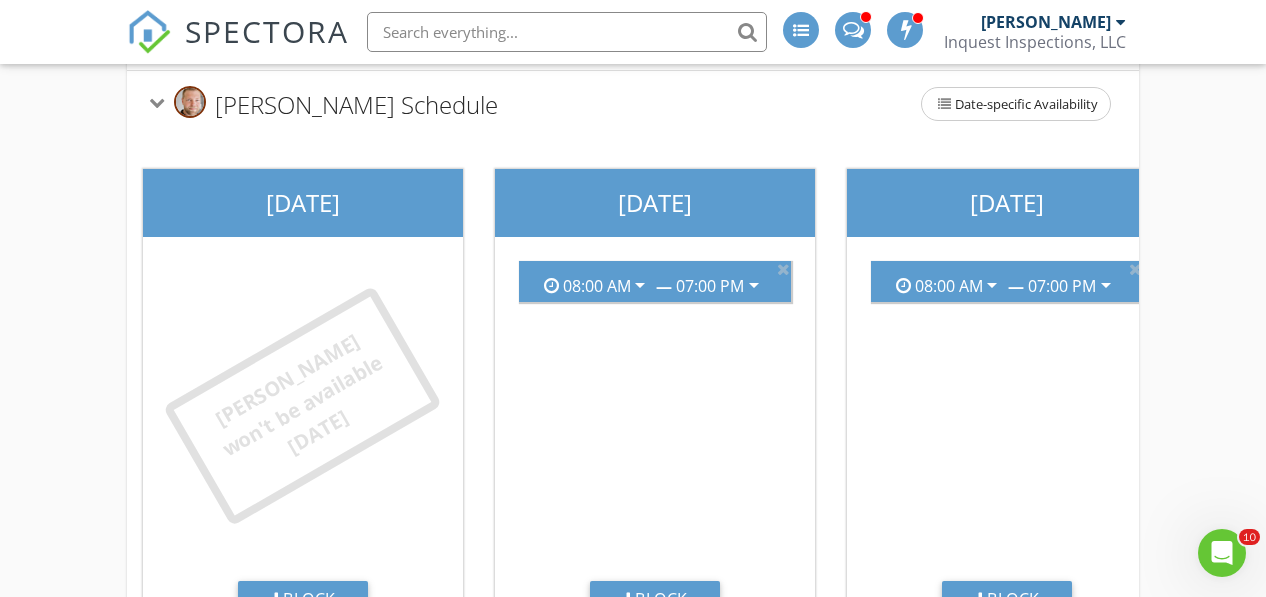 scroll, scrollTop: 533, scrollLeft: 0, axis: vertical 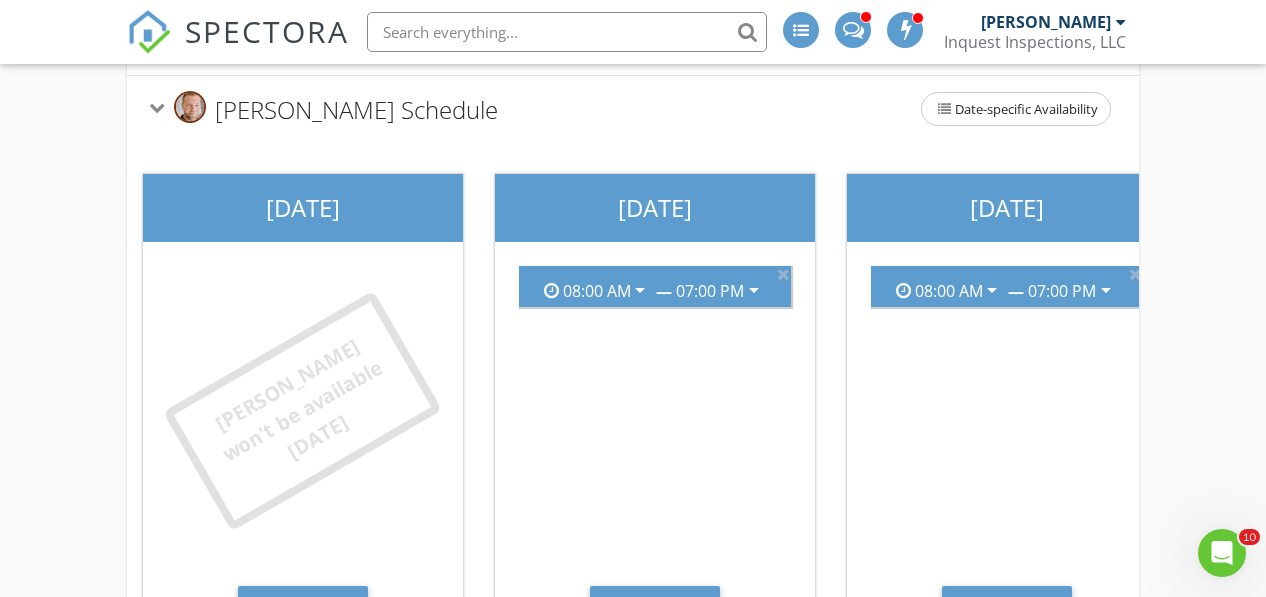 click on "Tyler won't be available today" at bounding box center [303, 418] 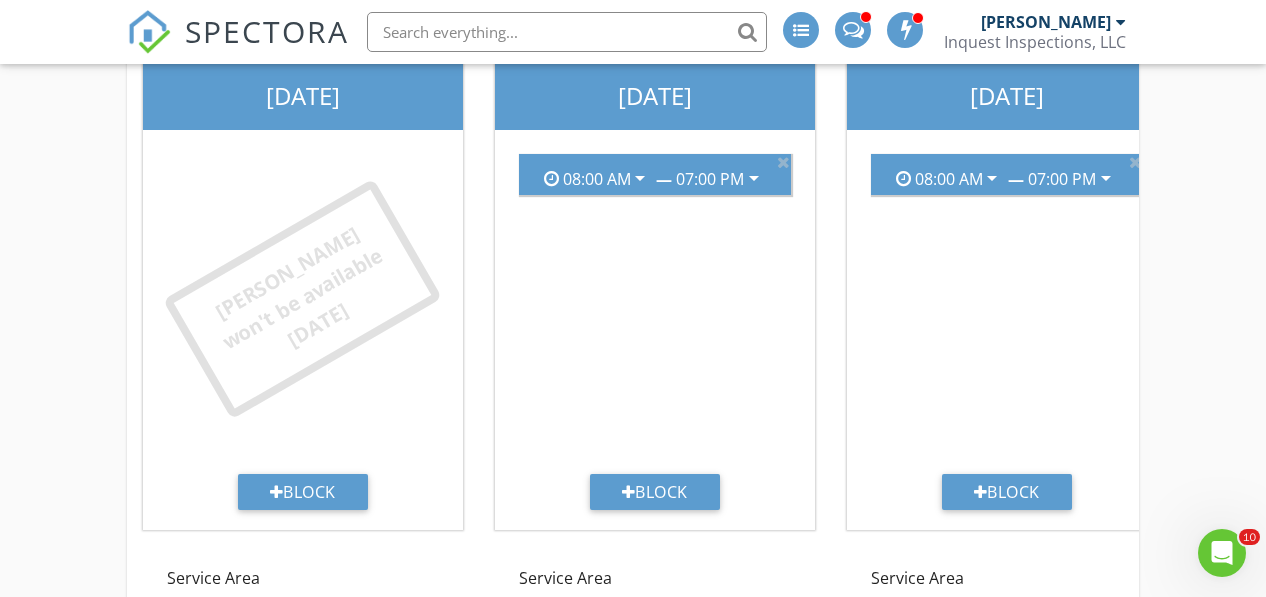 scroll, scrollTop: 559, scrollLeft: 0, axis: vertical 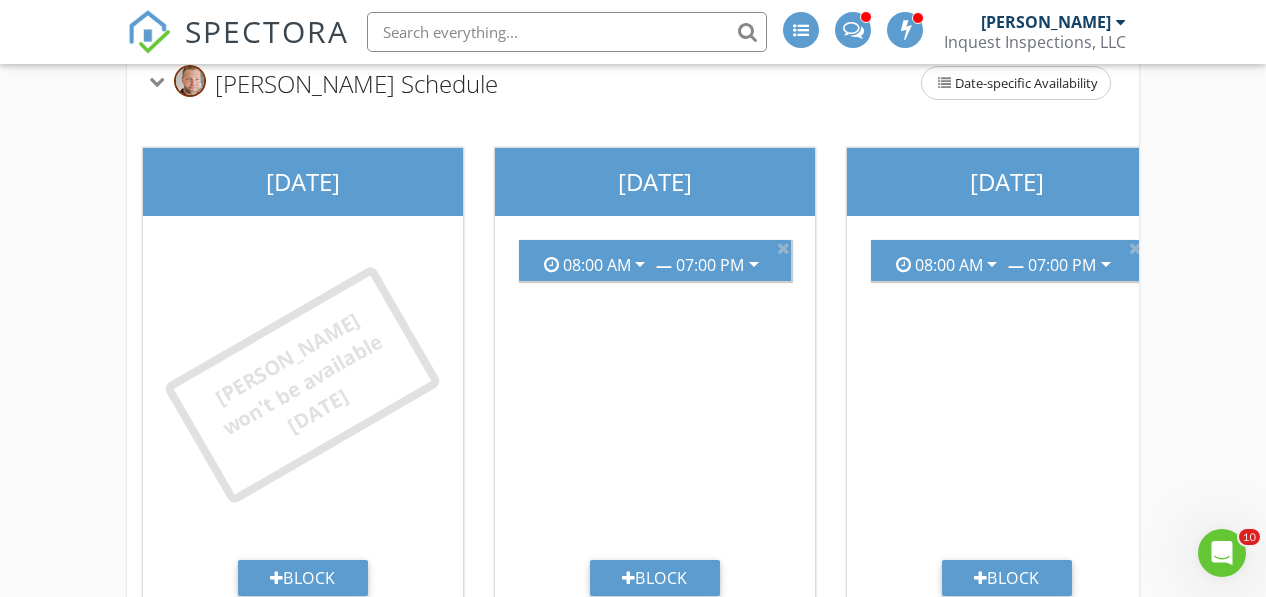 click on "Sunday" at bounding box center (303, 182) 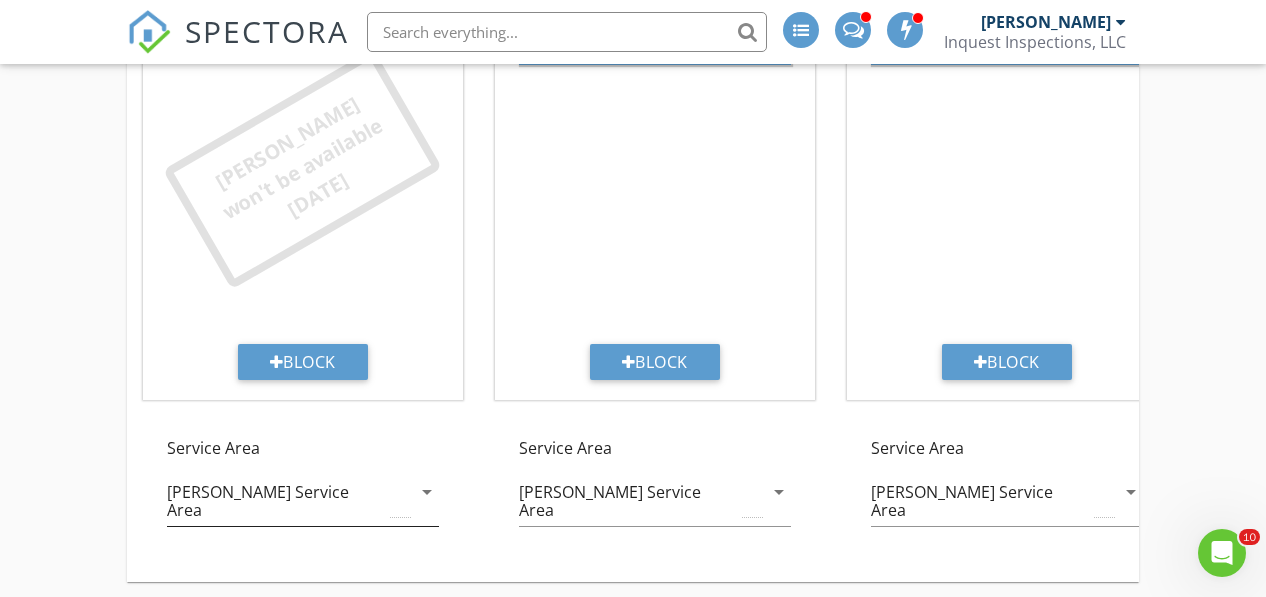 scroll, scrollTop: 774, scrollLeft: 0, axis: vertical 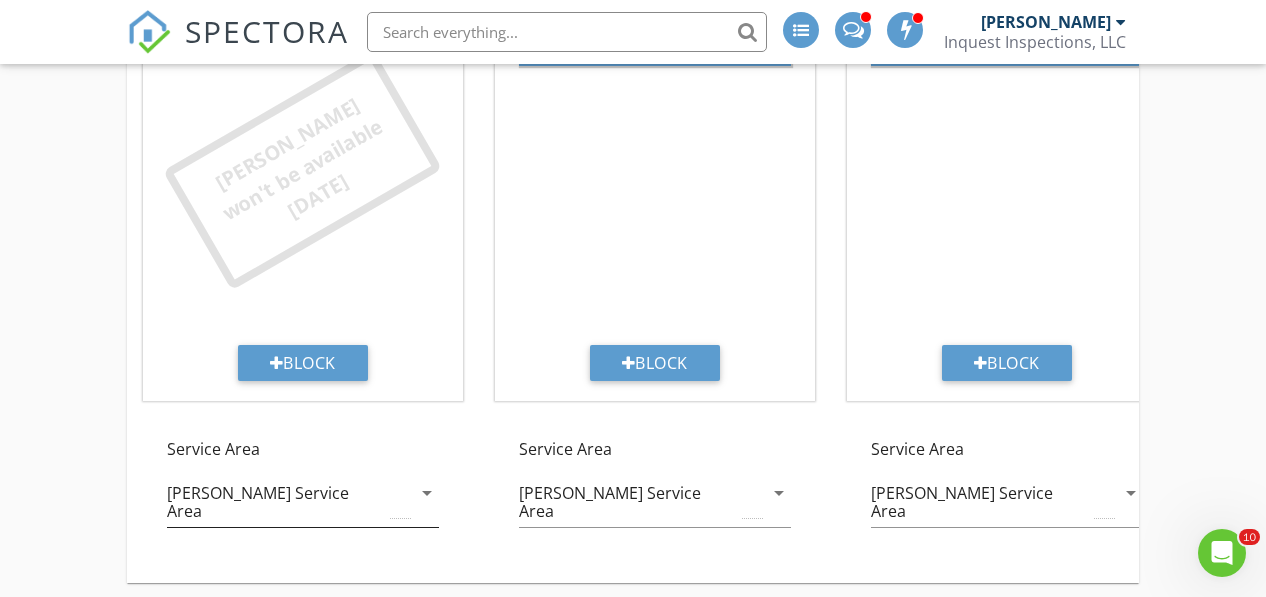 click on "arrow_drop_down" at bounding box center [427, 493] 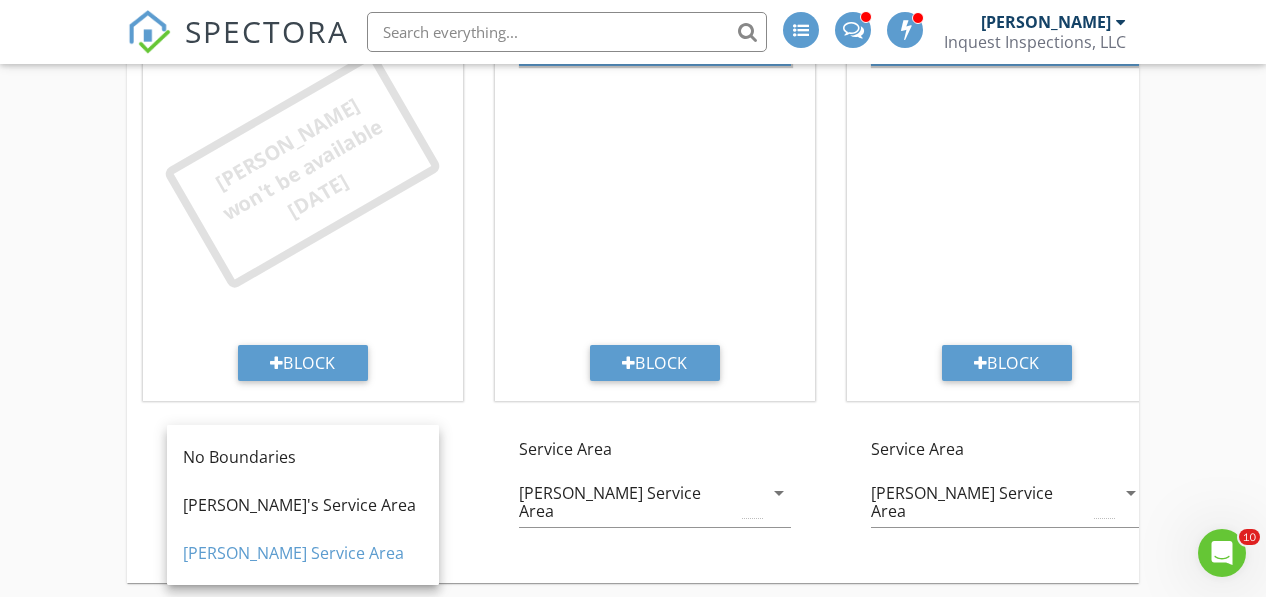 click on "Monday
08:00 AM arrow_drop_down   —     07:00 PM arrow_drop_down
Block
Service Area
Todd's Service Area arrow_drop_down" at bounding box center (655, 242) 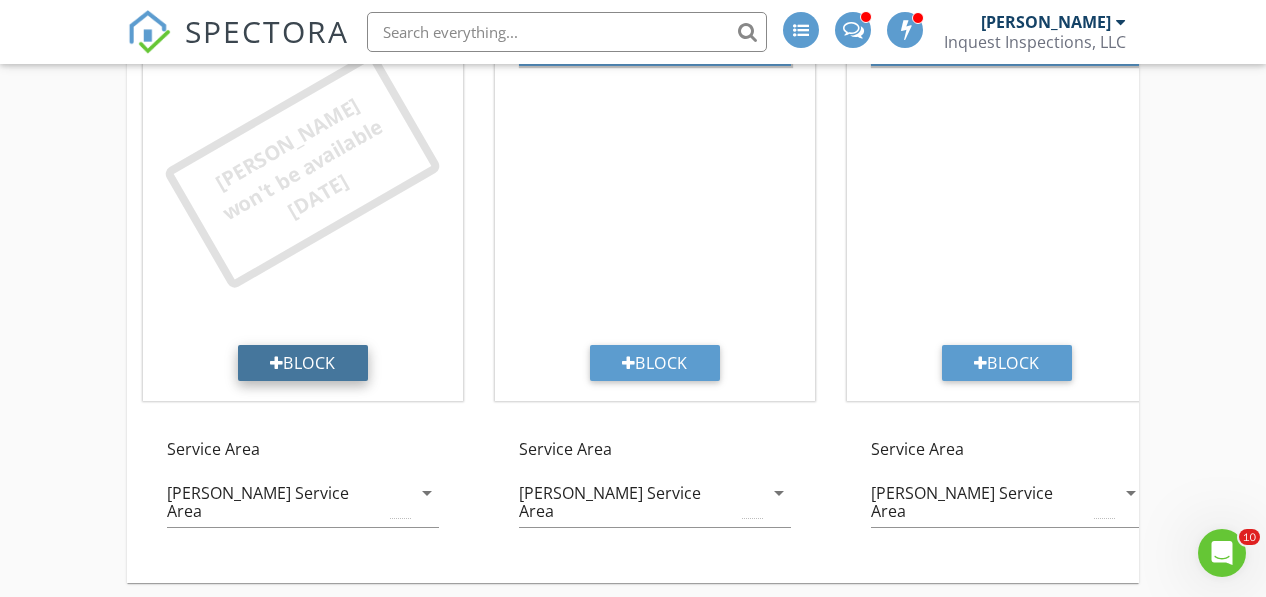 click at bounding box center (277, 363) 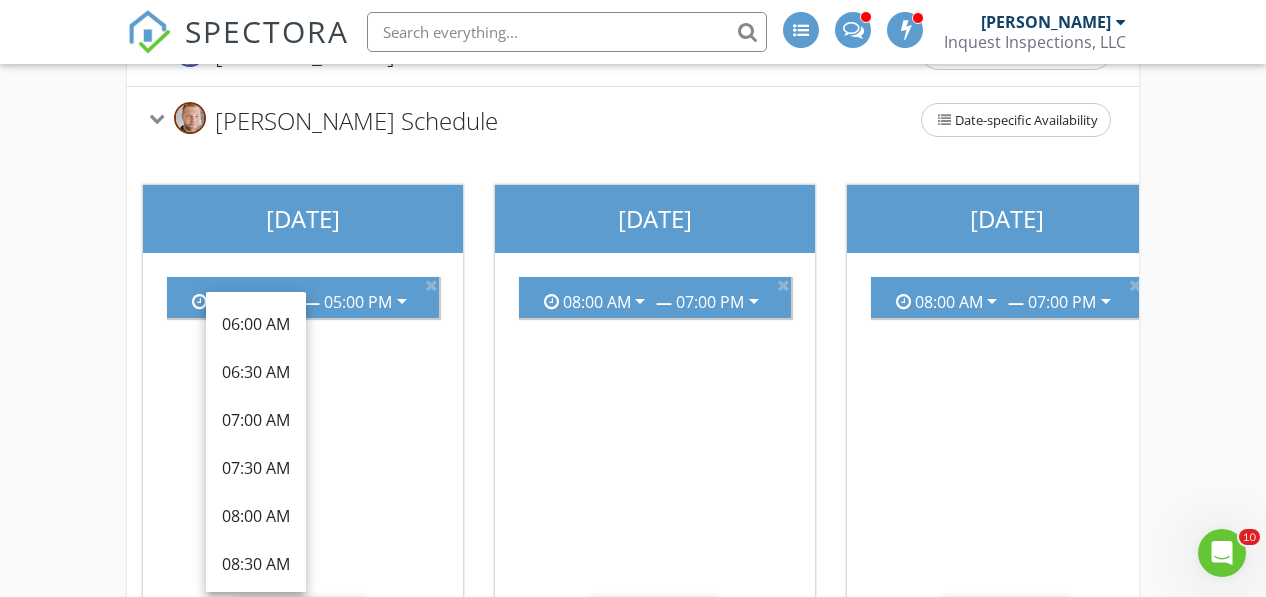 scroll, scrollTop: 554, scrollLeft: 0, axis: vertical 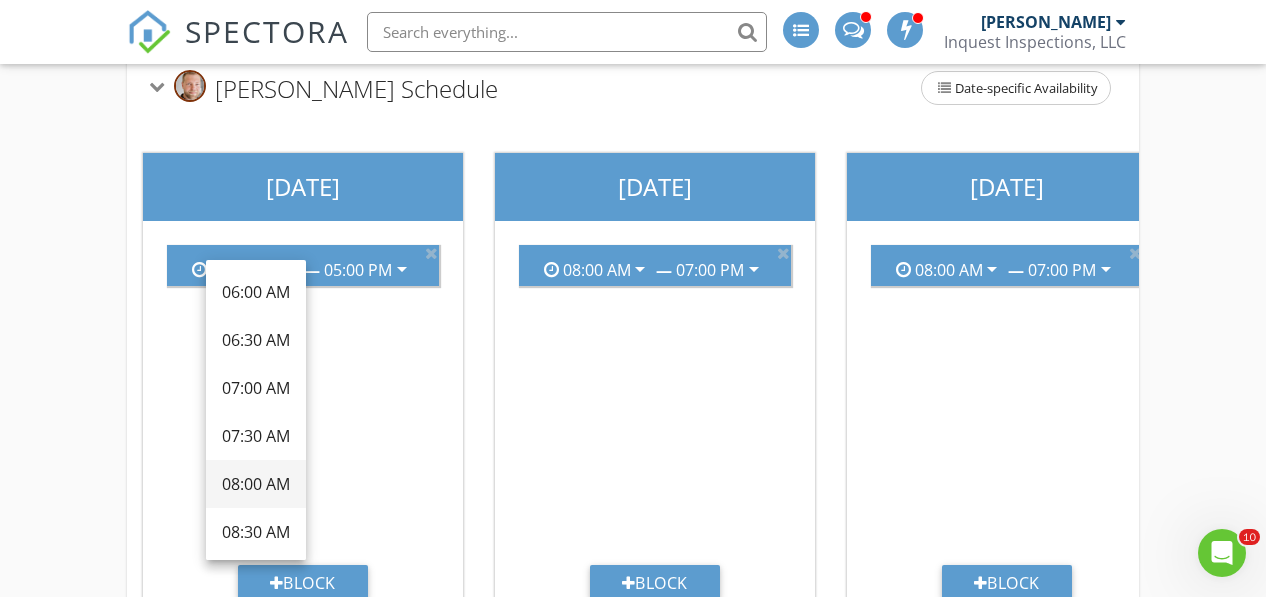 click on "08:00 AM" at bounding box center (256, 484) 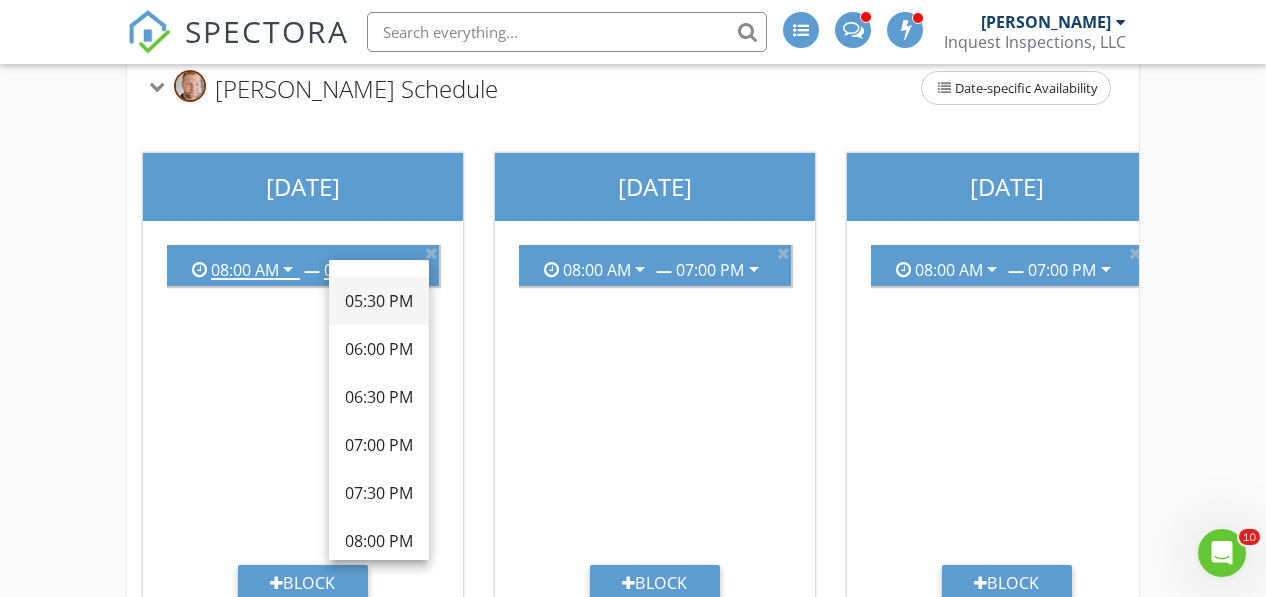 scroll, scrollTop: 878, scrollLeft: 0, axis: vertical 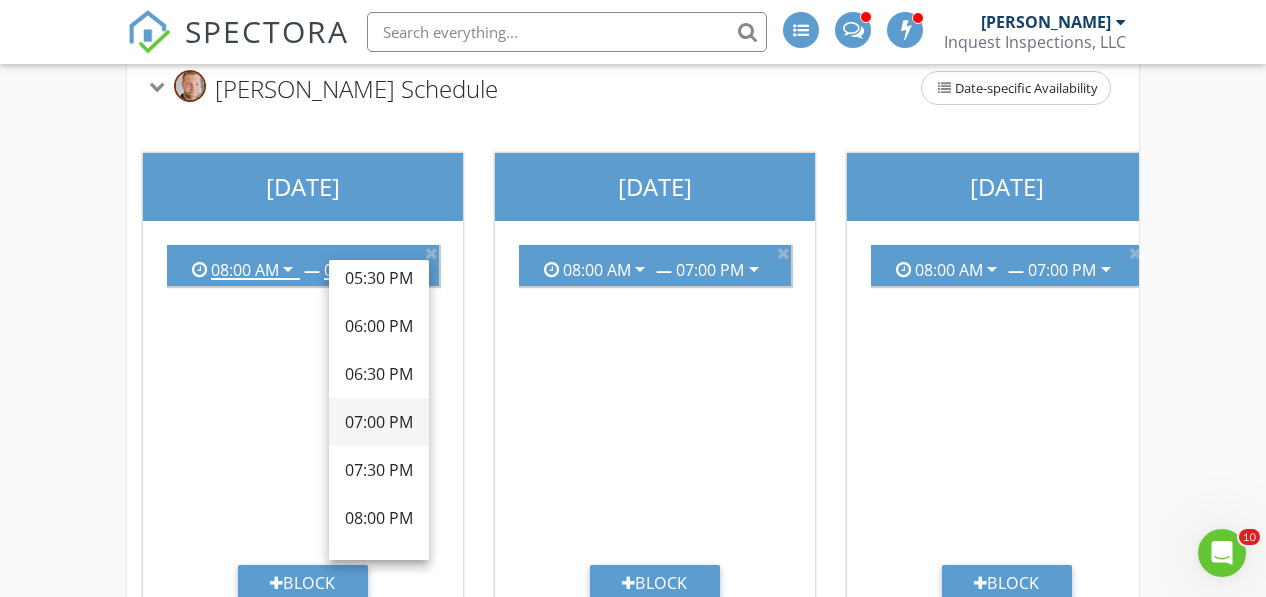 click on "07:00 PM" at bounding box center (379, 422) 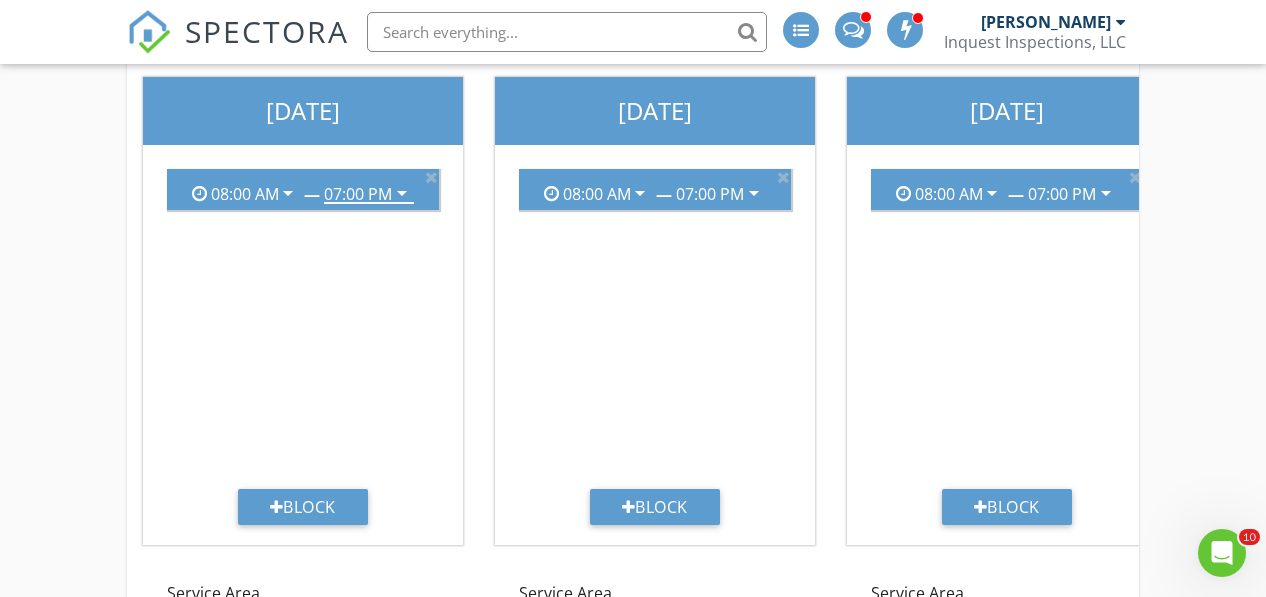 scroll, scrollTop: 631, scrollLeft: 0, axis: vertical 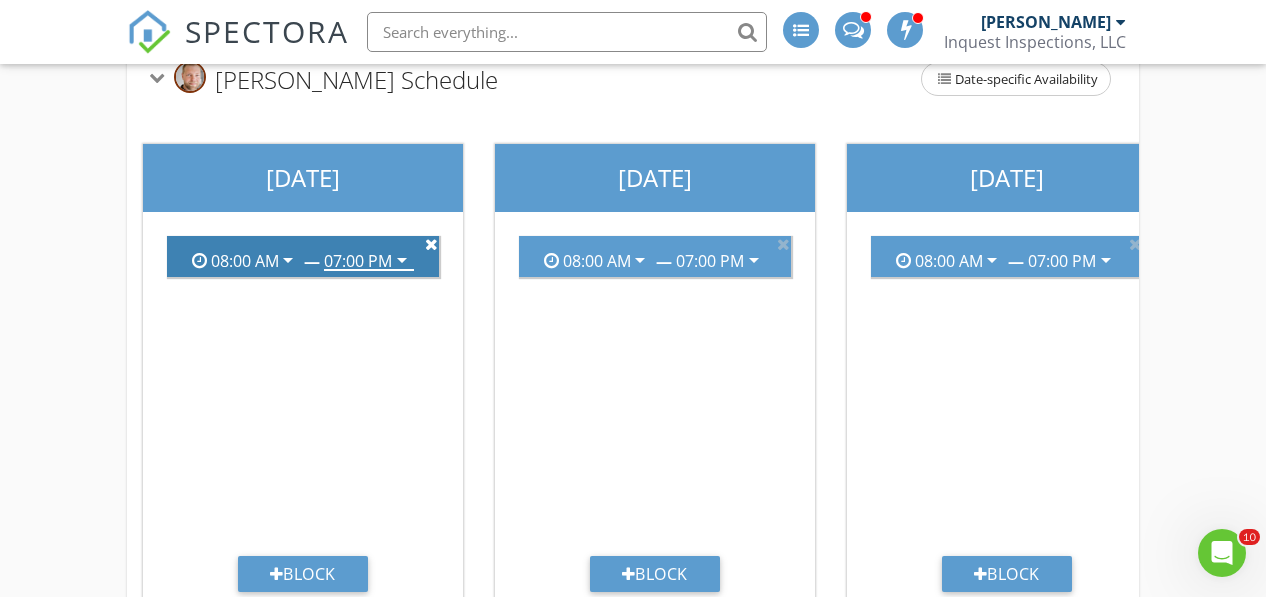 click at bounding box center [431, 244] 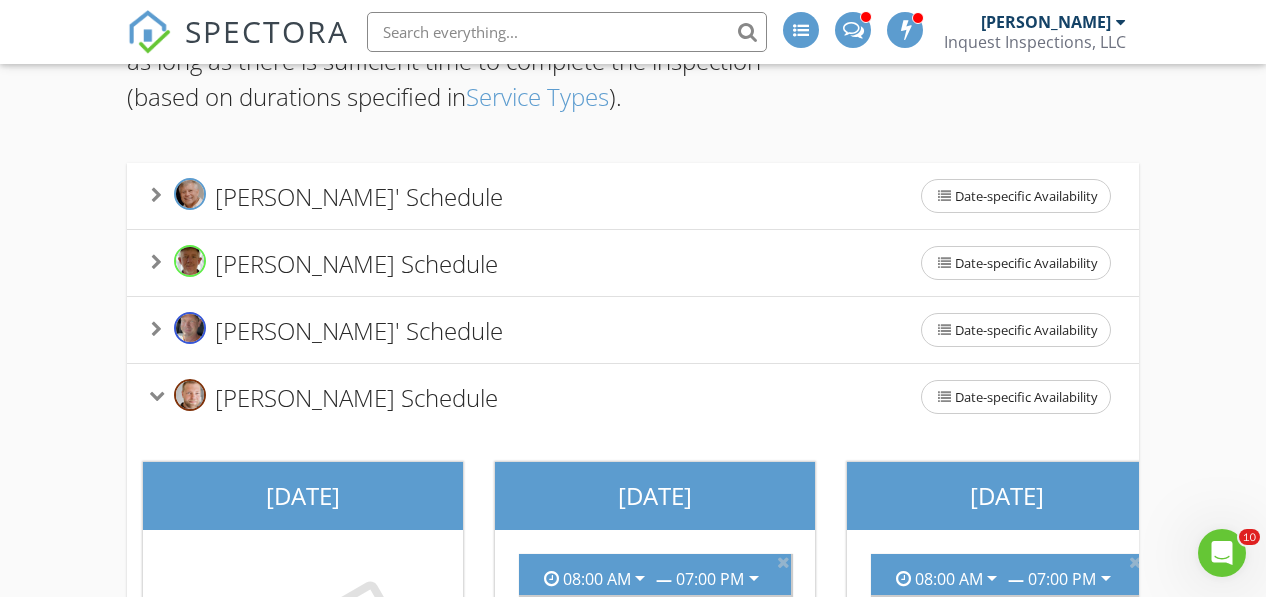 scroll, scrollTop: 176, scrollLeft: 0, axis: vertical 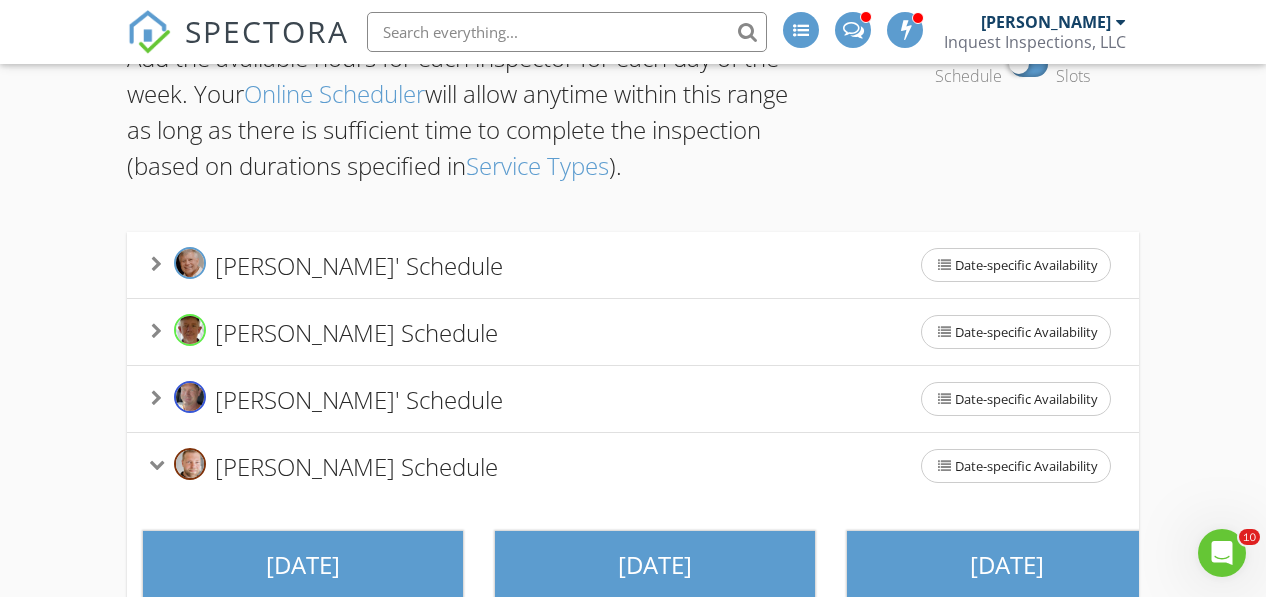 click at bounding box center [156, 398] 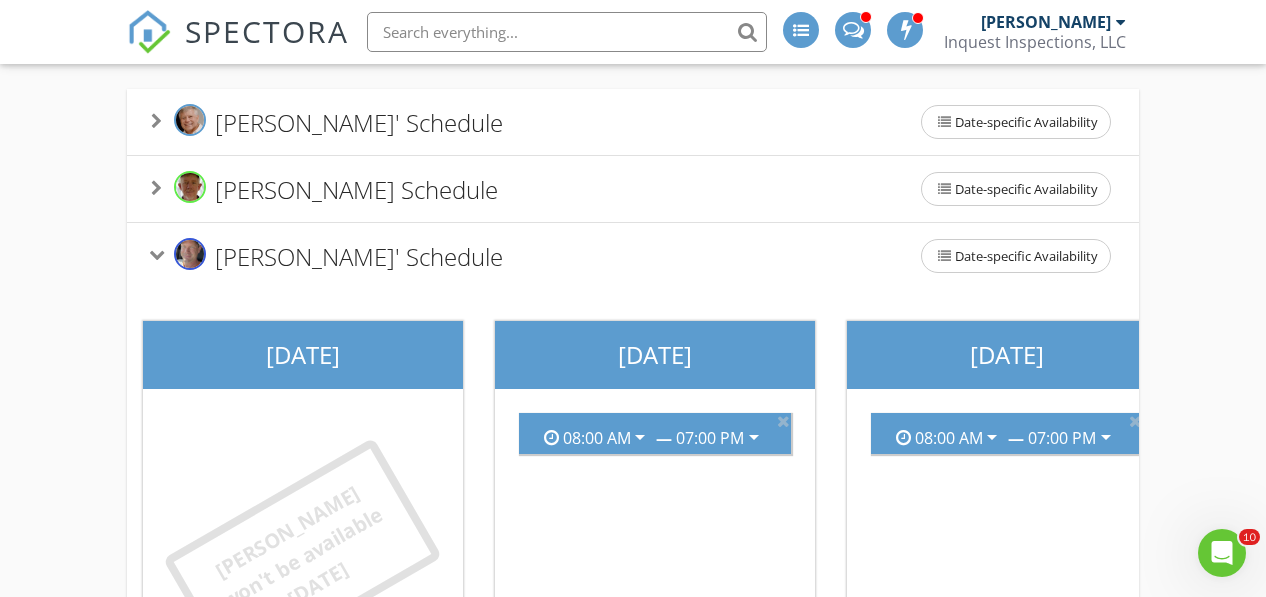 scroll, scrollTop: 291, scrollLeft: 0, axis: vertical 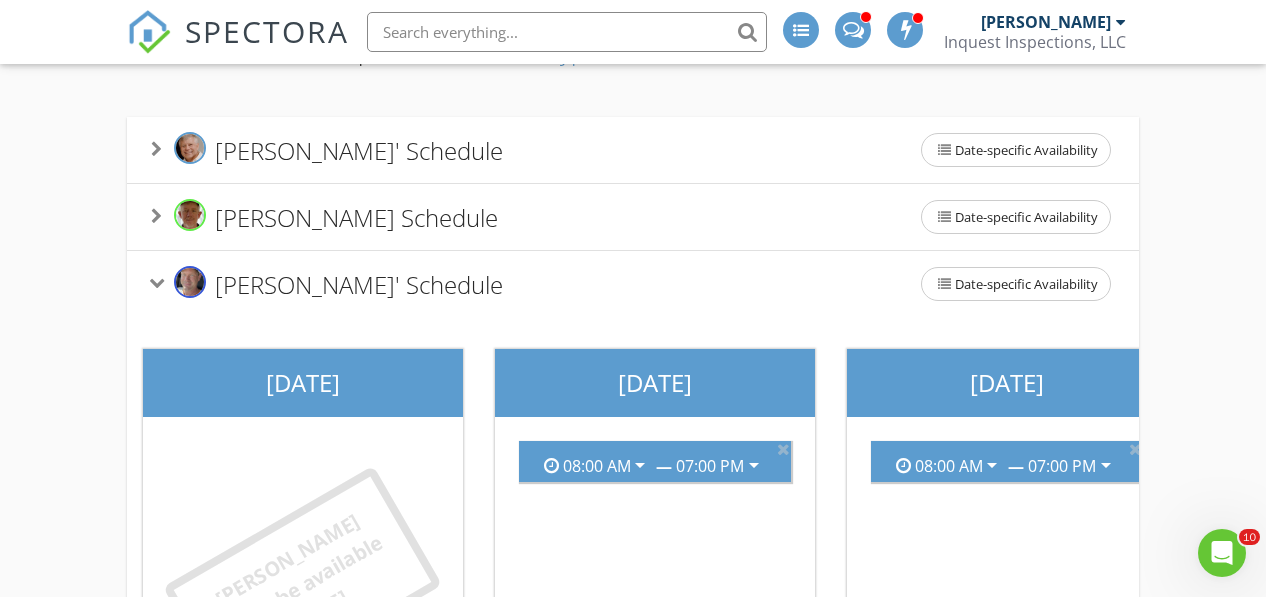 click at bounding box center (156, 282) 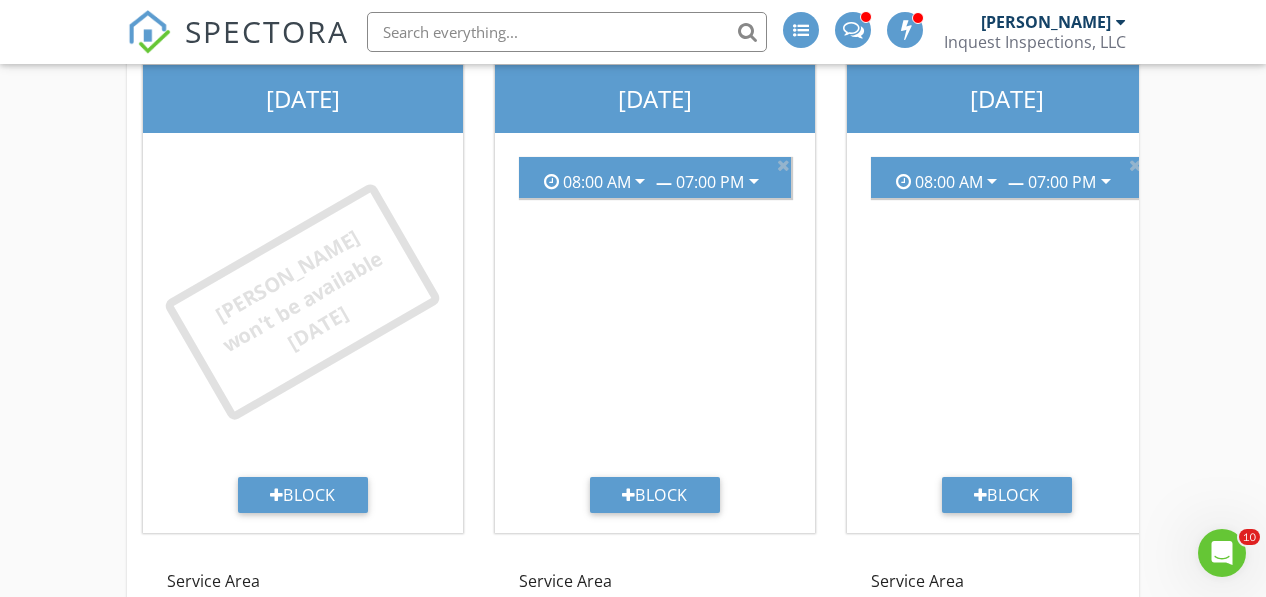 scroll, scrollTop: 663, scrollLeft: 0, axis: vertical 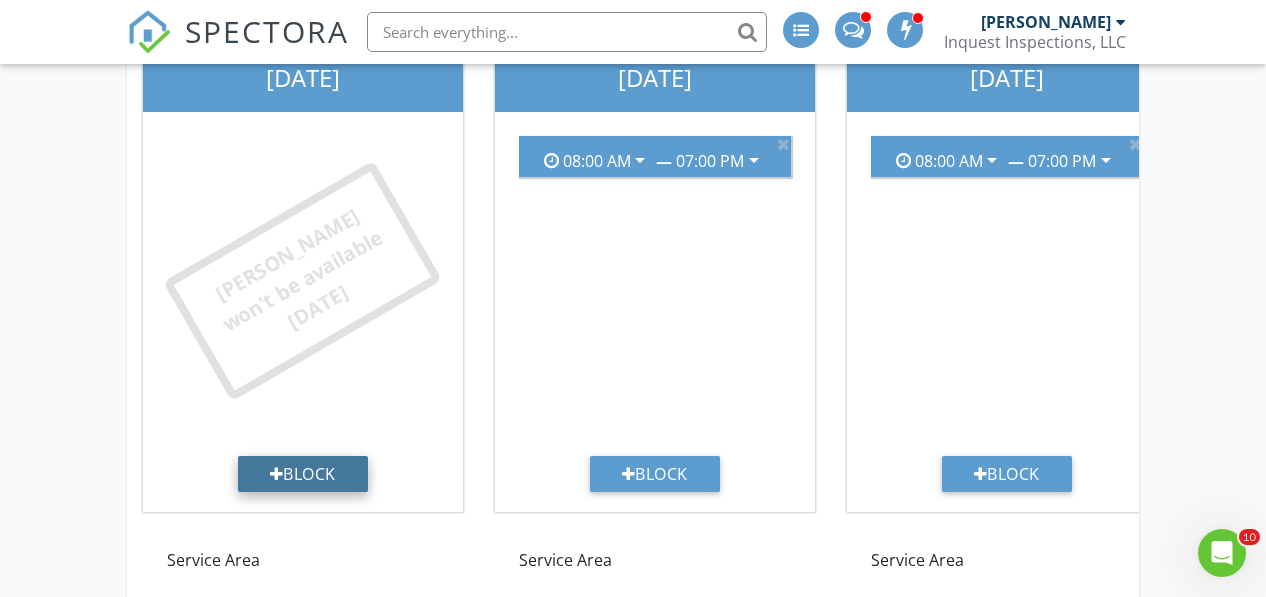 click at bounding box center (277, 474) 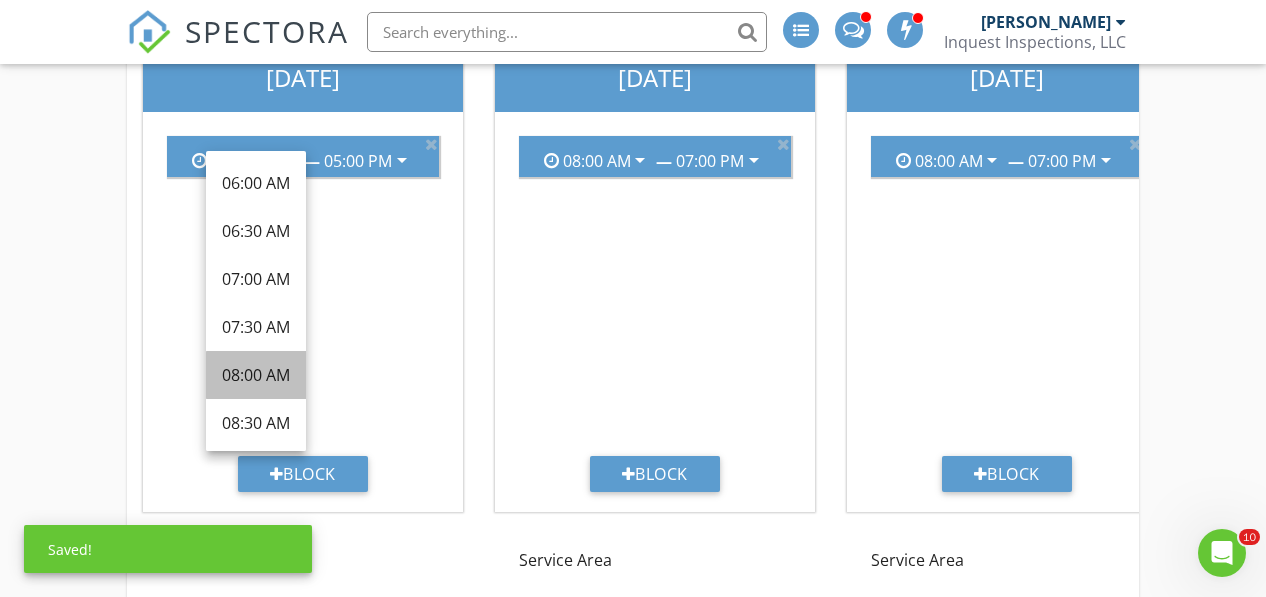 click on "08:00 AM" at bounding box center [256, 375] 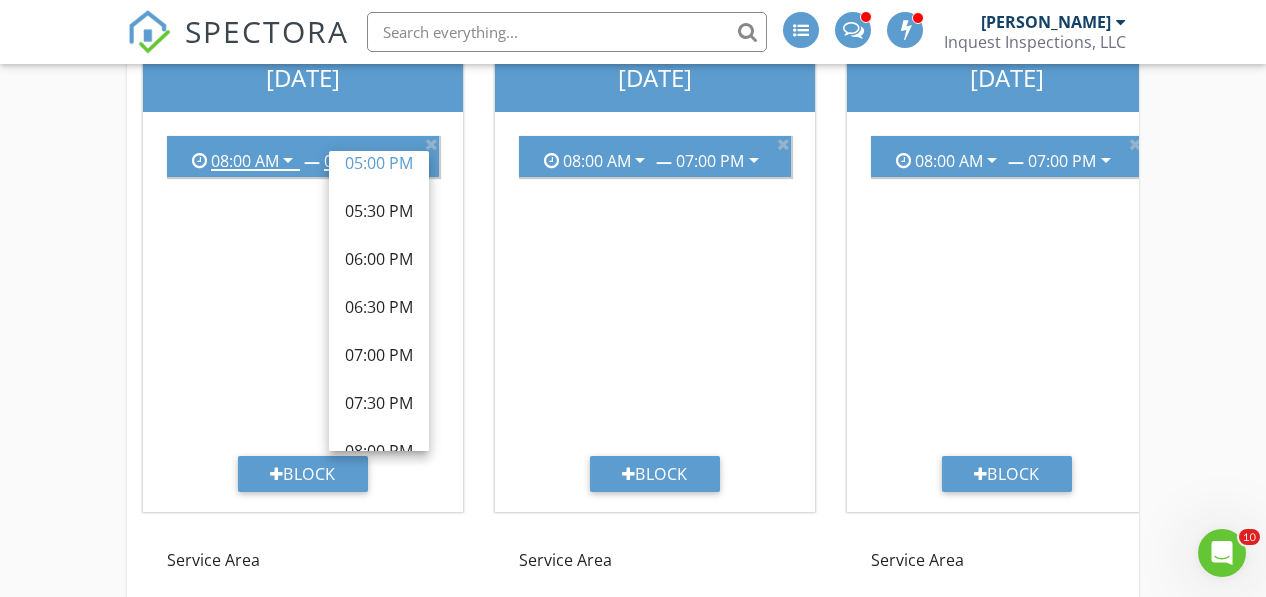 scroll, scrollTop: 923, scrollLeft: 0, axis: vertical 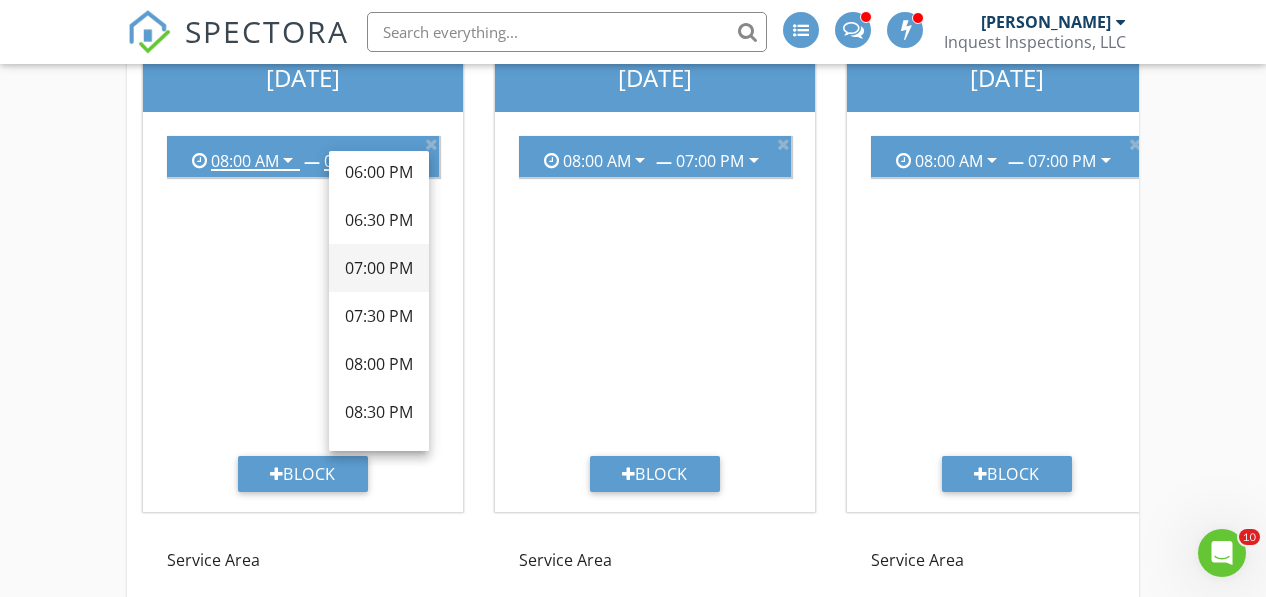 click on "07:00 PM" at bounding box center (379, 268) 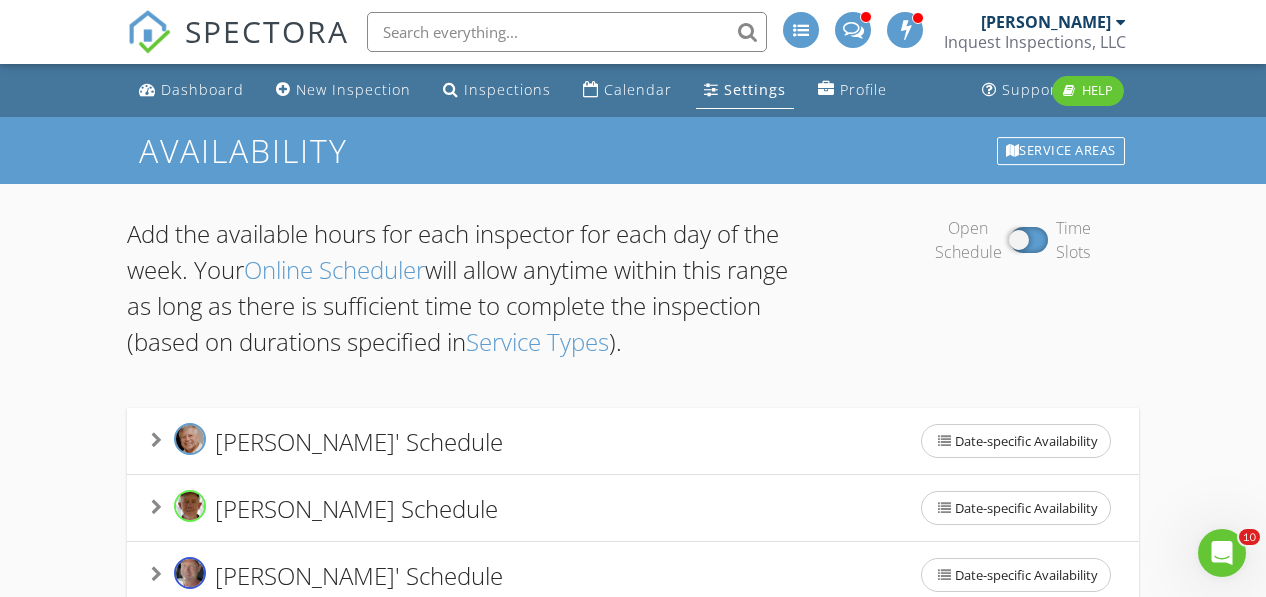 scroll, scrollTop: 0, scrollLeft: 0, axis: both 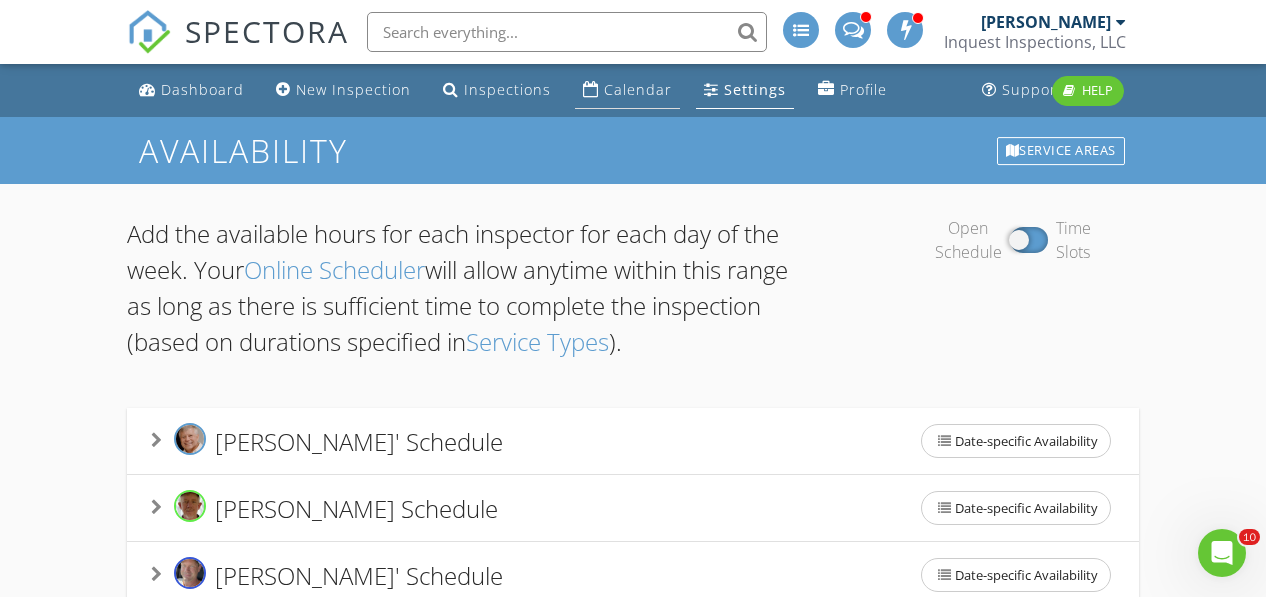 click on "Calendar" at bounding box center (627, 90) 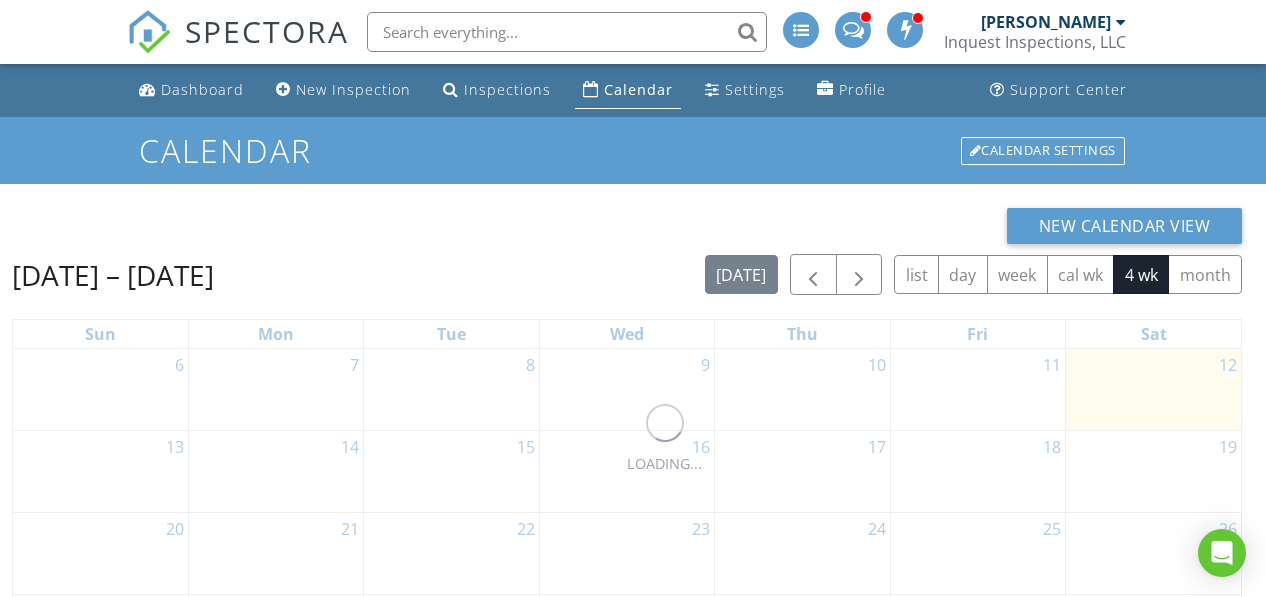 scroll, scrollTop: 0, scrollLeft: 0, axis: both 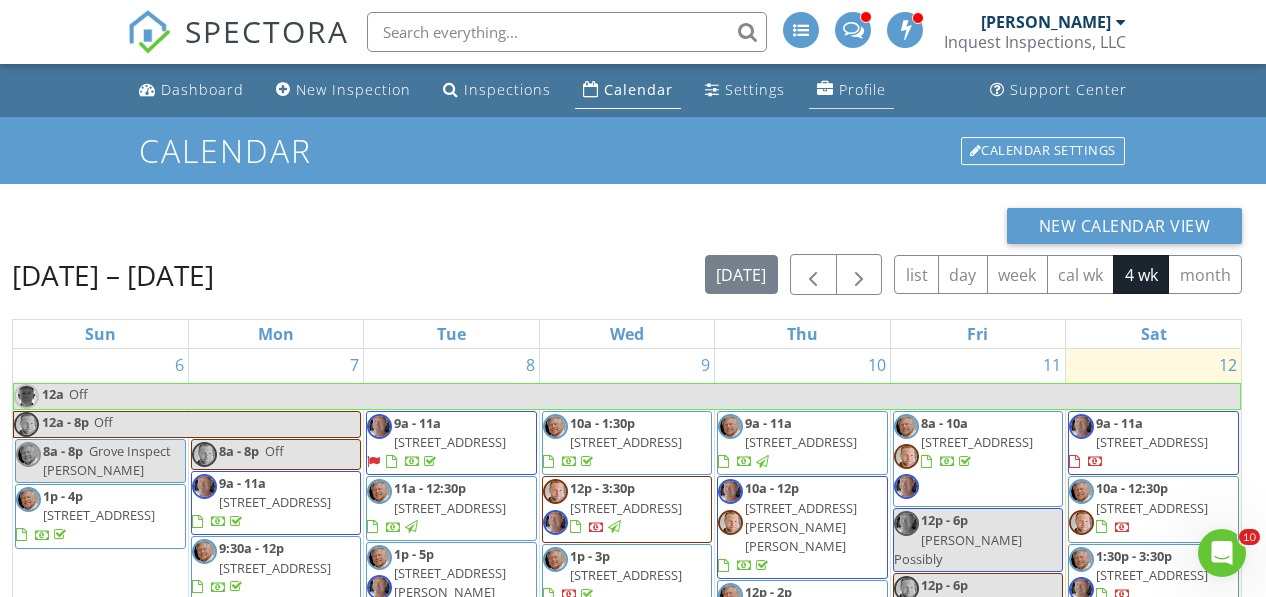 click on "Profile" at bounding box center [862, 89] 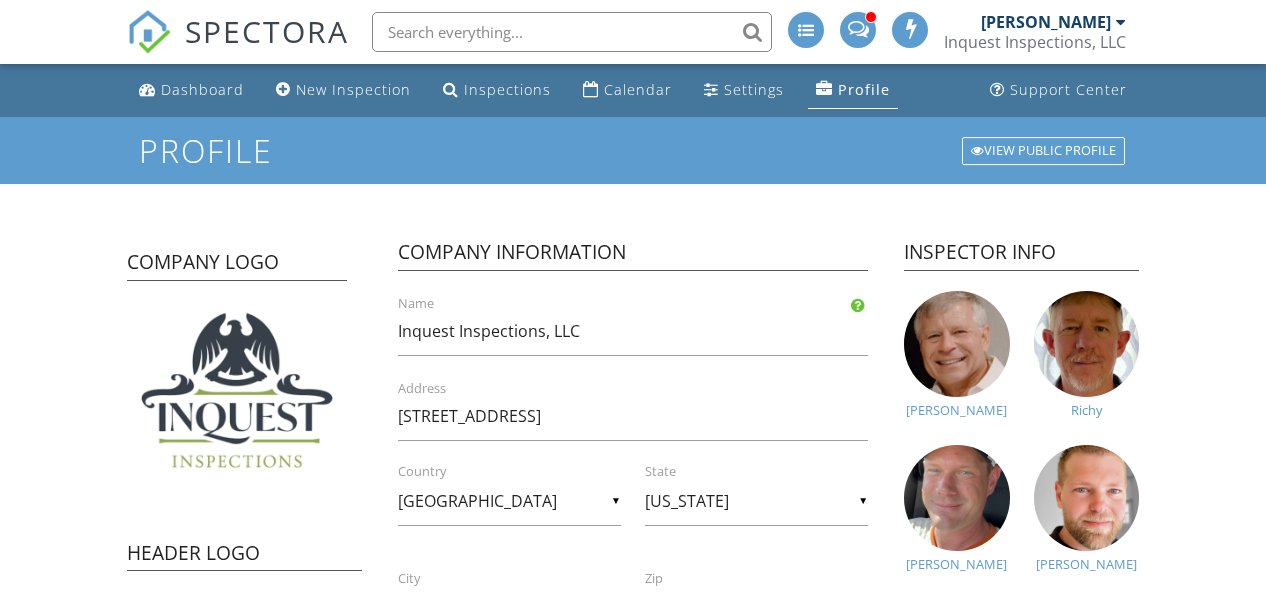 scroll, scrollTop: 0, scrollLeft: 0, axis: both 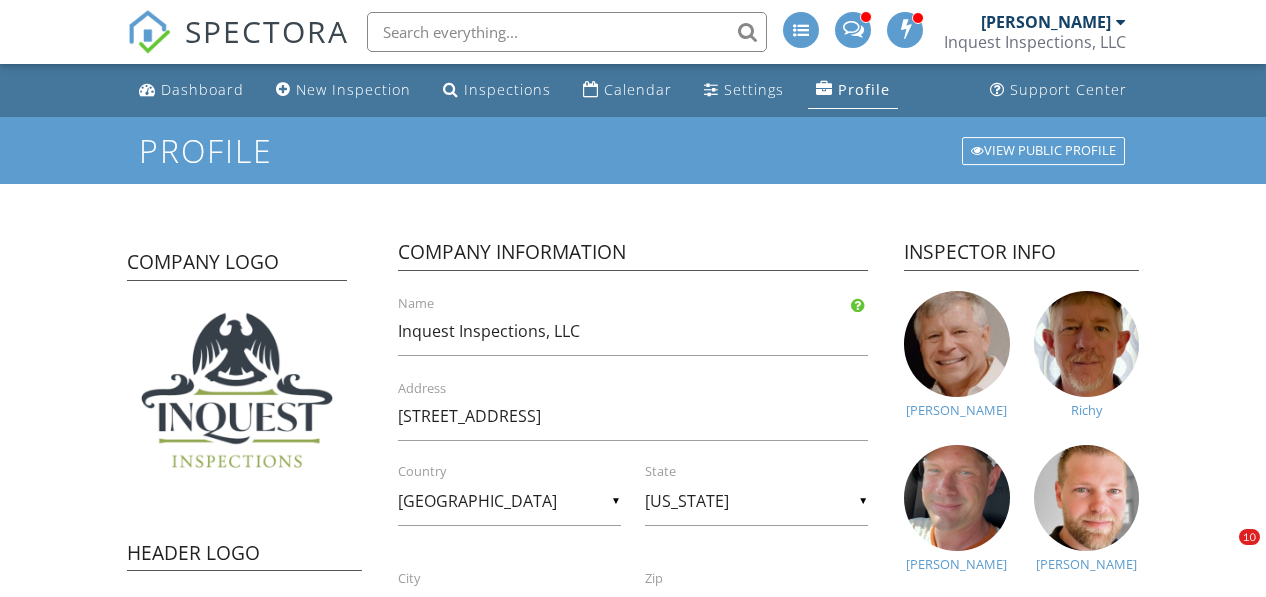 click at bounding box center (1121, 22) 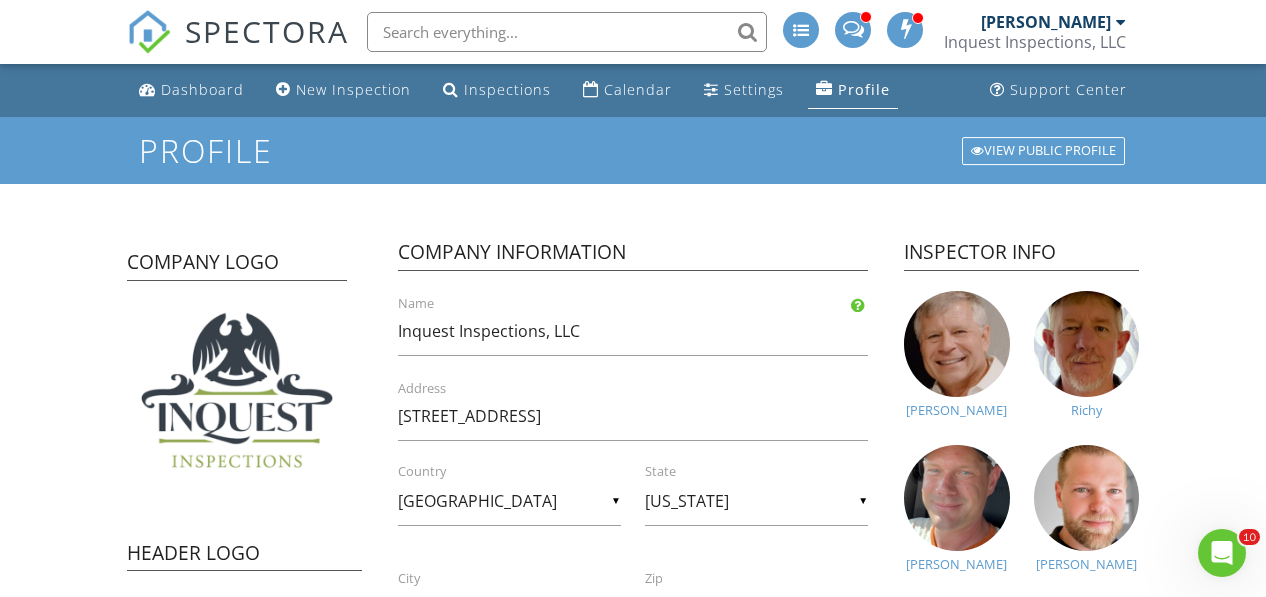 scroll, scrollTop: 0, scrollLeft: 0, axis: both 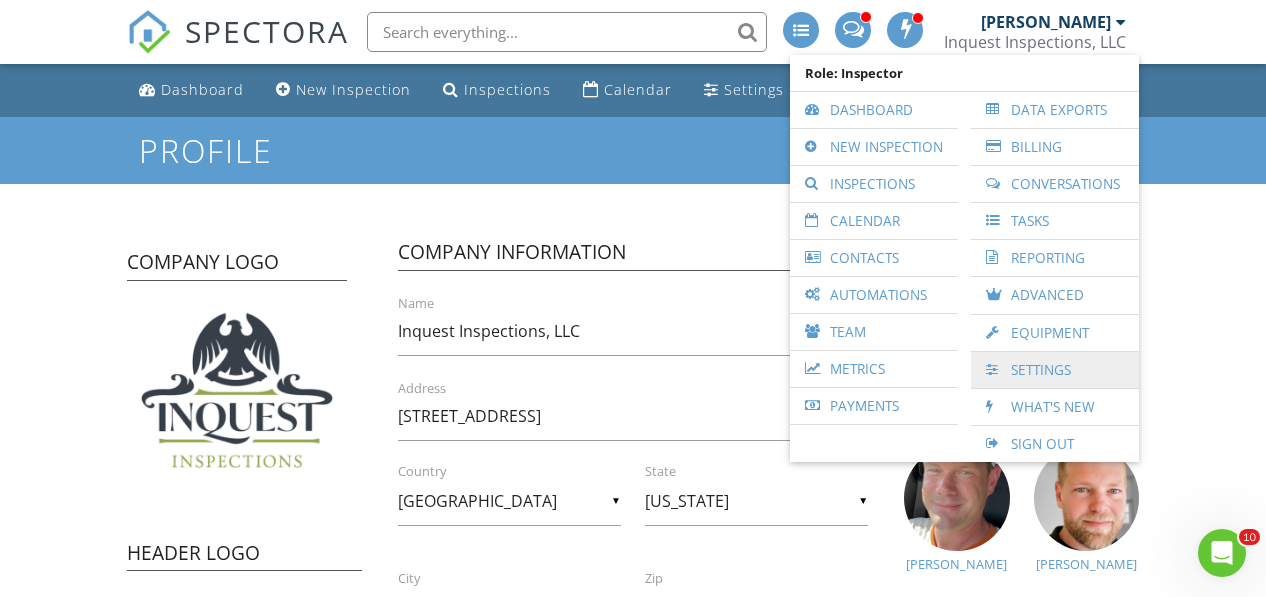 click on "Settings" at bounding box center [1055, 370] 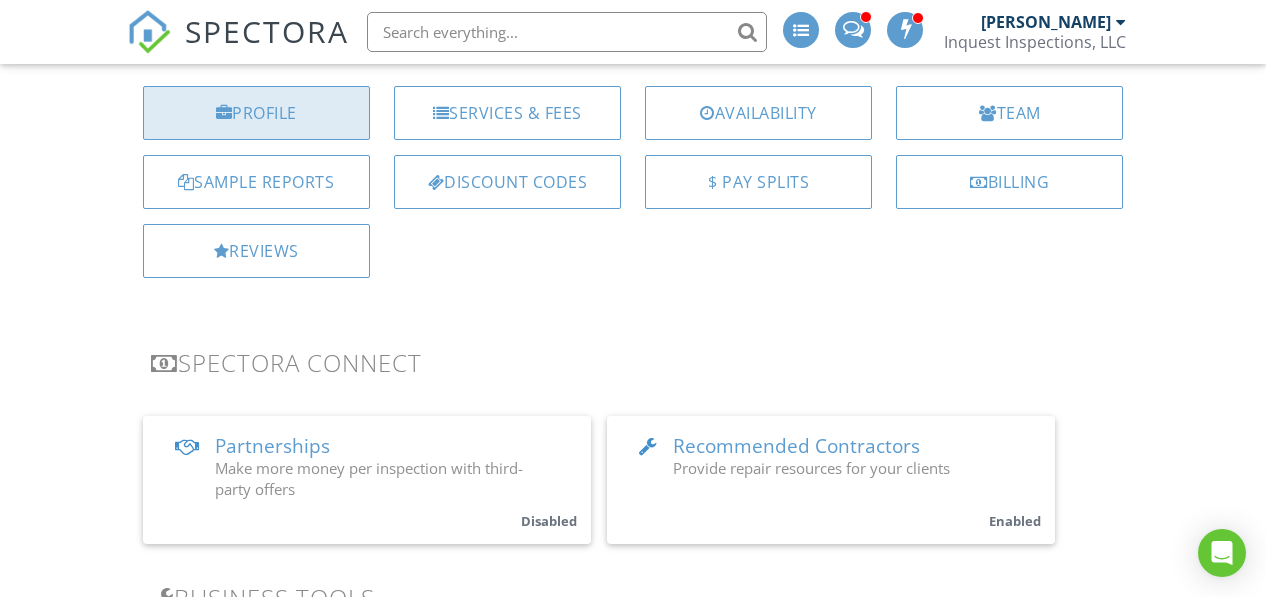 scroll, scrollTop: 0, scrollLeft: 0, axis: both 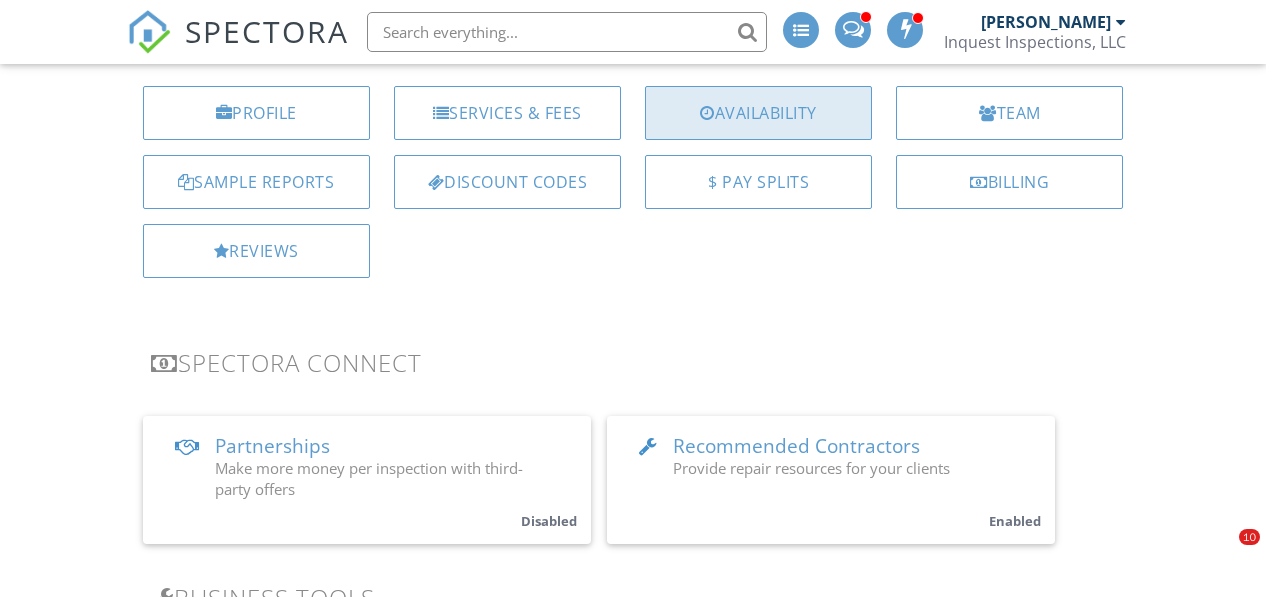 click on "Availability" at bounding box center [758, 113] 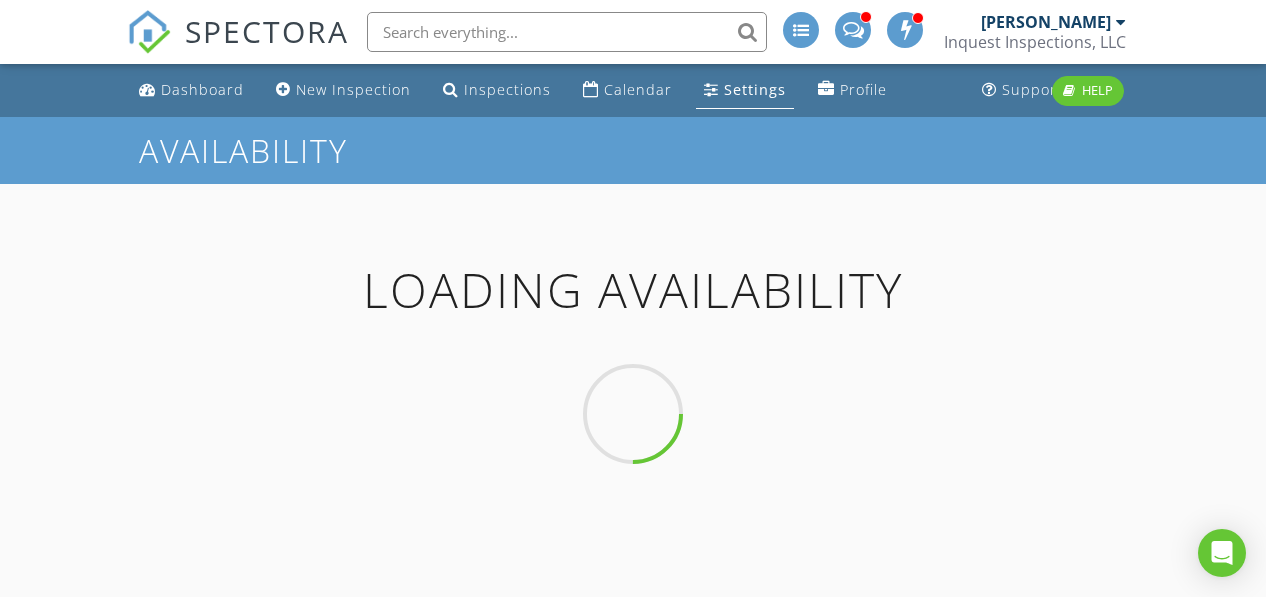 scroll, scrollTop: 0, scrollLeft: 0, axis: both 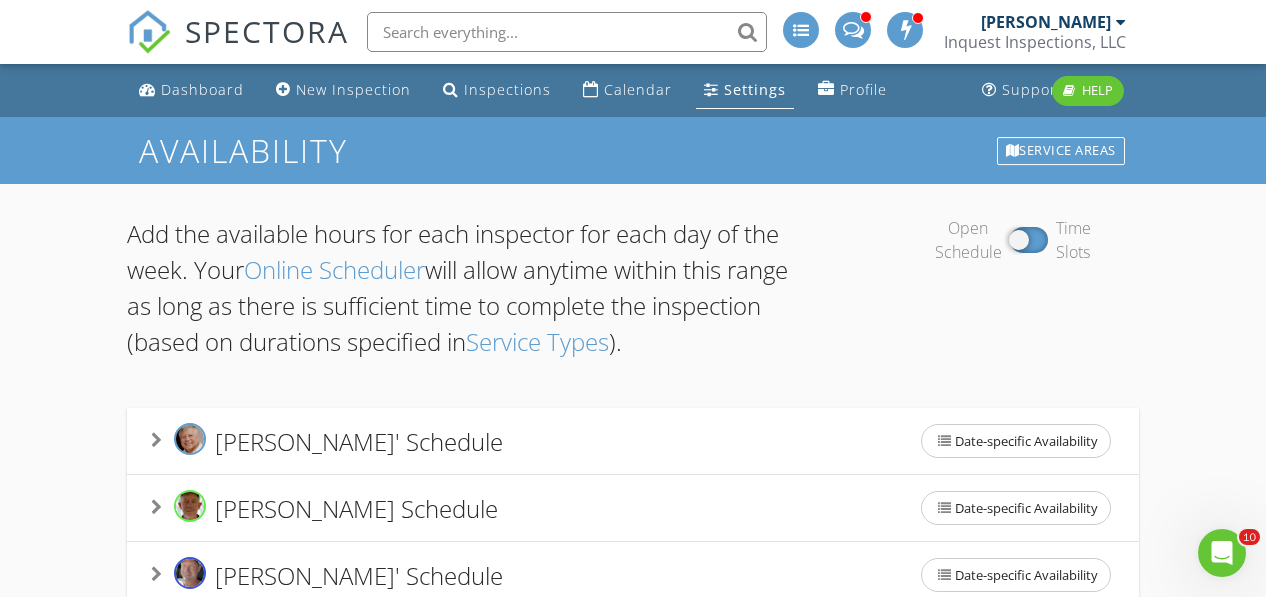 click at bounding box center [156, 440] 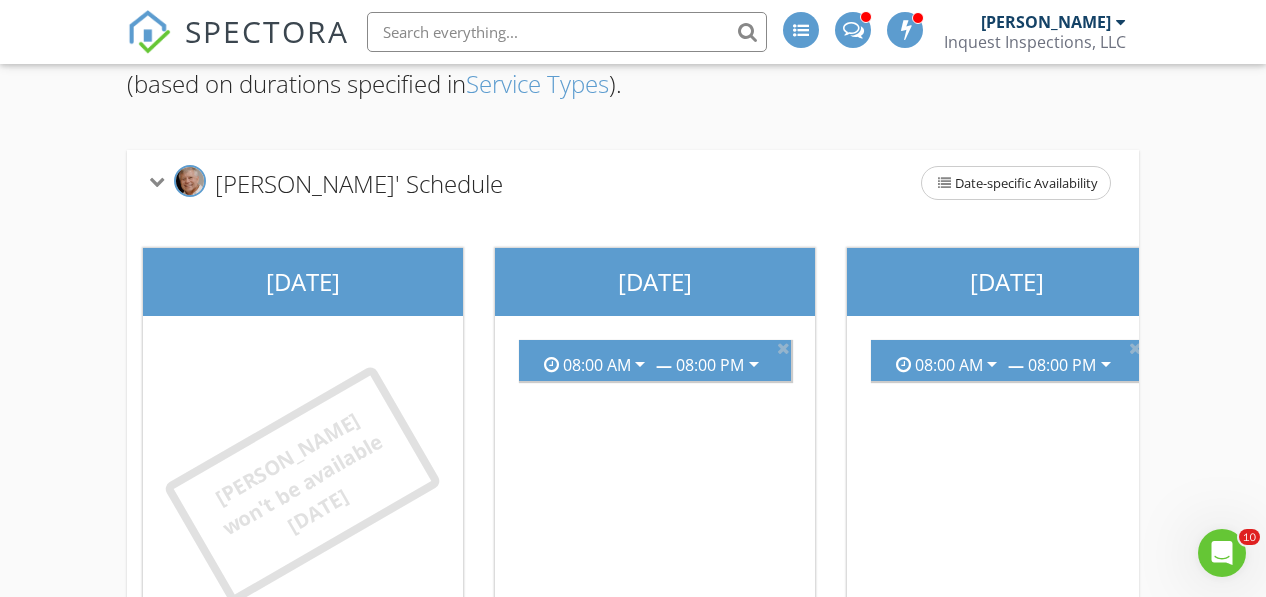 scroll, scrollTop: 216, scrollLeft: 0, axis: vertical 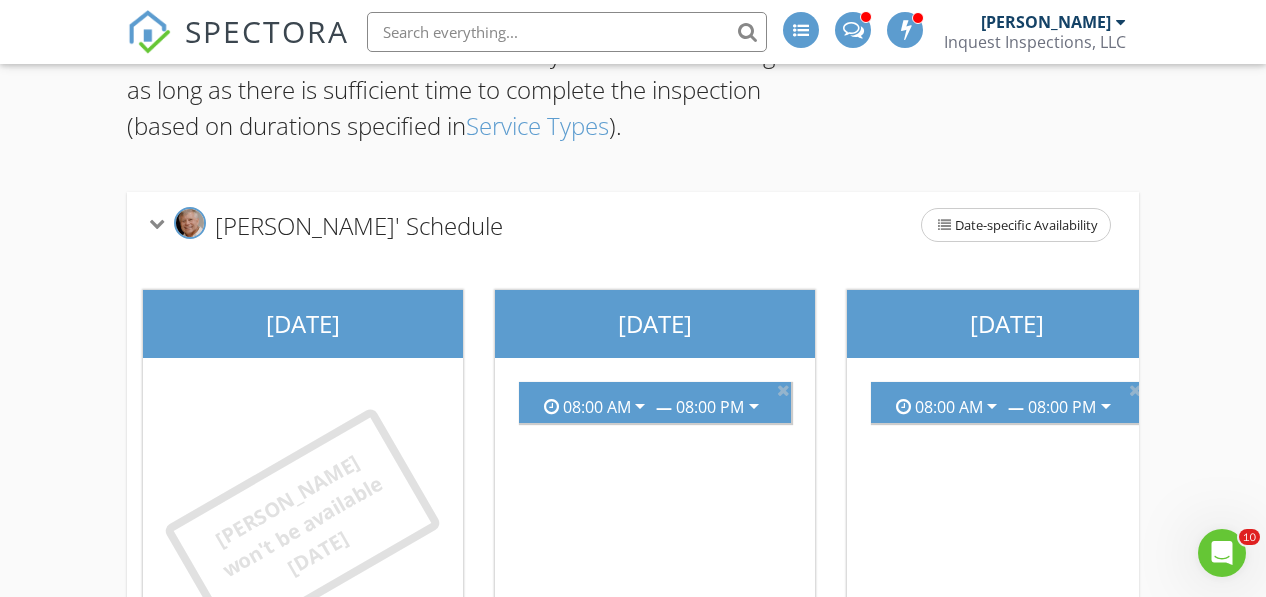 click at bounding box center (156, 223) 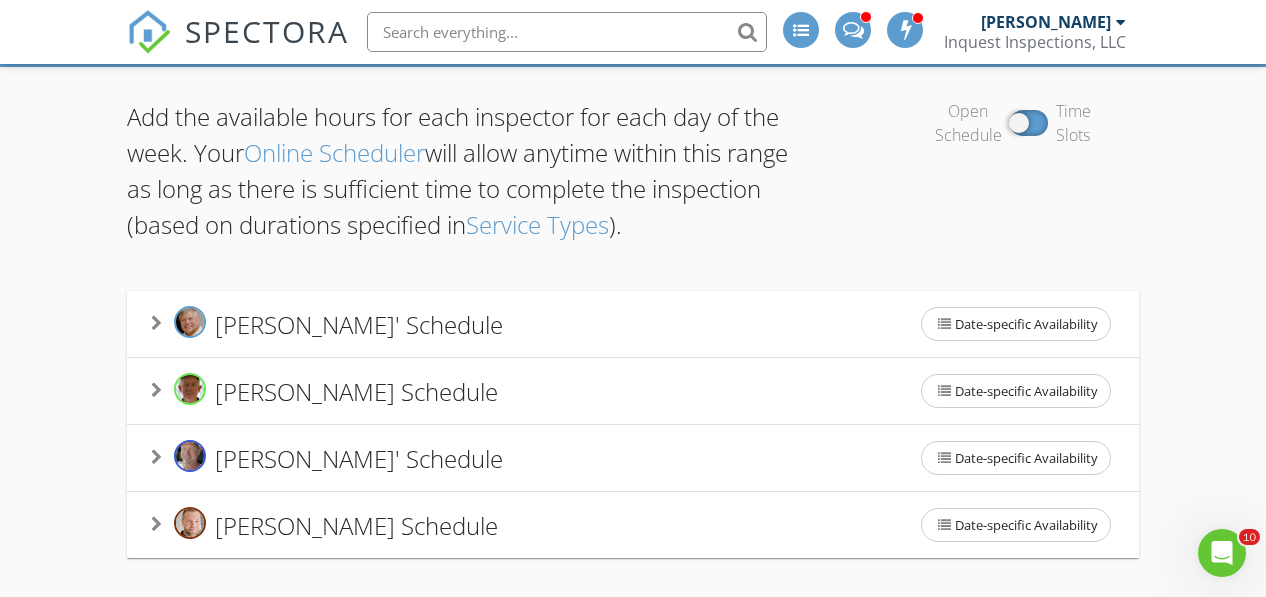scroll, scrollTop: 116, scrollLeft: 0, axis: vertical 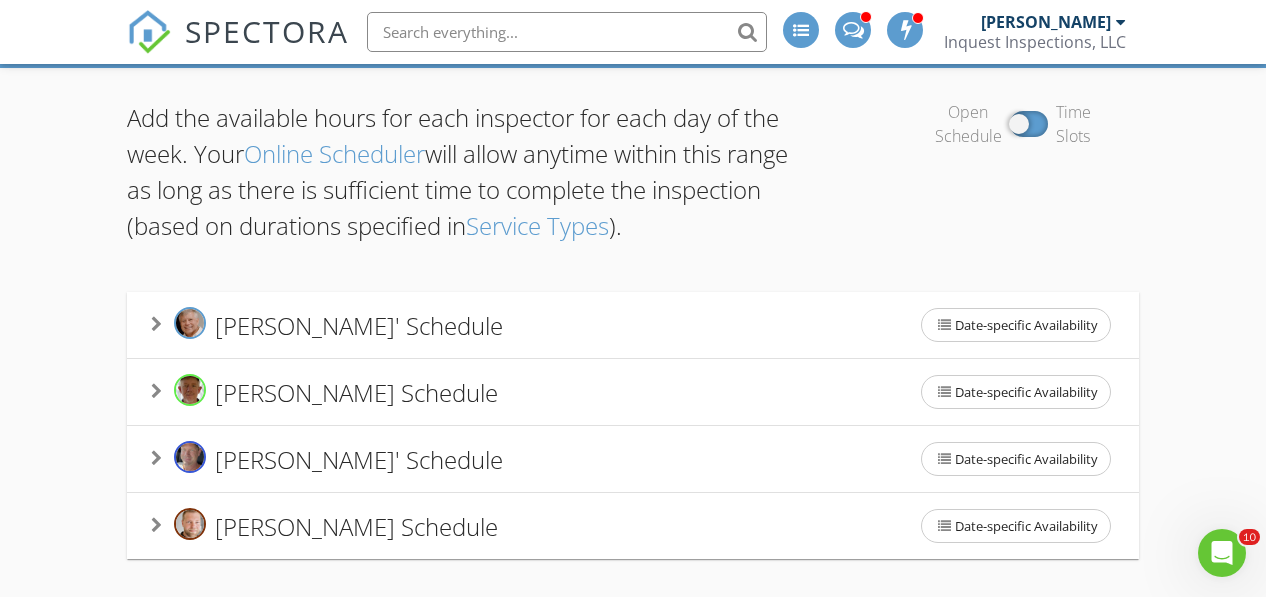 click at bounding box center (156, 525) 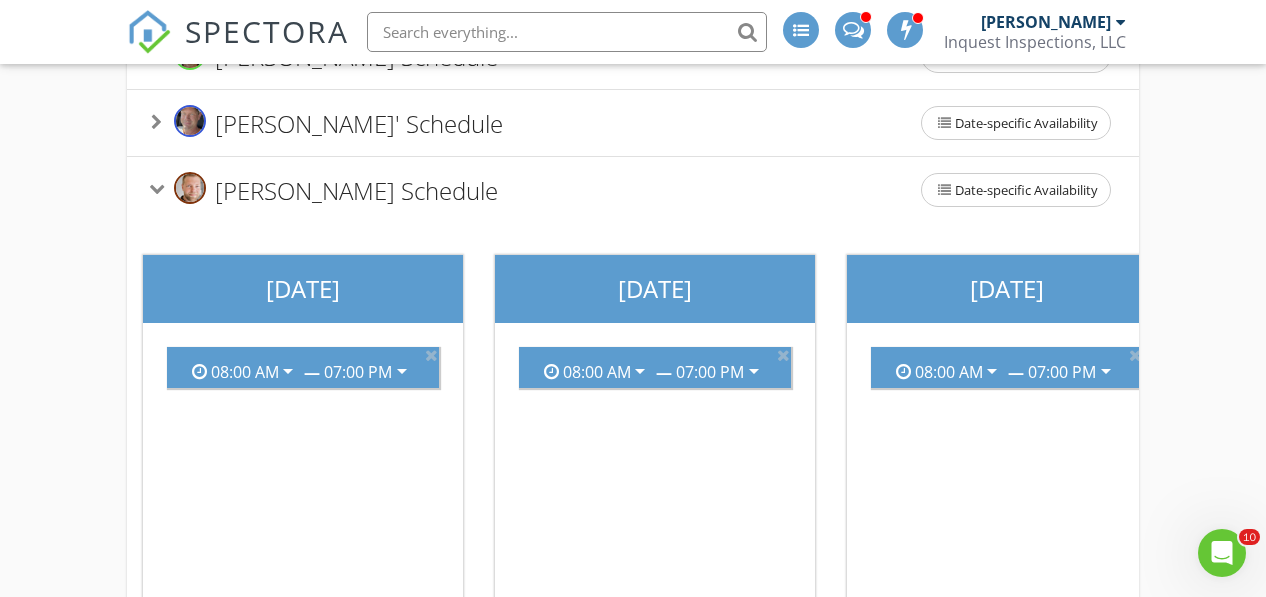 scroll, scrollTop: 517, scrollLeft: 0, axis: vertical 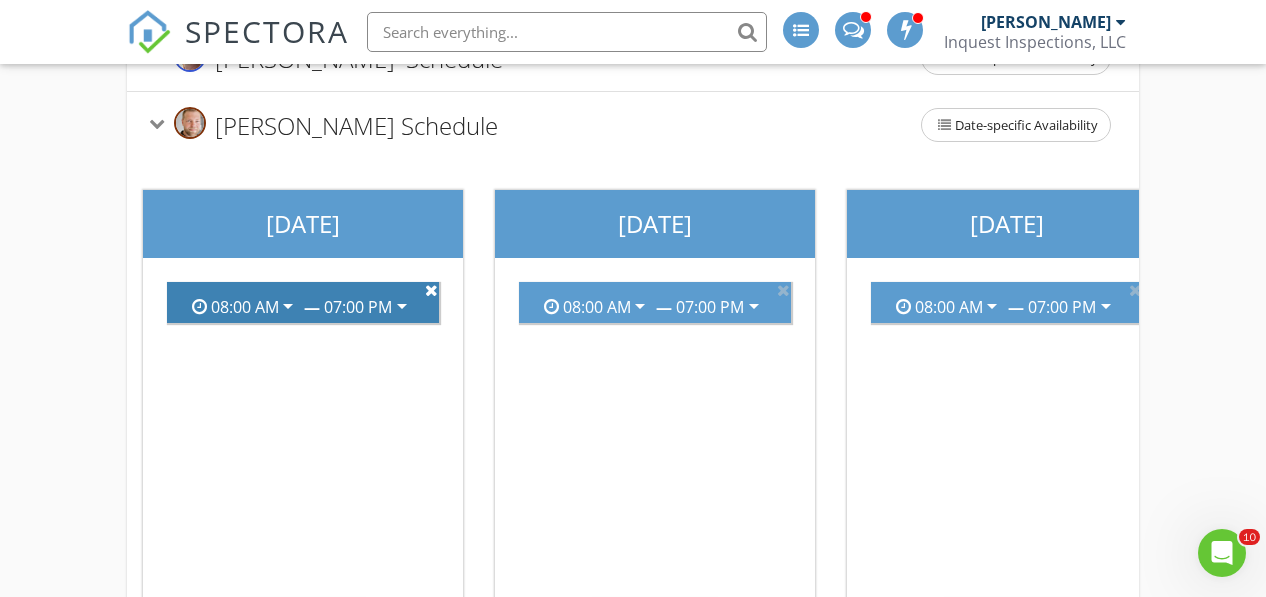 click at bounding box center (431, 290) 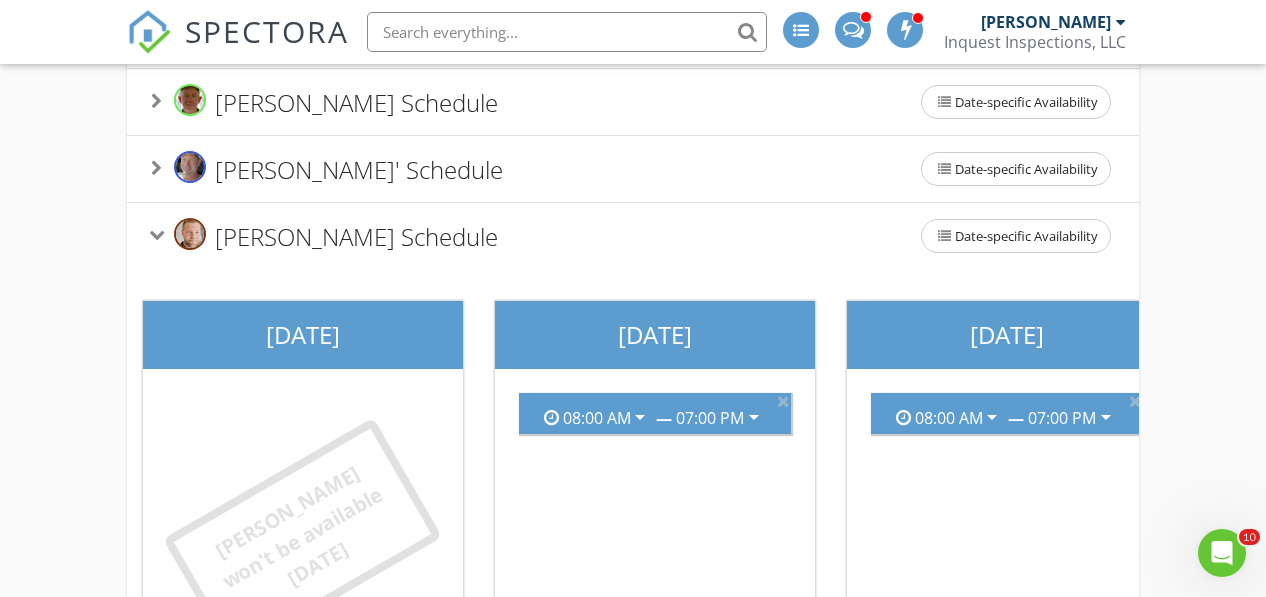 click at bounding box center (156, 234) 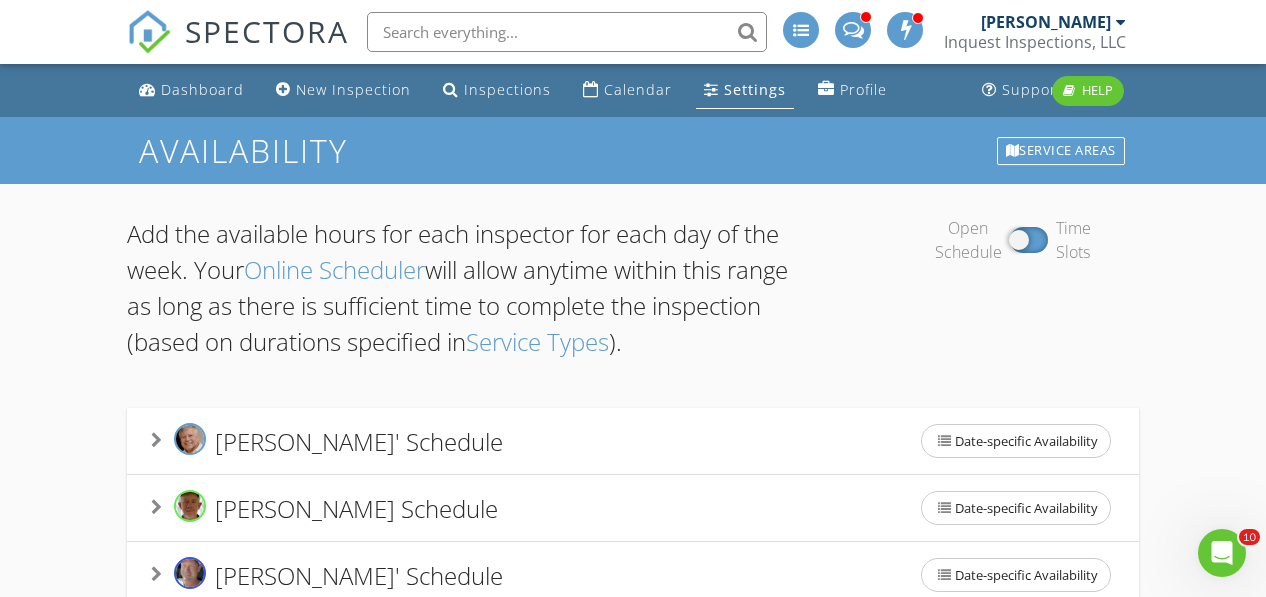 scroll, scrollTop: 0, scrollLeft: 0, axis: both 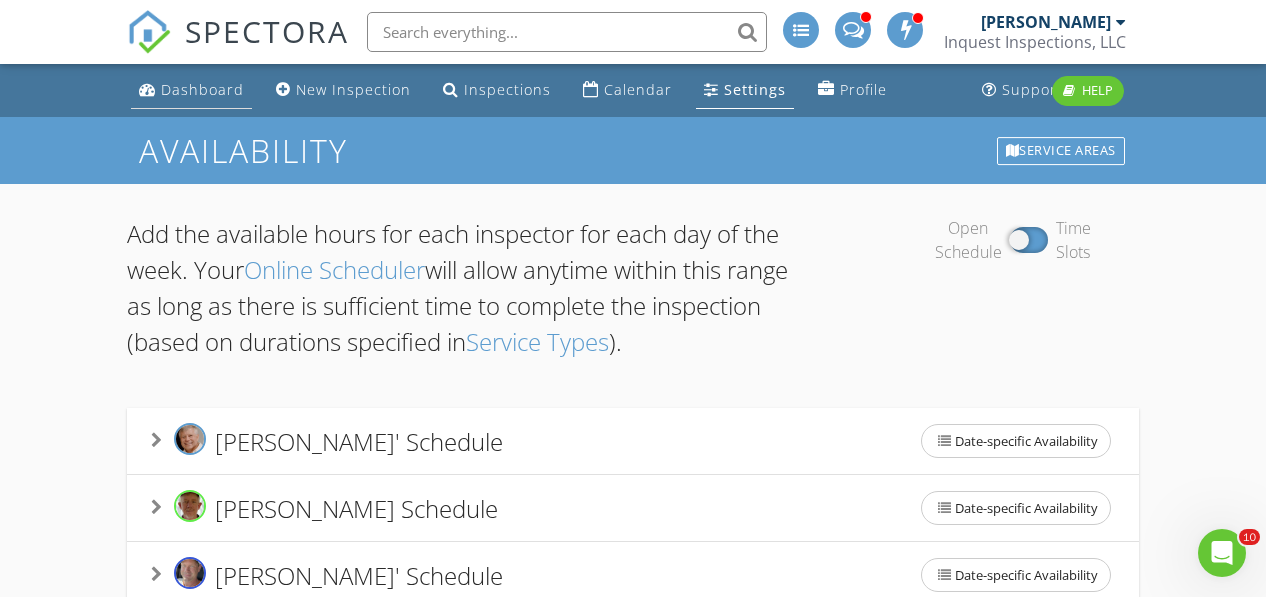 click on "Dashboard" at bounding box center [202, 89] 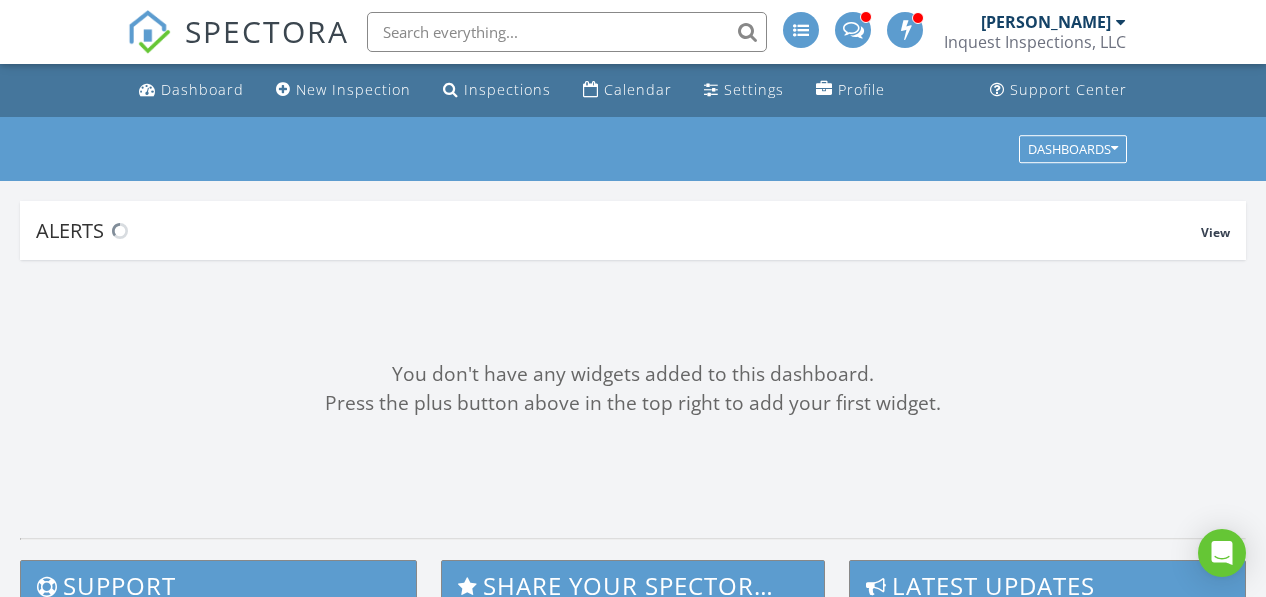 scroll, scrollTop: 0, scrollLeft: 0, axis: both 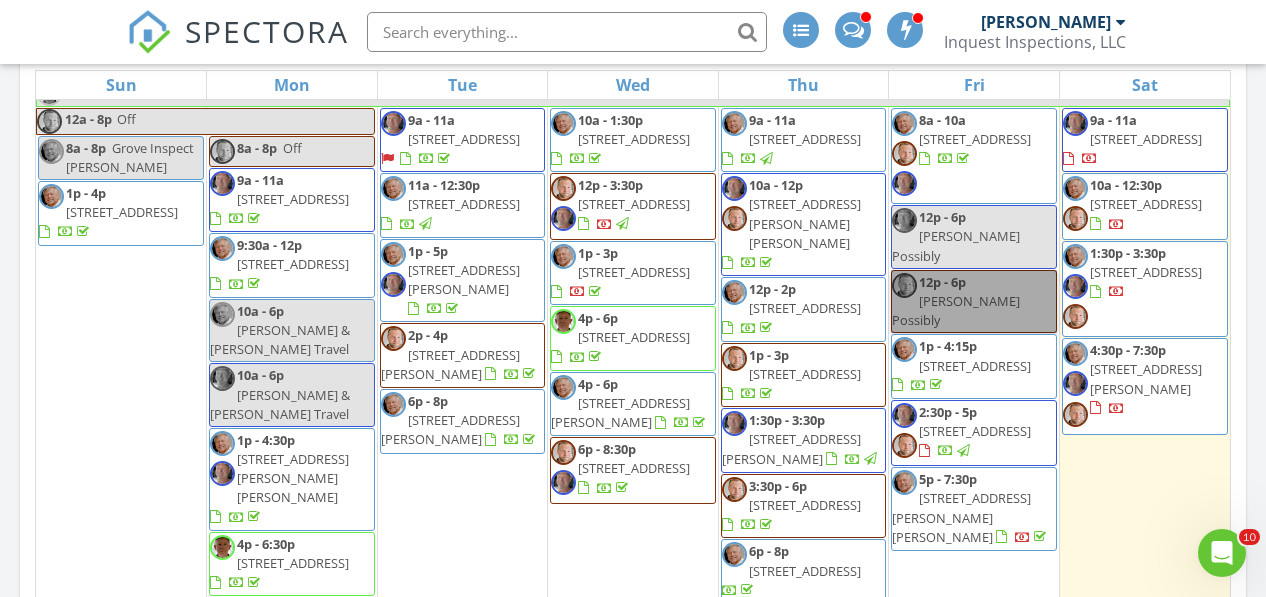 click on "12p - 6p
[PERSON_NAME] Possibly" at bounding box center (974, 302) 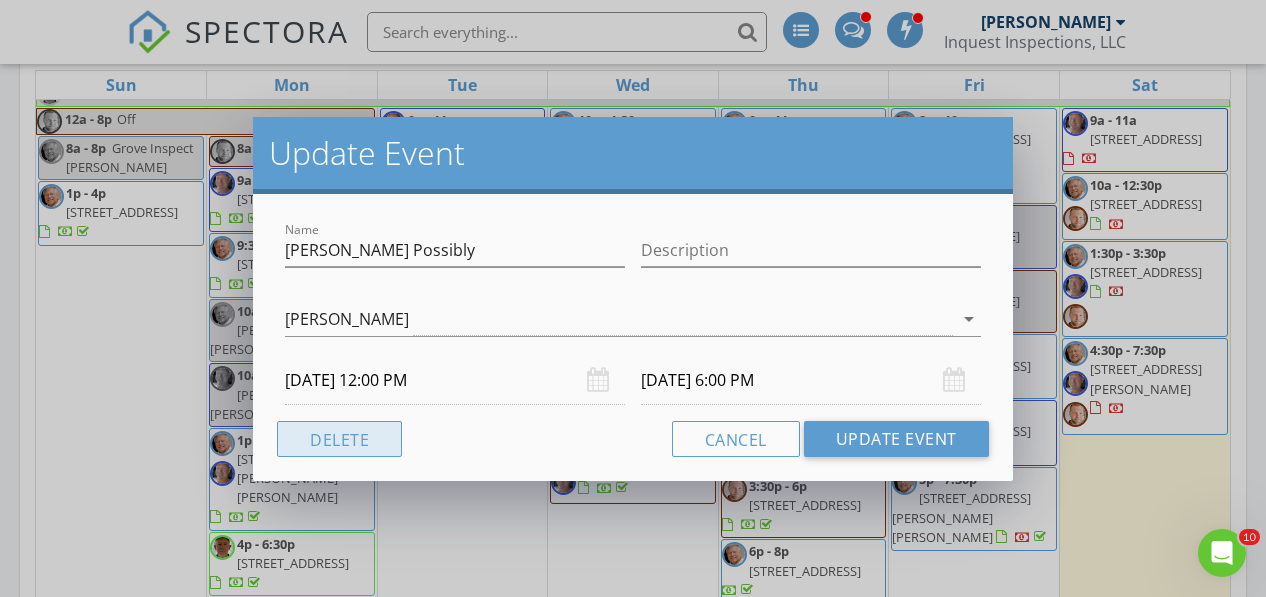 click on "Delete" at bounding box center (339, 439) 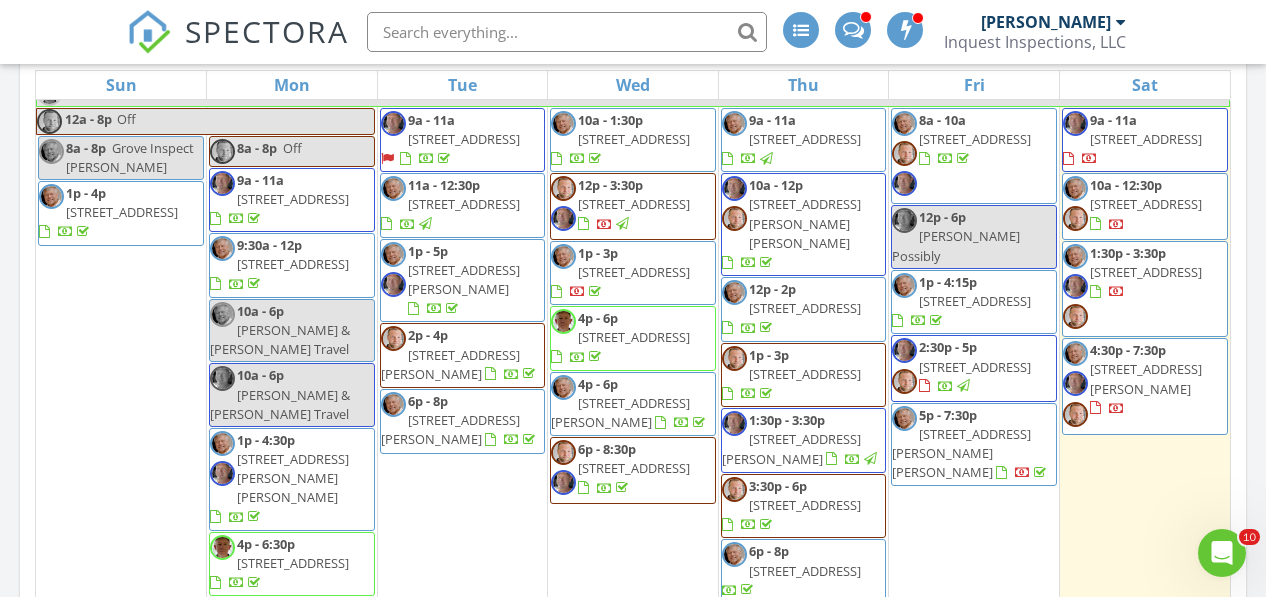 scroll, scrollTop: 0, scrollLeft: 0, axis: both 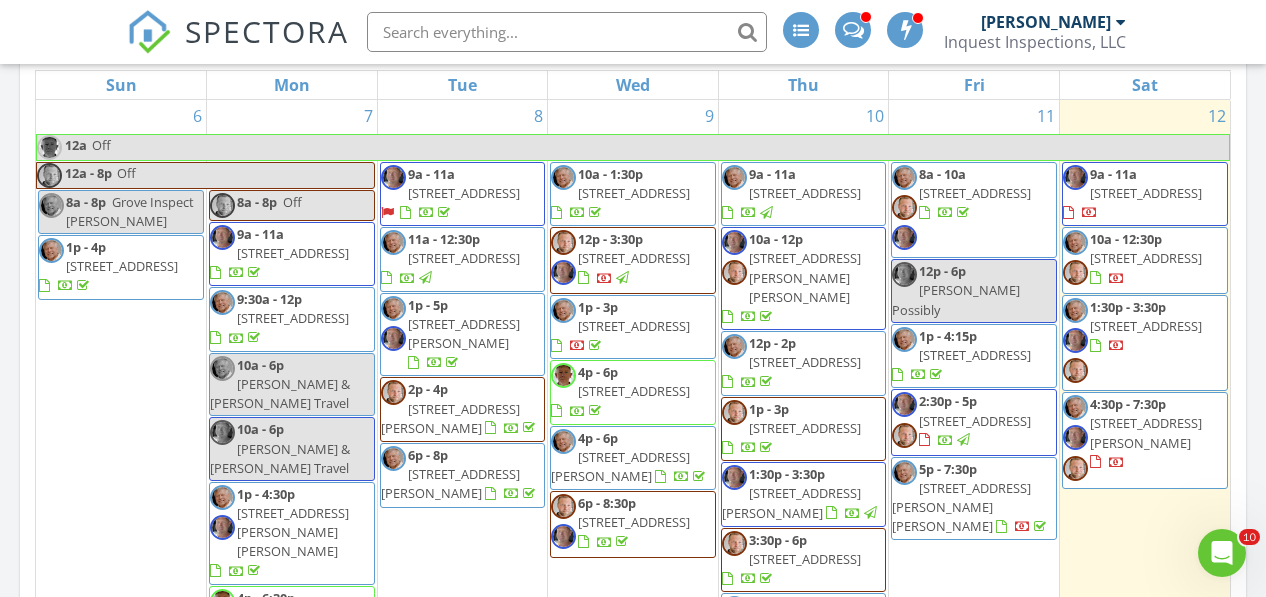 click on "[PERSON_NAME] Possibly" at bounding box center [956, 299] 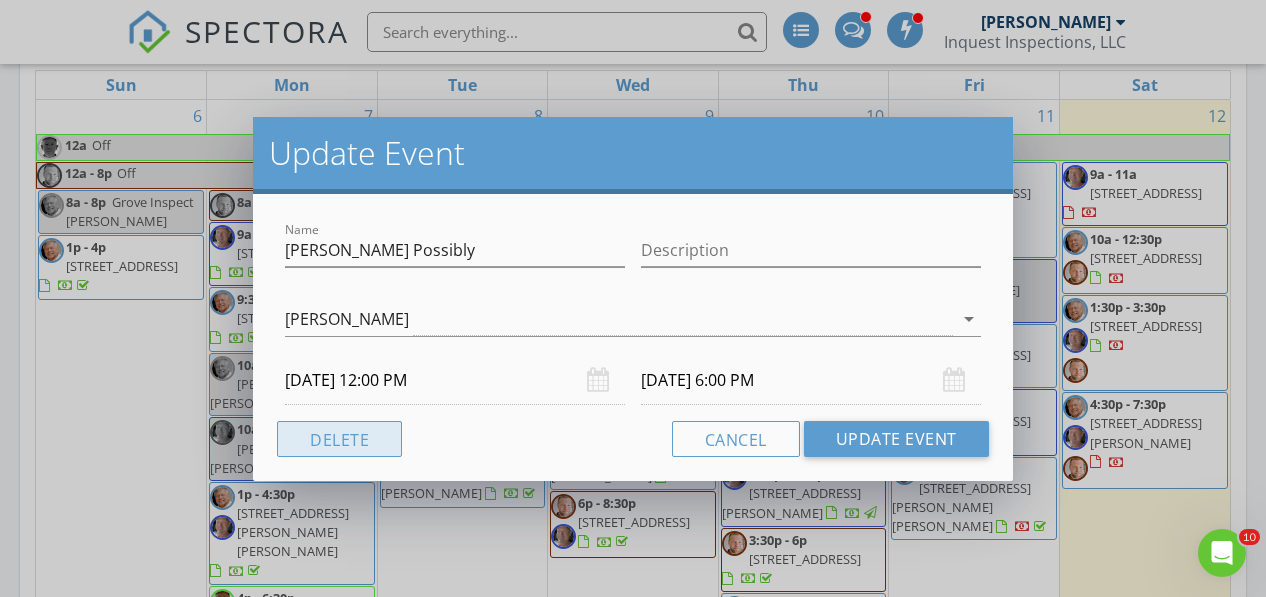 click on "Delete" at bounding box center [339, 439] 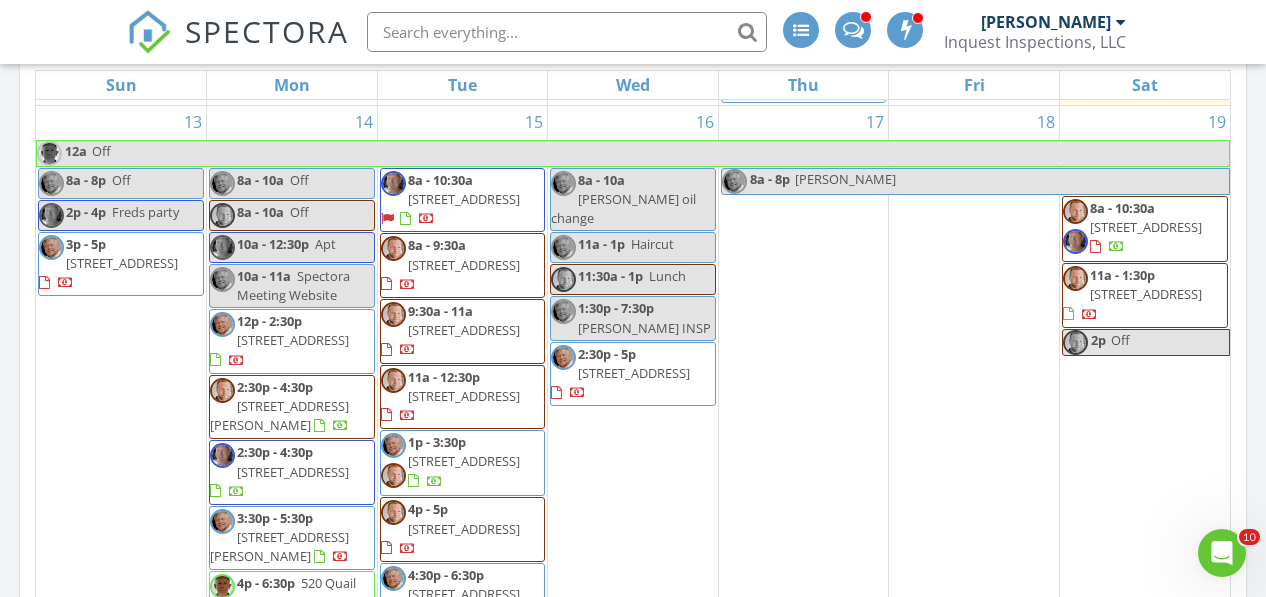 scroll, scrollTop: 553, scrollLeft: 0, axis: vertical 